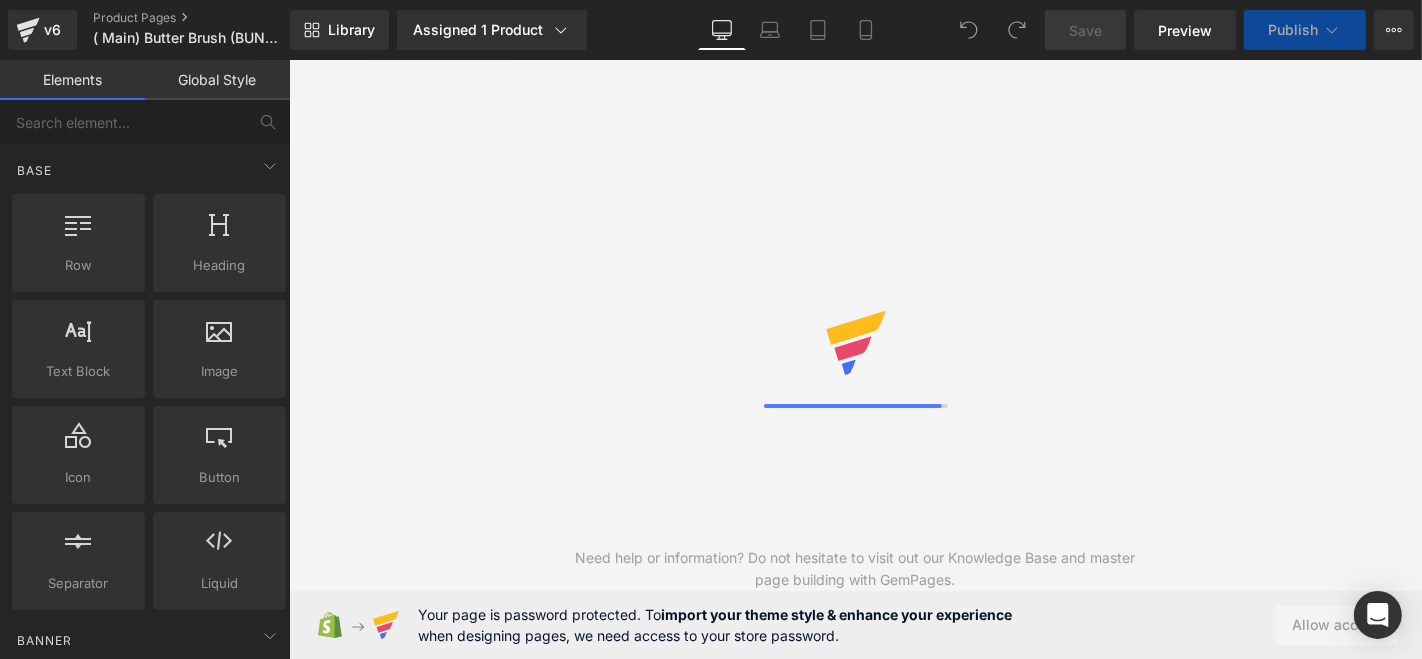 scroll, scrollTop: 0, scrollLeft: 0, axis: both 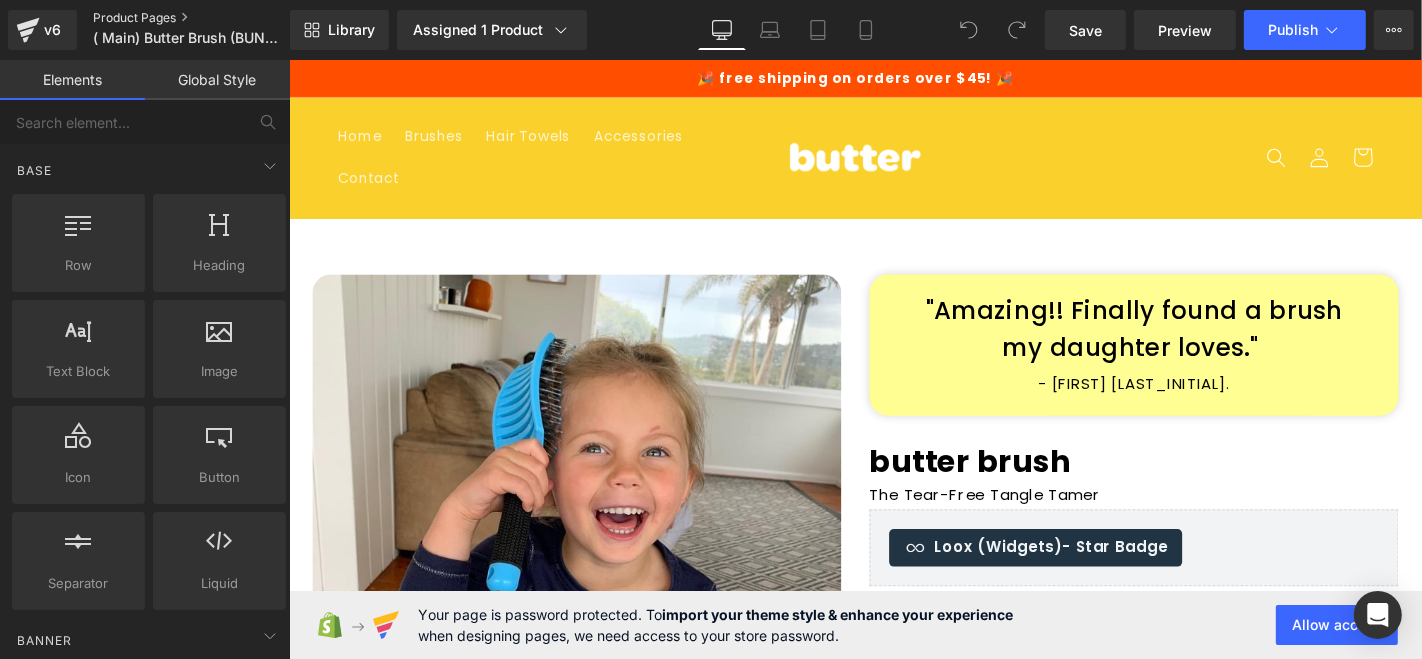 click on "Product Pages" at bounding box center (208, 18) 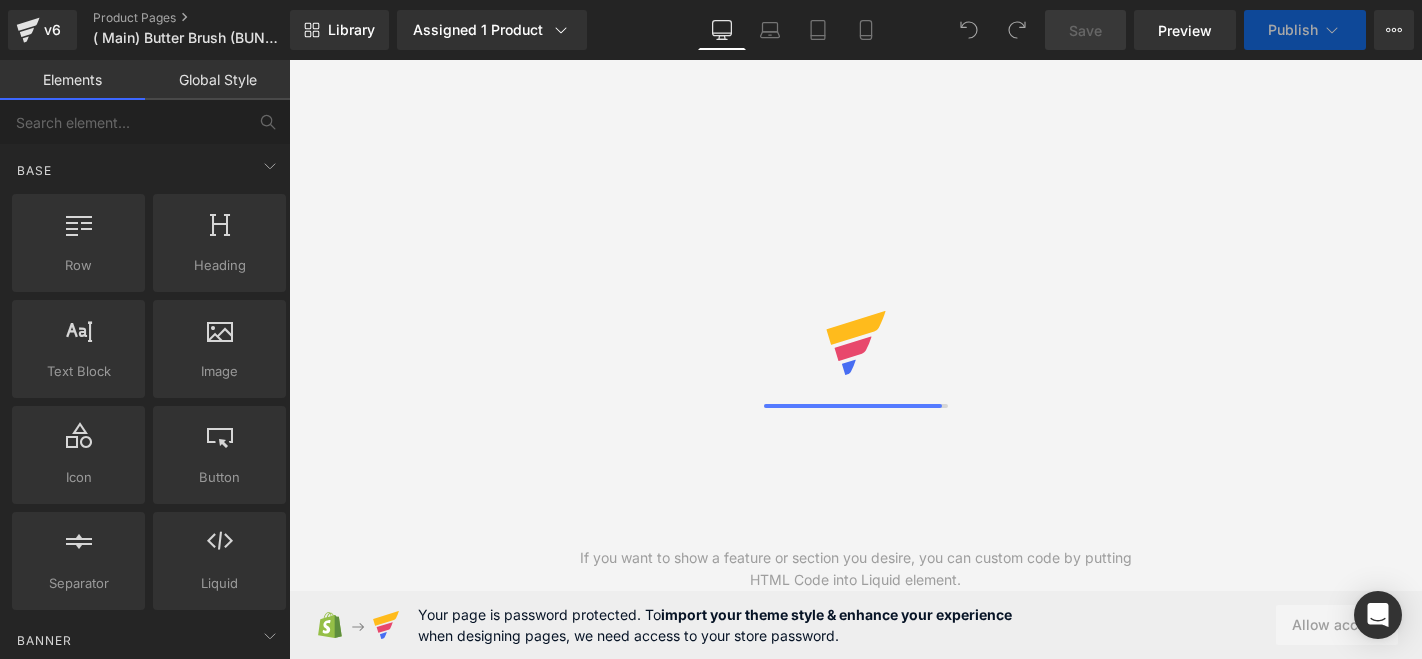 scroll, scrollTop: 0, scrollLeft: 0, axis: both 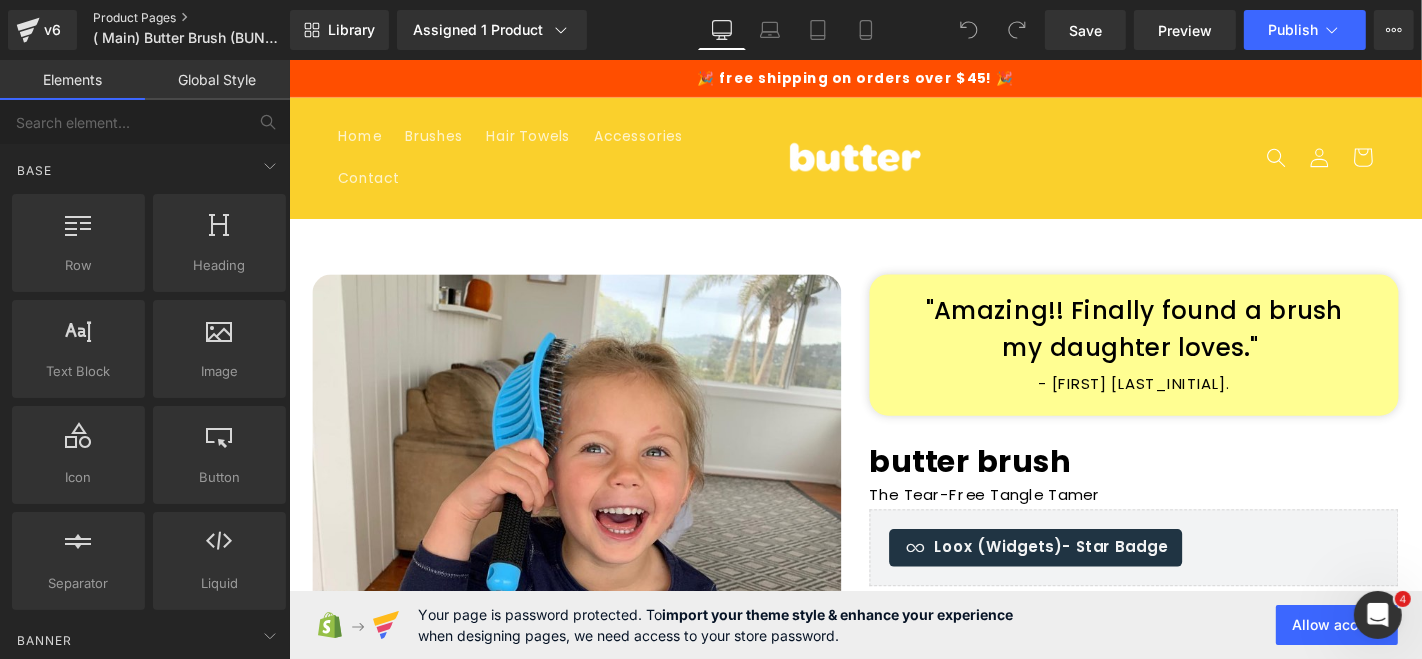 click on "Product Pages" at bounding box center (208, 18) 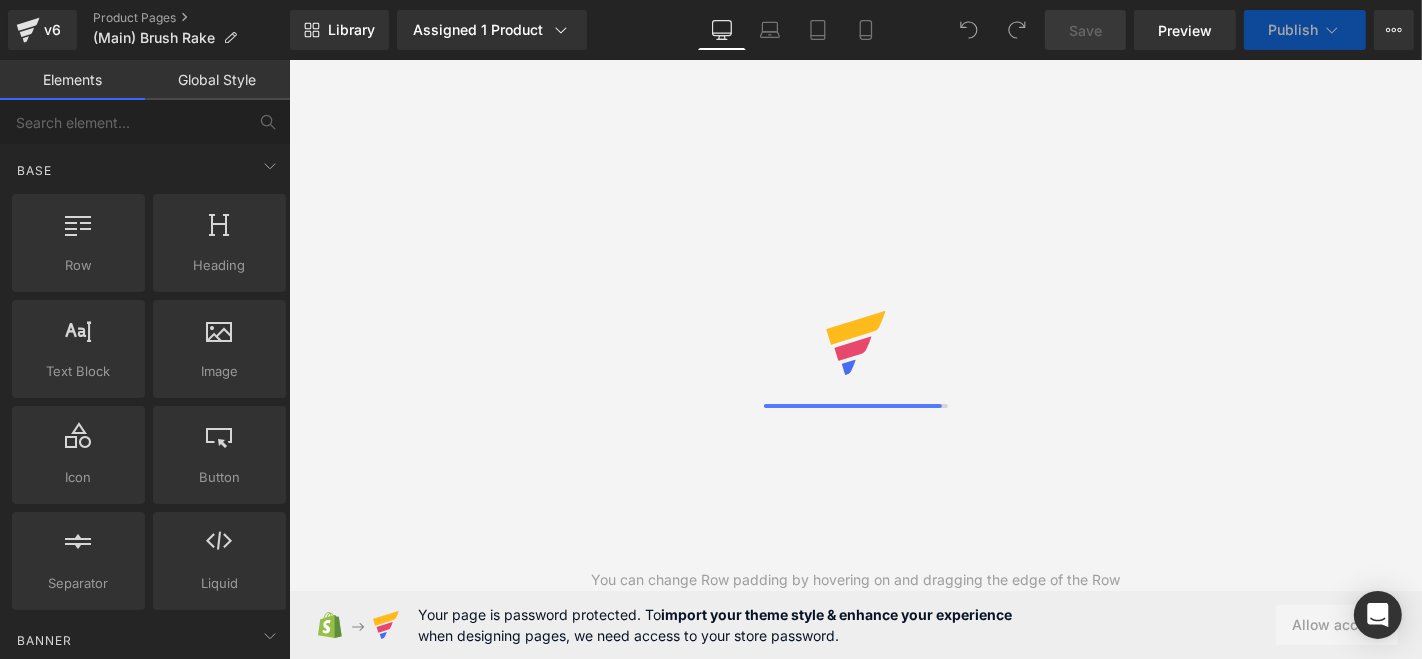 scroll, scrollTop: 0, scrollLeft: 0, axis: both 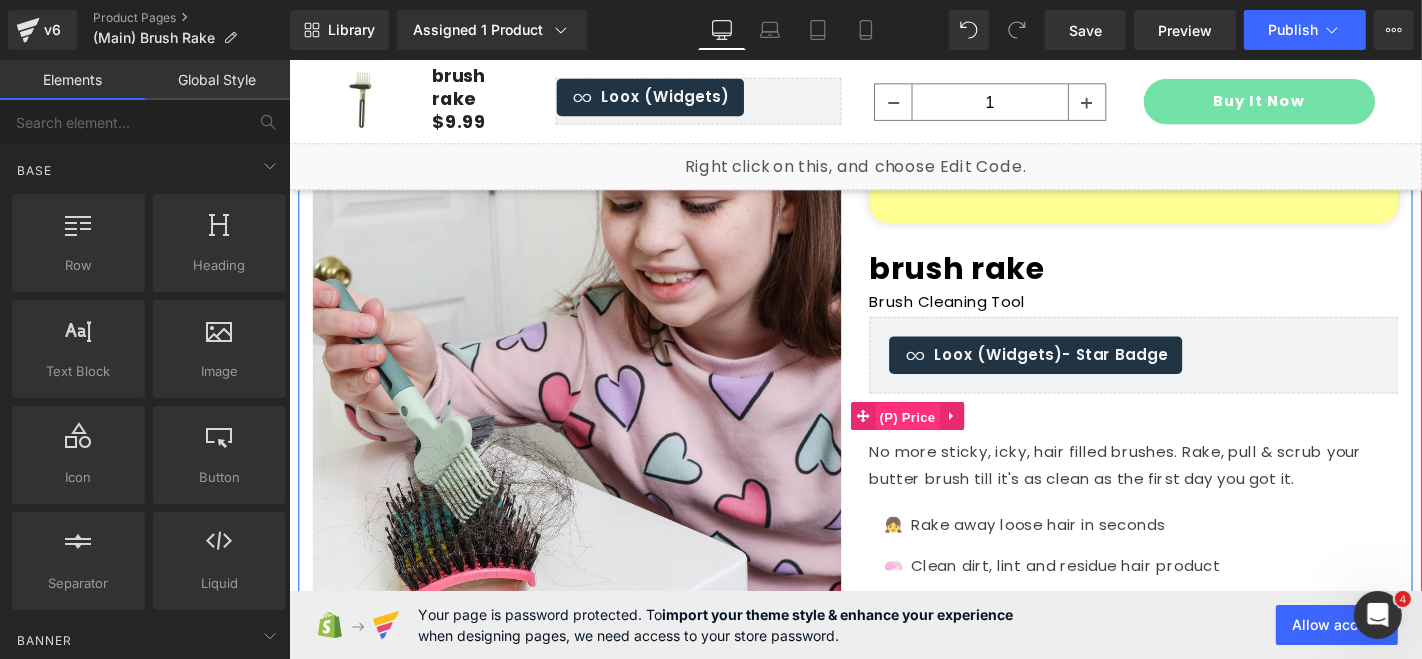 click on "(P) Price" at bounding box center (949, 440) 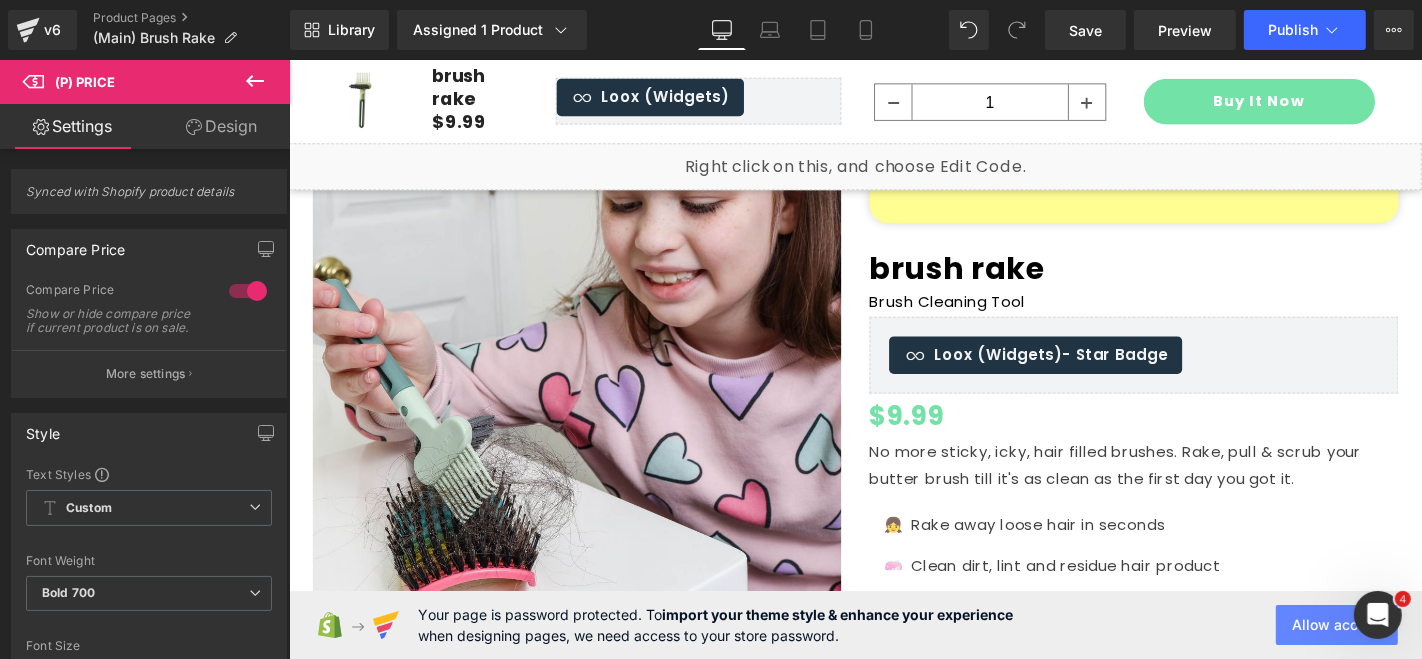 click on "Allow access" at bounding box center [1337, 625] 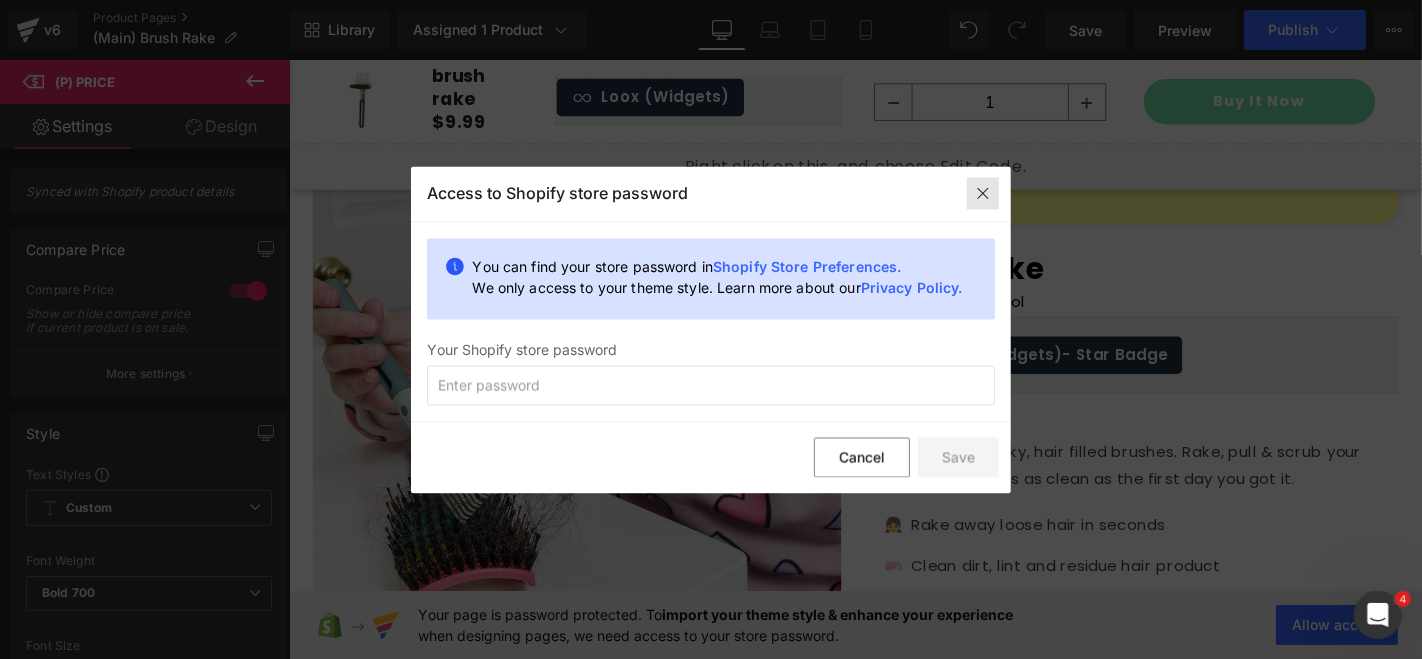 click at bounding box center [983, 194] 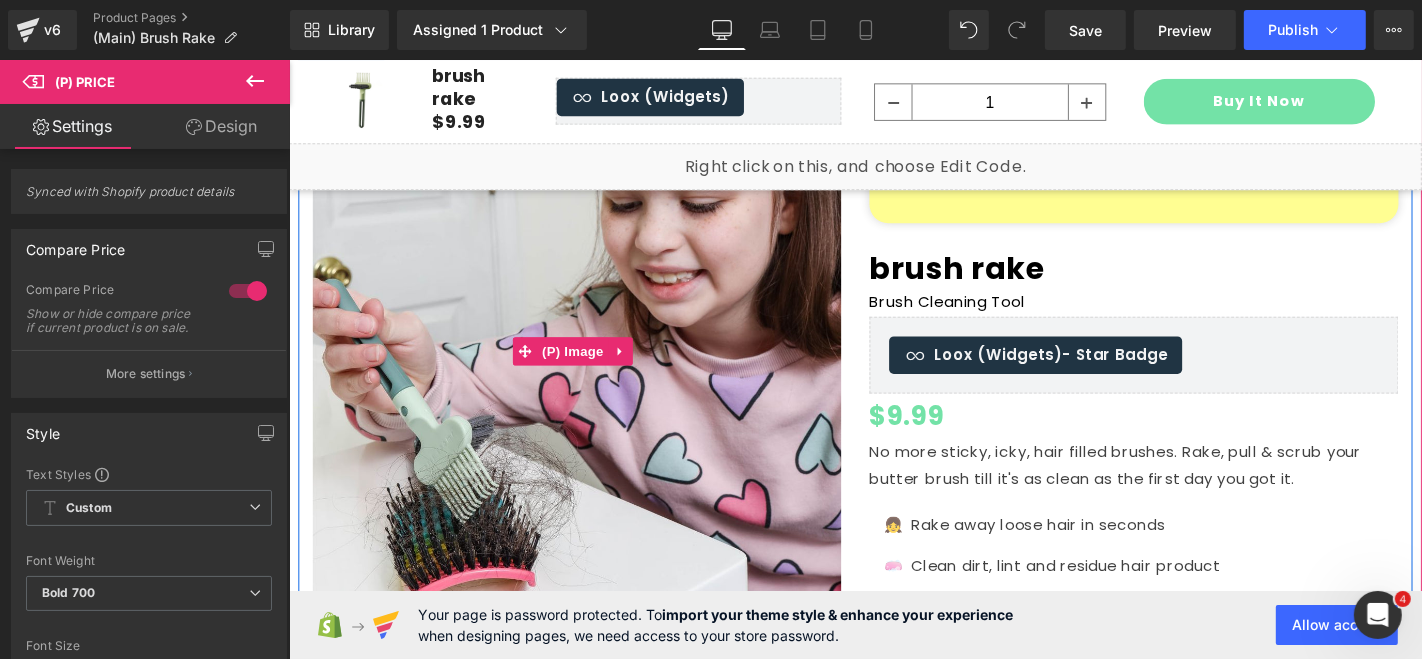 scroll, scrollTop: 240, scrollLeft: 0, axis: vertical 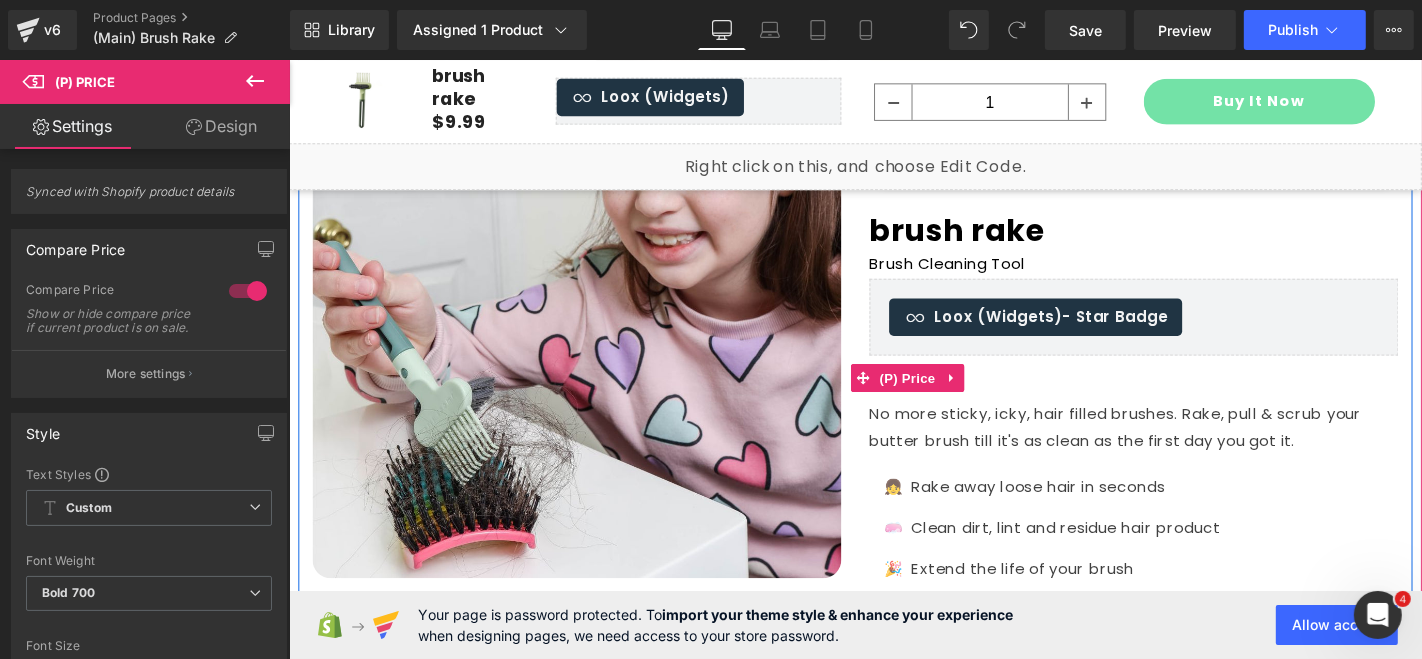 click on "$0
$9.99
(P) Price" at bounding box center (1190, 399) 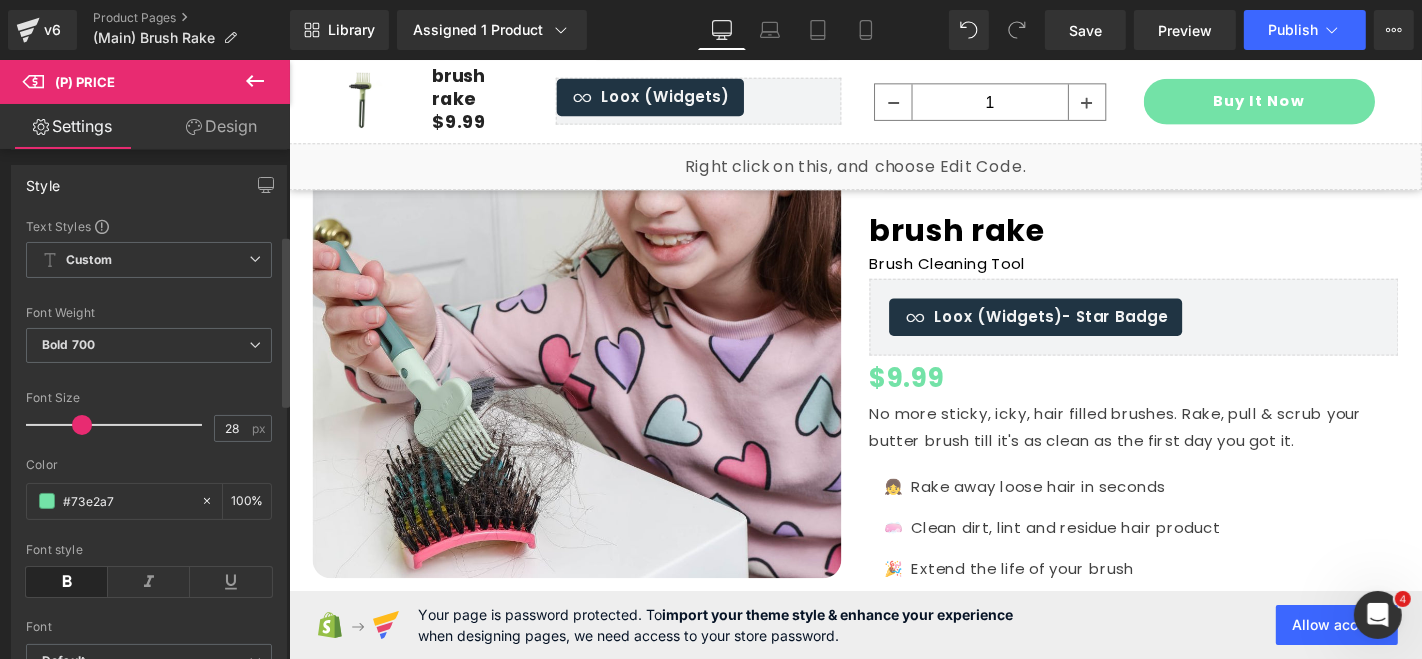 scroll, scrollTop: 254, scrollLeft: 0, axis: vertical 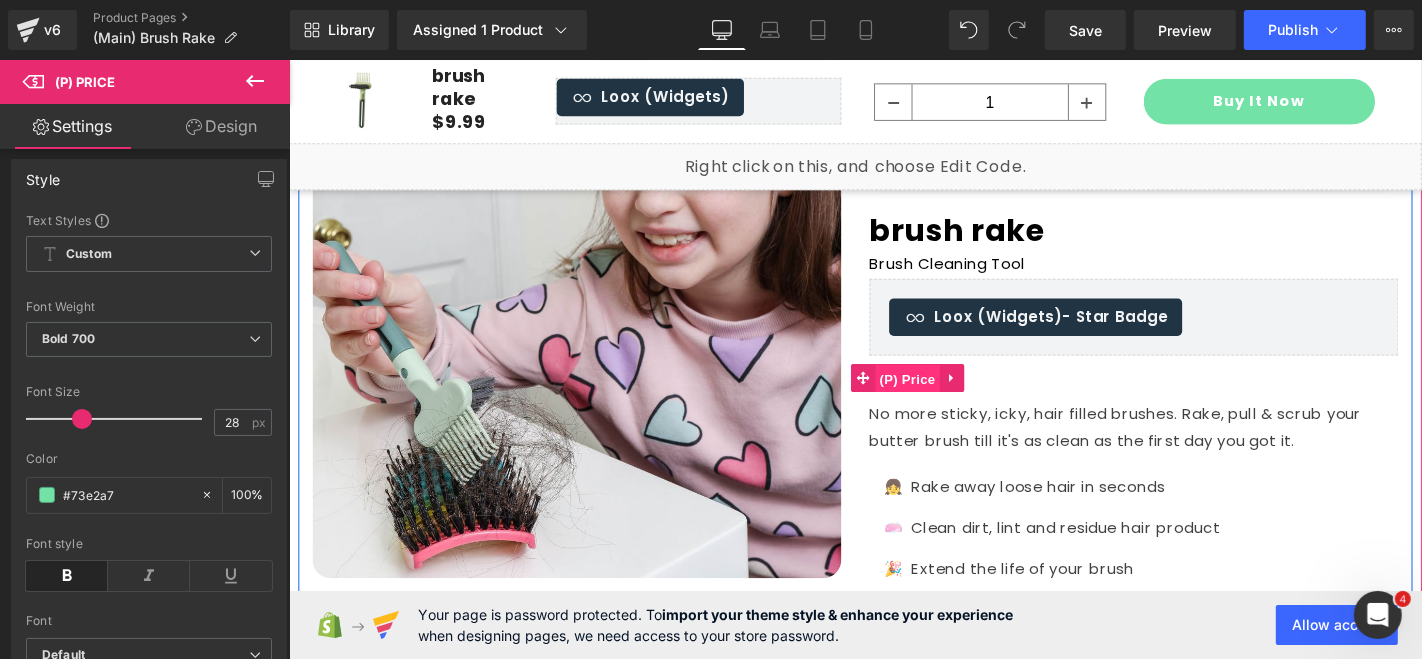 click on "(P) Price" at bounding box center [949, 400] 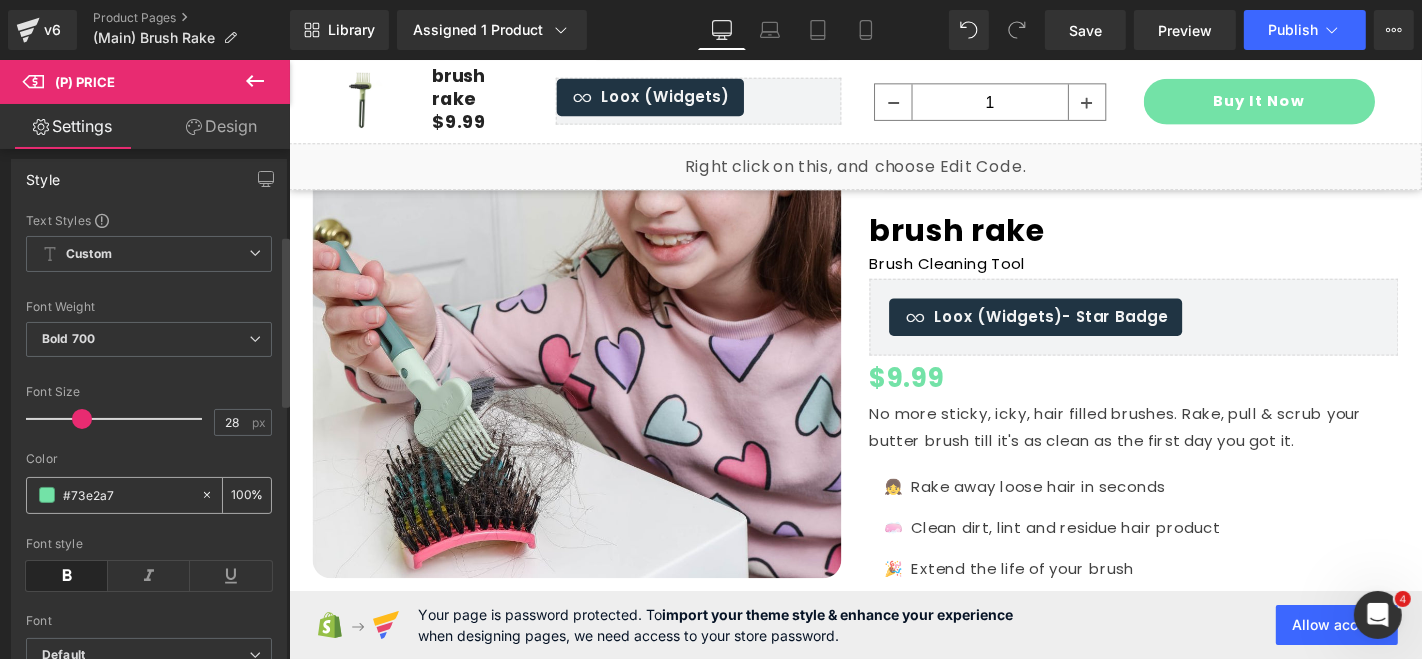 click on "#73e2a7" at bounding box center (127, 495) 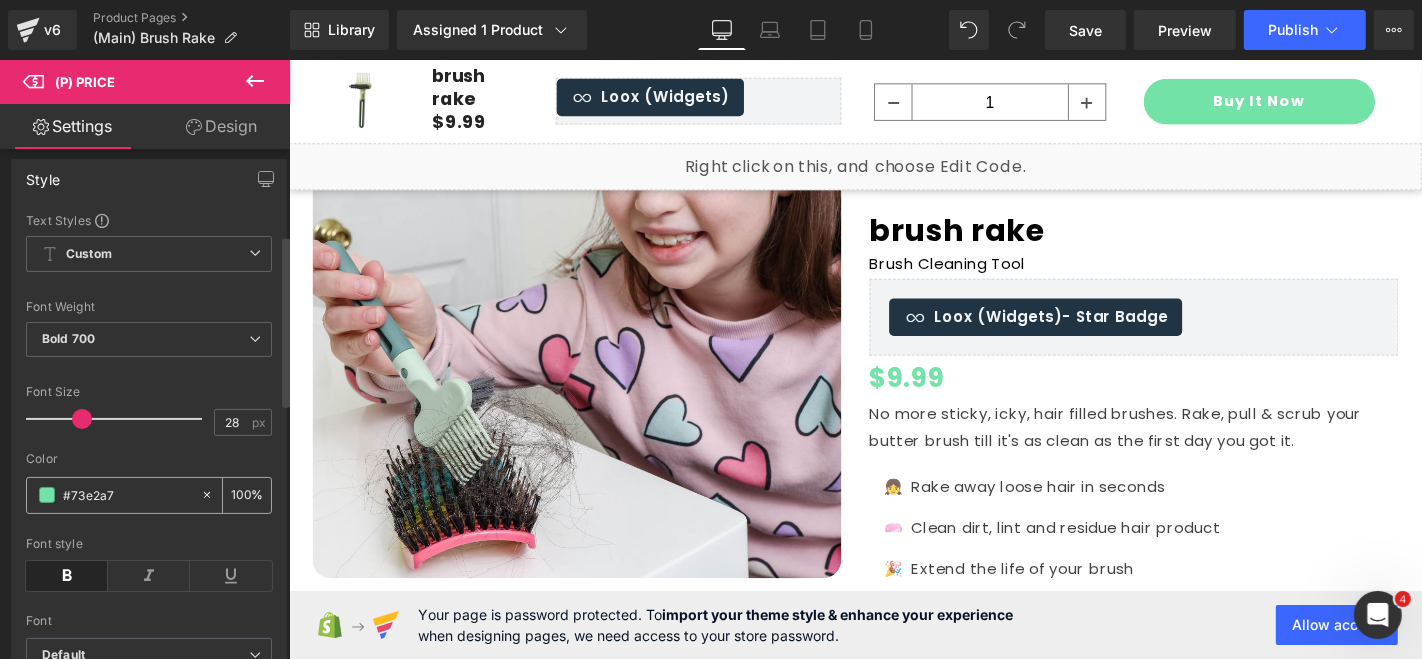 click on "#73e2a7" at bounding box center (127, 495) 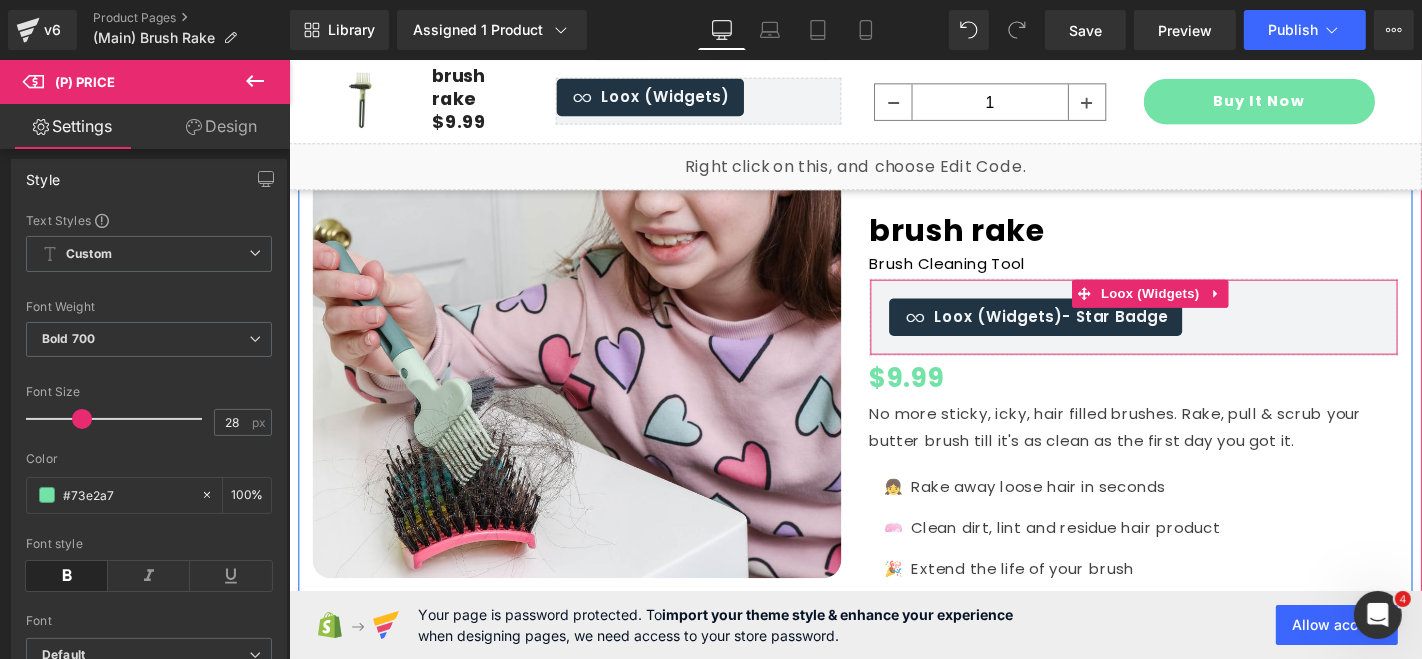 click on "Loox (Widgets)  - Star Badge" at bounding box center (1190, 334) 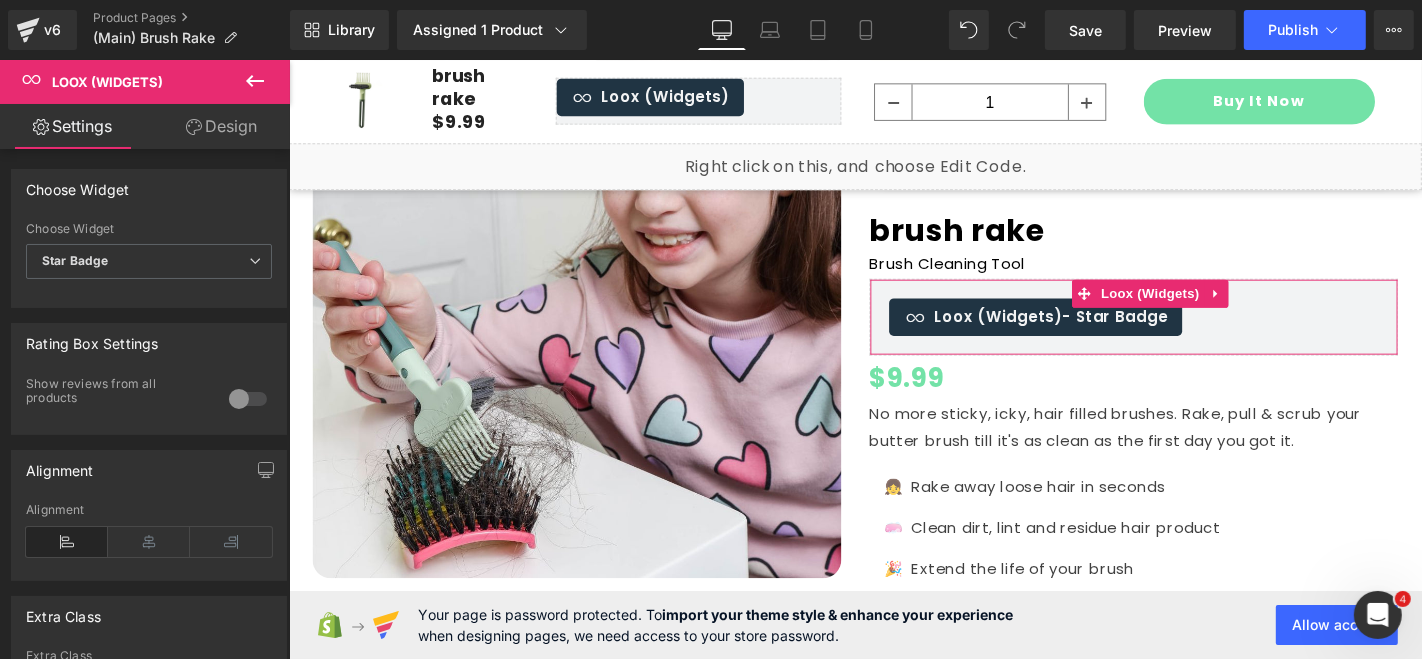 click on "Design" at bounding box center (221, 126) 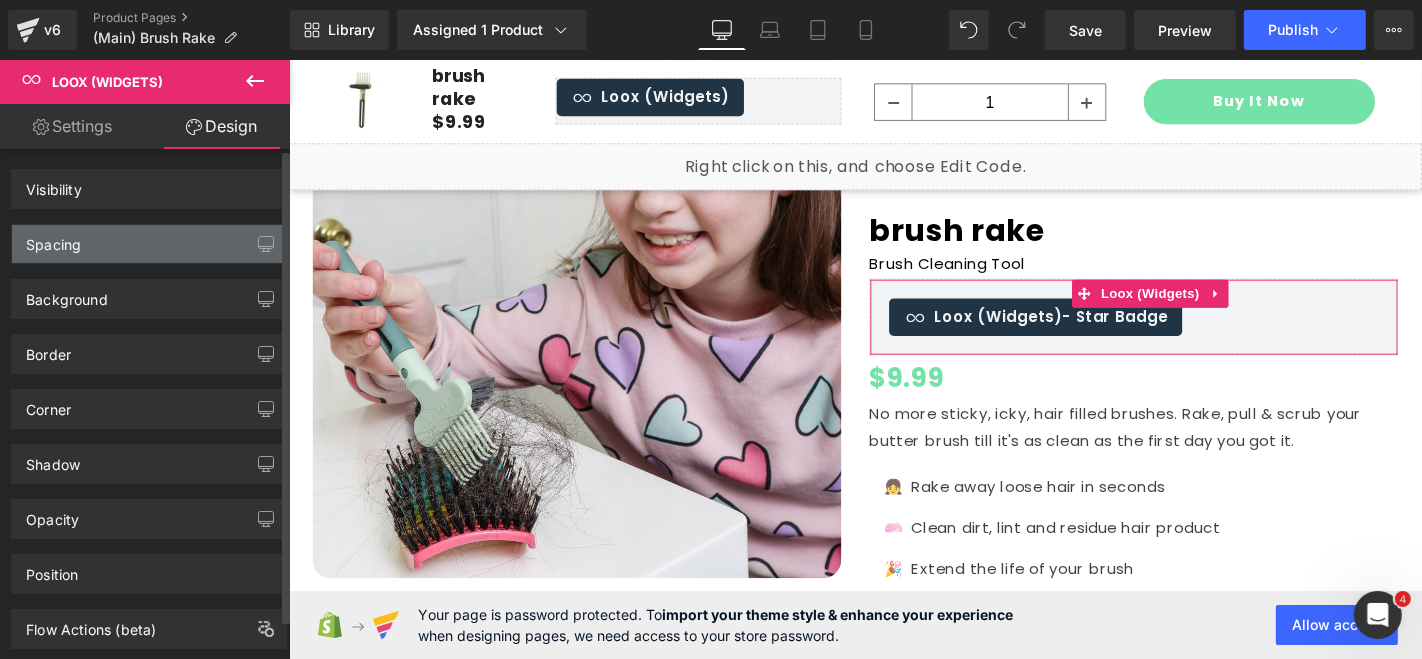 click on "Spacing" at bounding box center (149, 244) 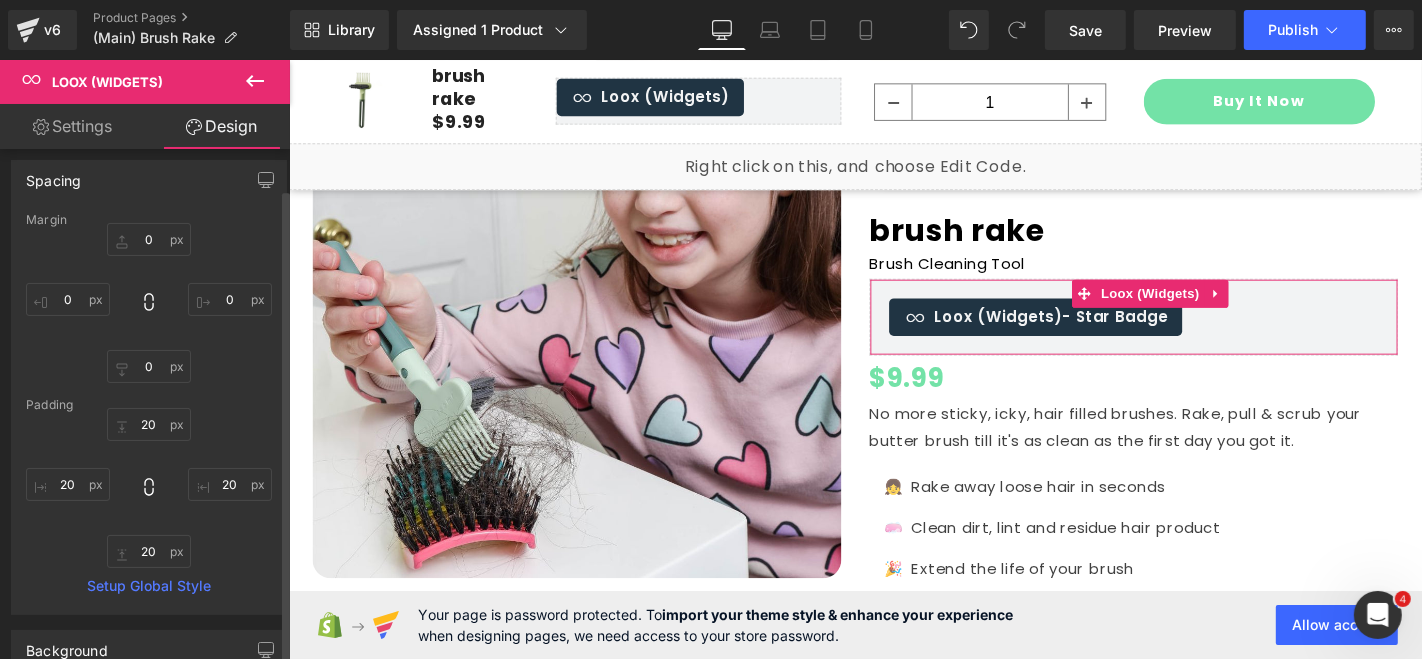 scroll, scrollTop: 63, scrollLeft: 0, axis: vertical 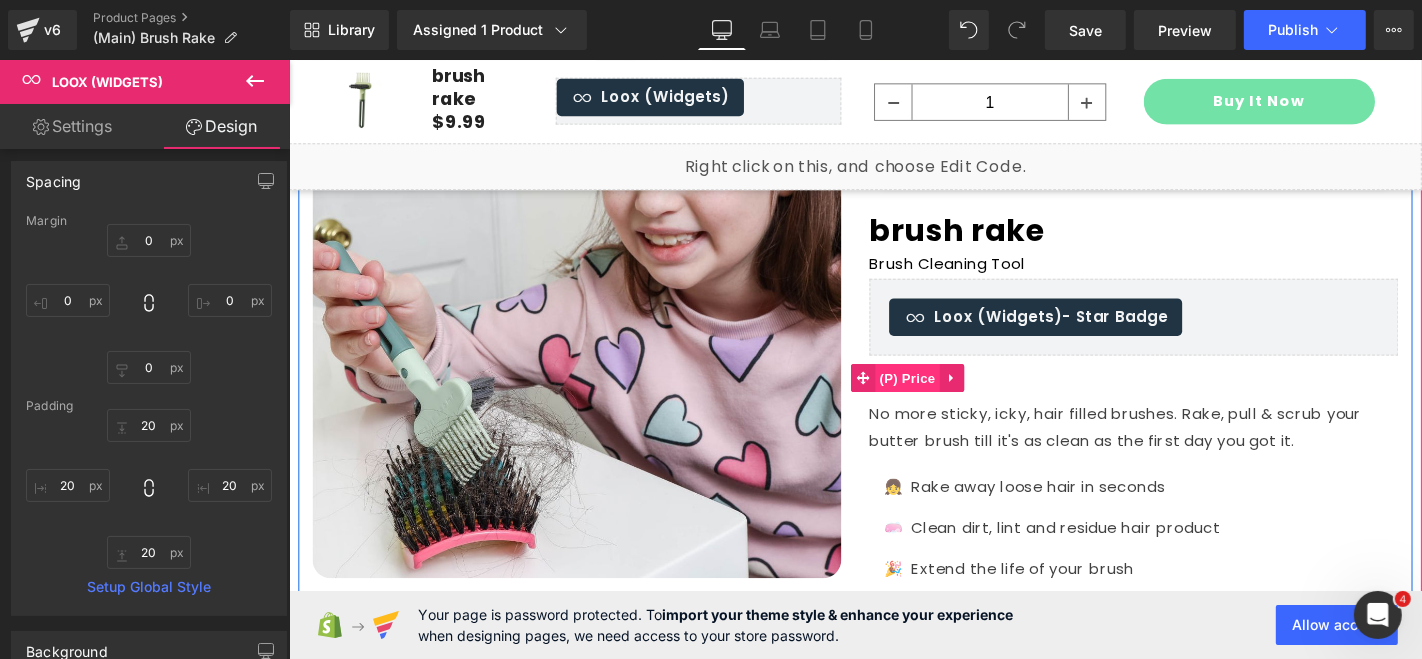 click on "(P) Price" at bounding box center (949, 399) 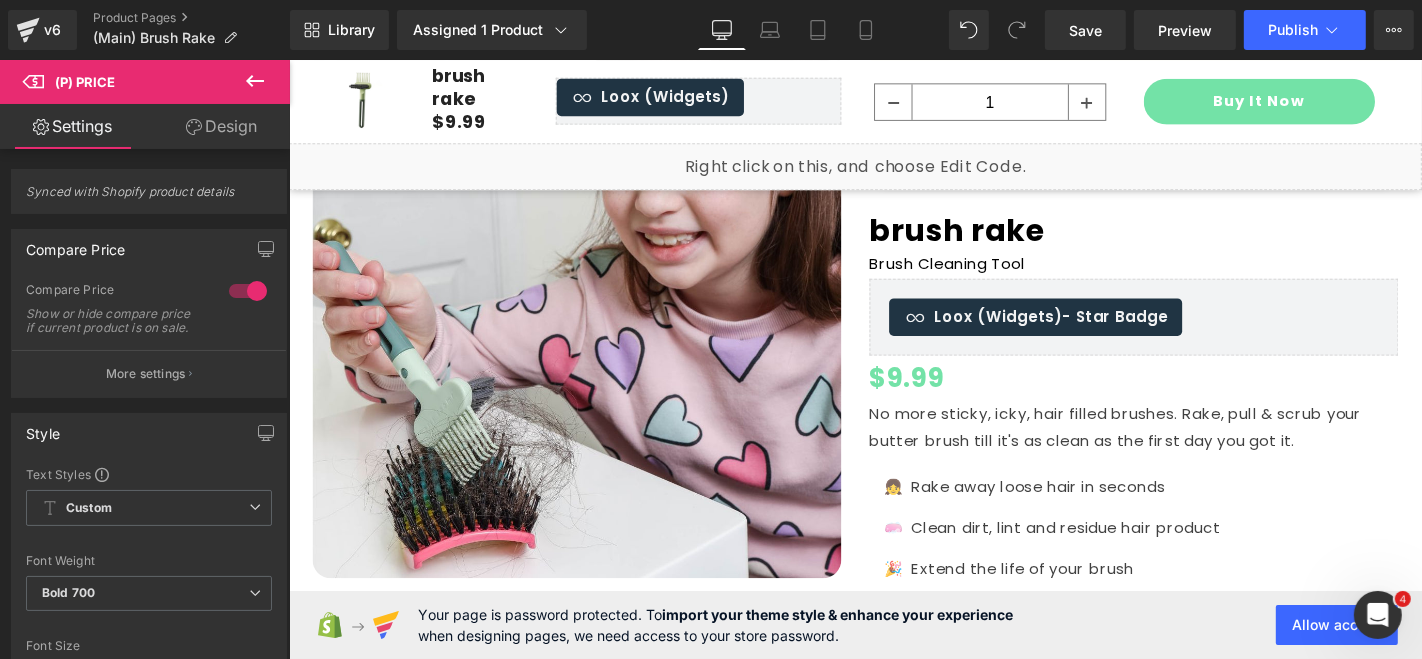 click on "Design" at bounding box center [221, 126] 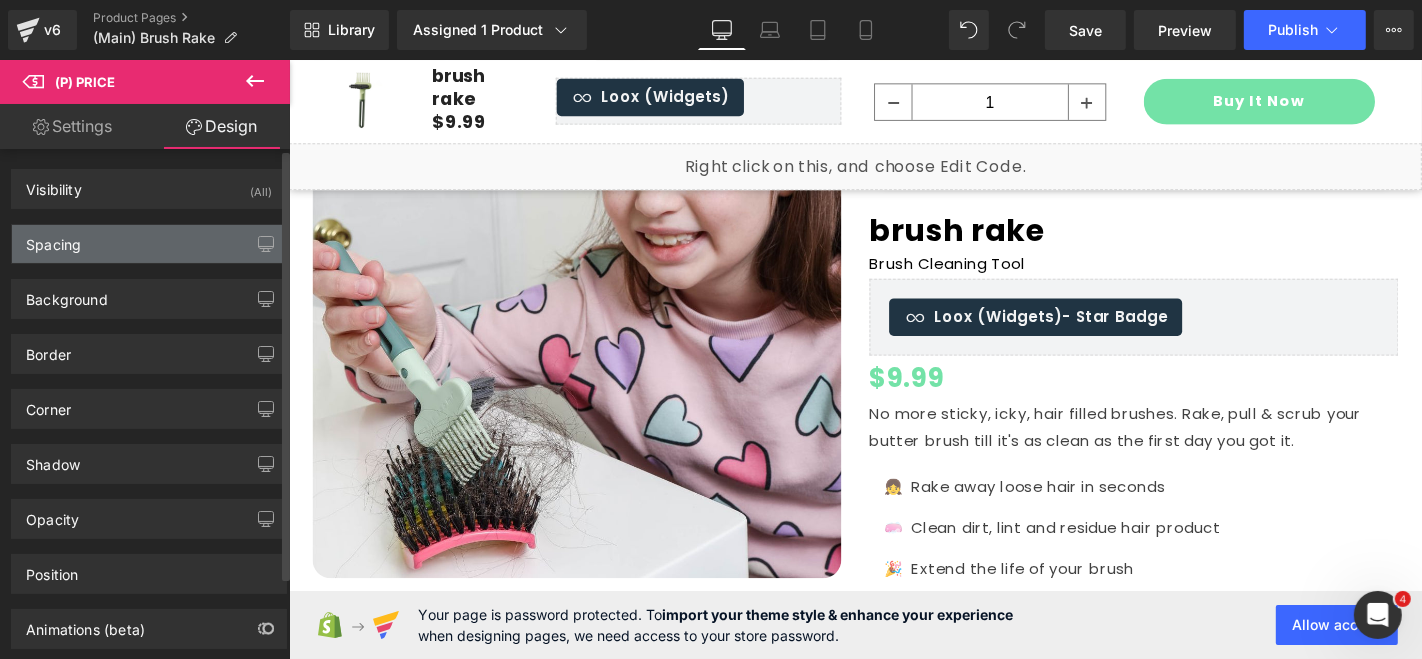 click on "Spacing" at bounding box center [53, 239] 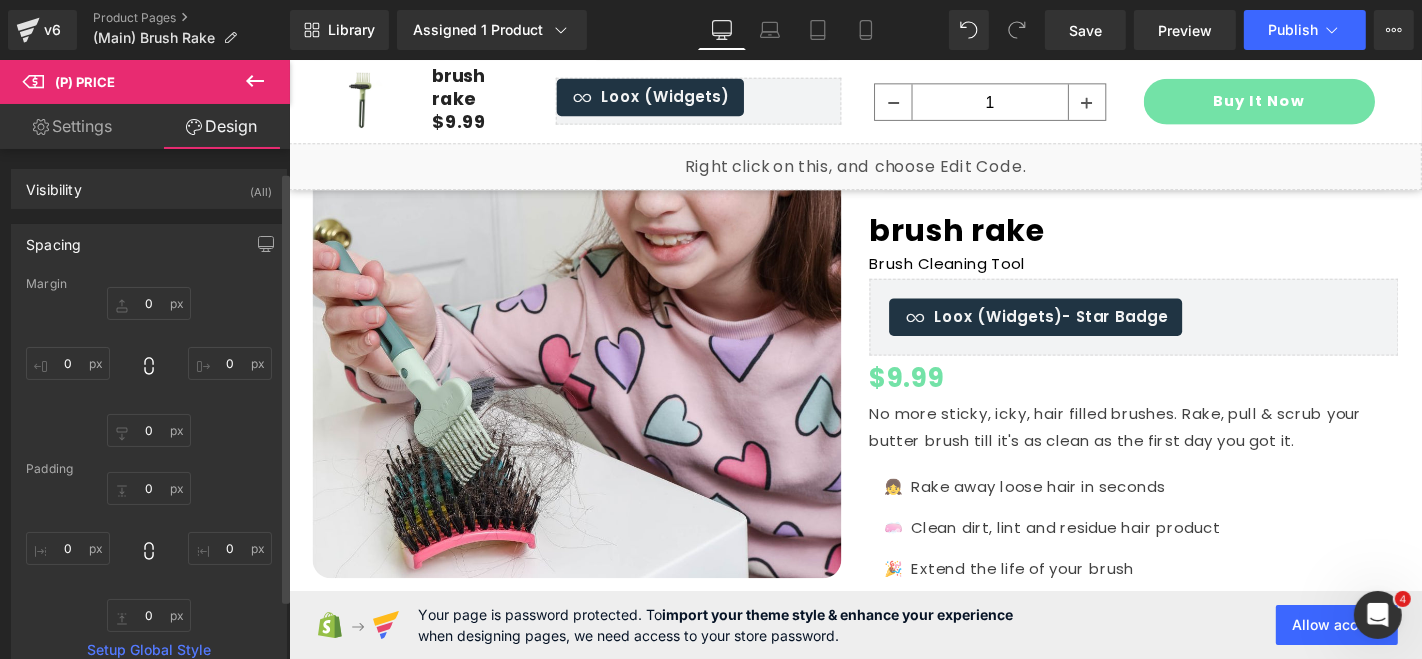 scroll, scrollTop: 26, scrollLeft: 0, axis: vertical 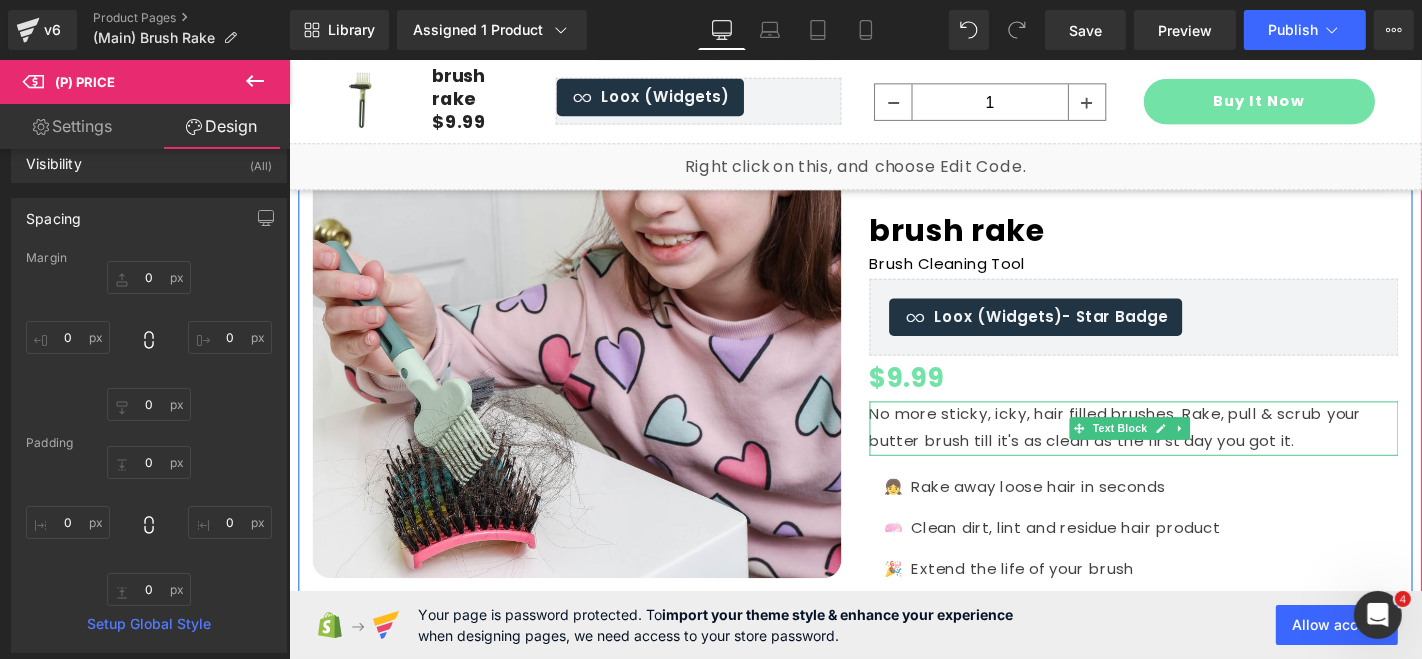 click on "No more sticky, icky, hair filled brushes. Rake, pull & scrub your butter brush till it's as clean as the first day you got it." at bounding box center (1190, 453) 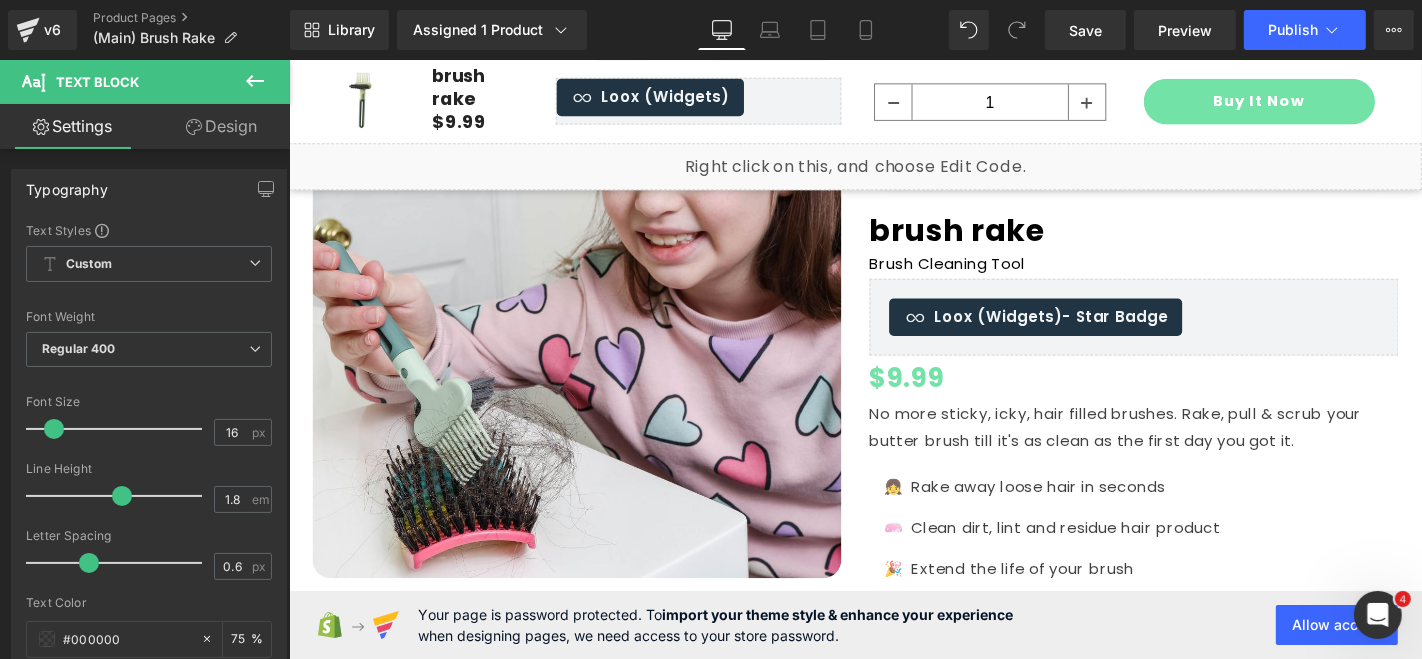 click on "Design" at bounding box center [221, 126] 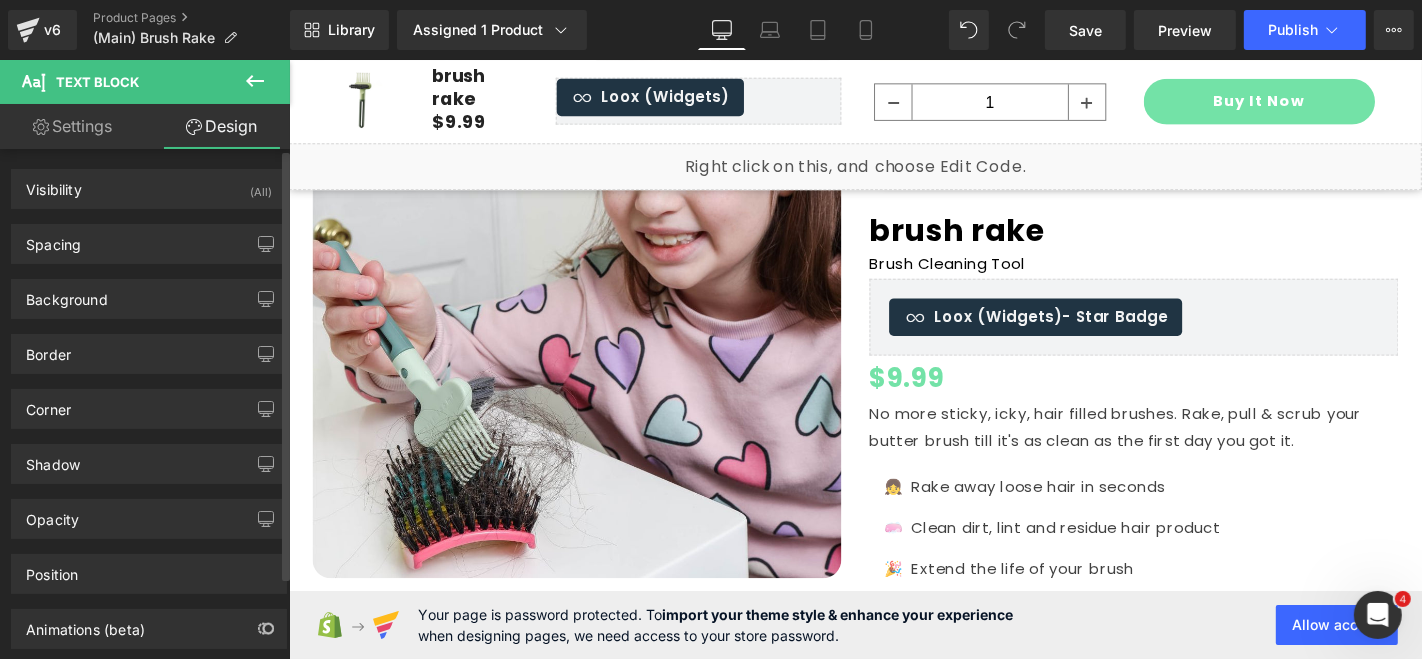 click on "Background
Color & Image color
Color %
Image  Replace Image  Upload image or  Browse gallery Image Src Image Quality Lighter Lightest
Lighter
Lighter Lightest Only support for UCare CDN
More settings" at bounding box center [149, 291] 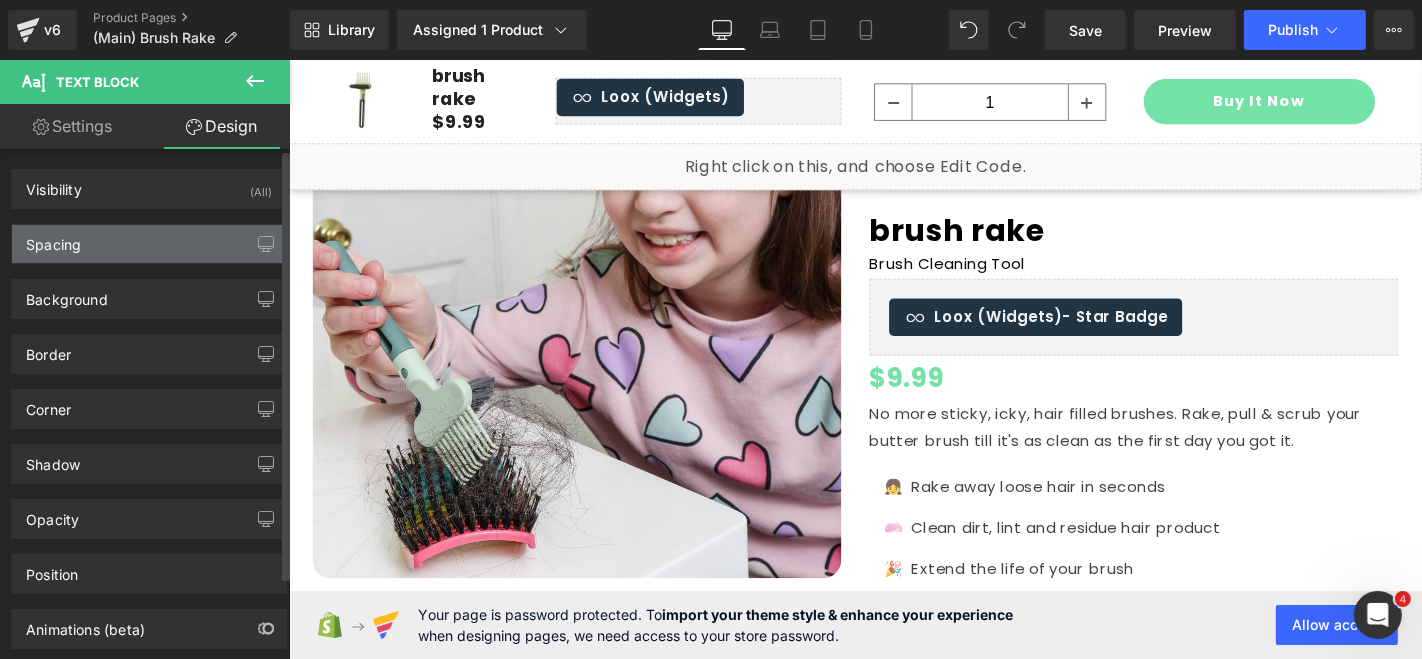 click on "Spacing" at bounding box center [149, 244] 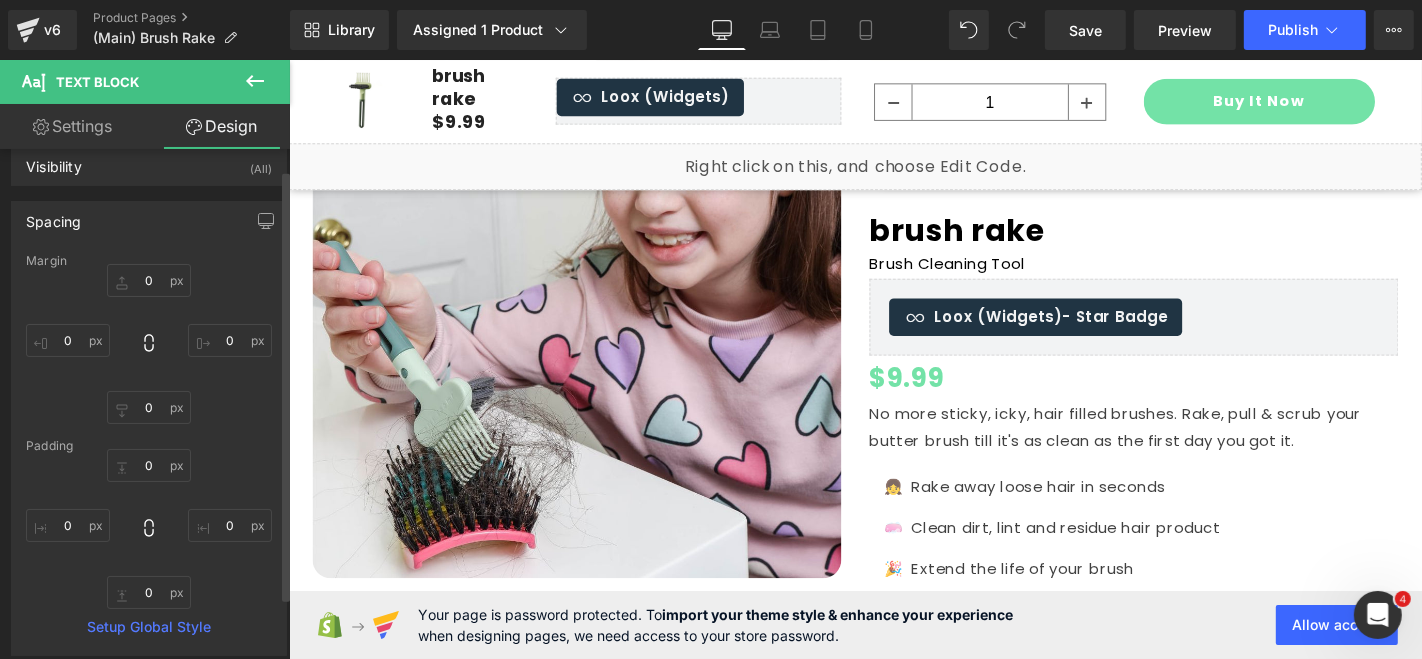 scroll, scrollTop: 24, scrollLeft: 0, axis: vertical 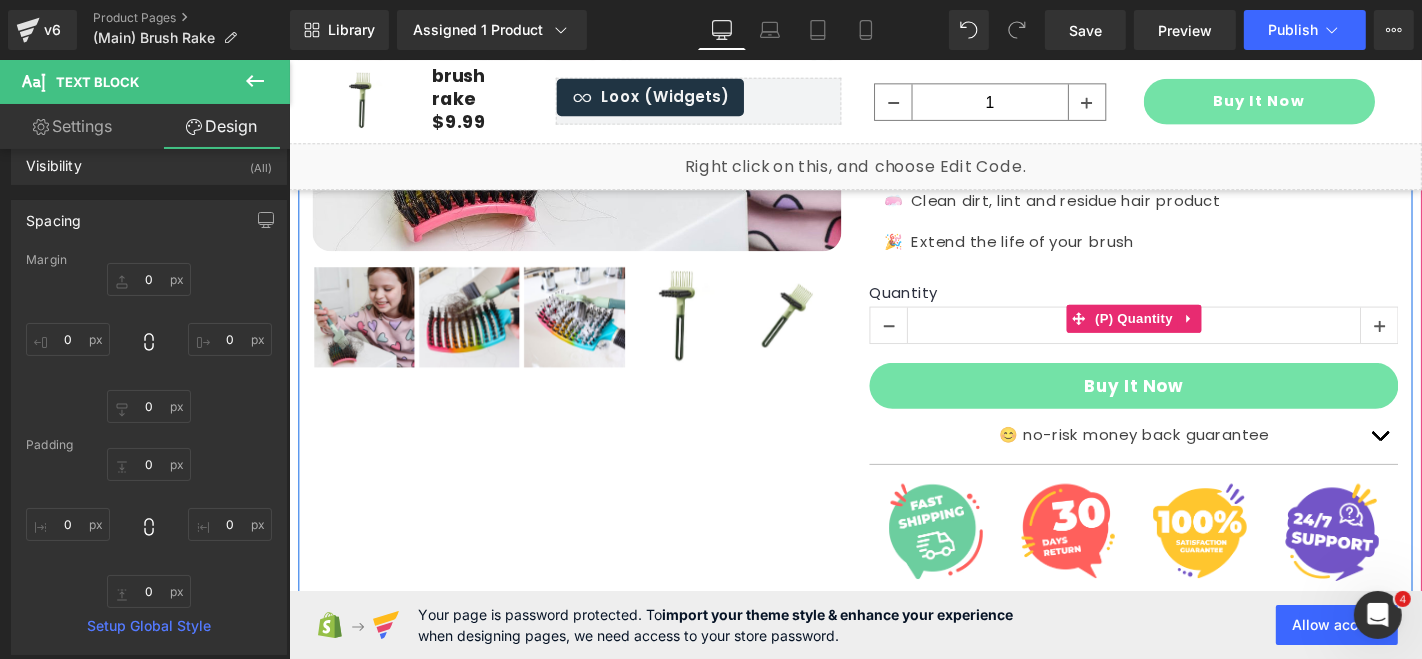 click on "Quantity" at bounding box center [1190, 310] 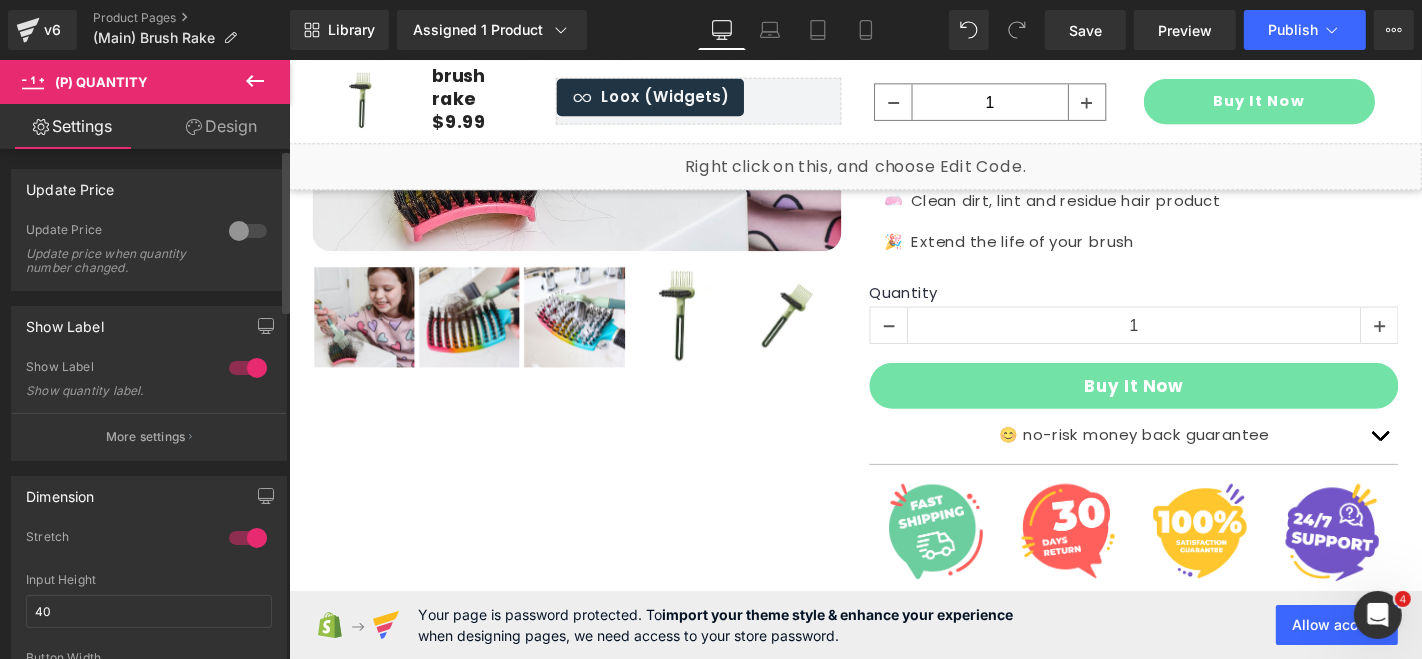 scroll, scrollTop: 0, scrollLeft: 0, axis: both 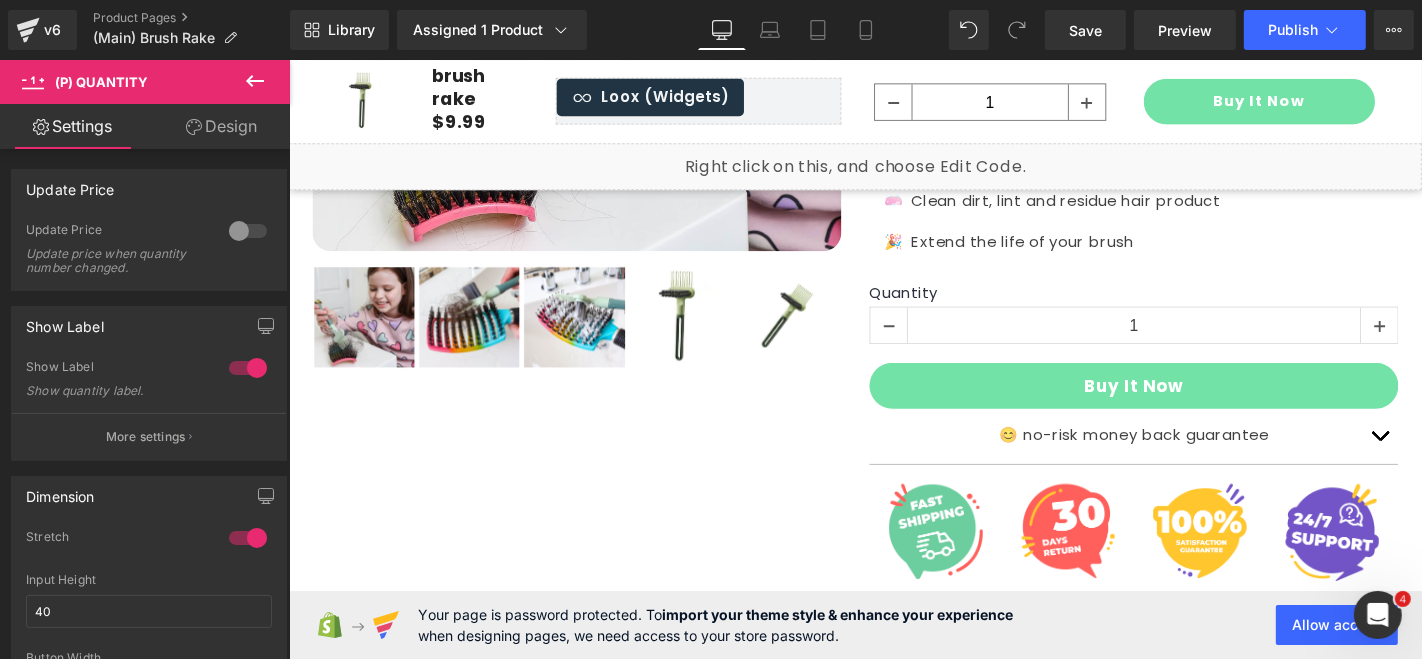 click on "Design" at bounding box center [221, 126] 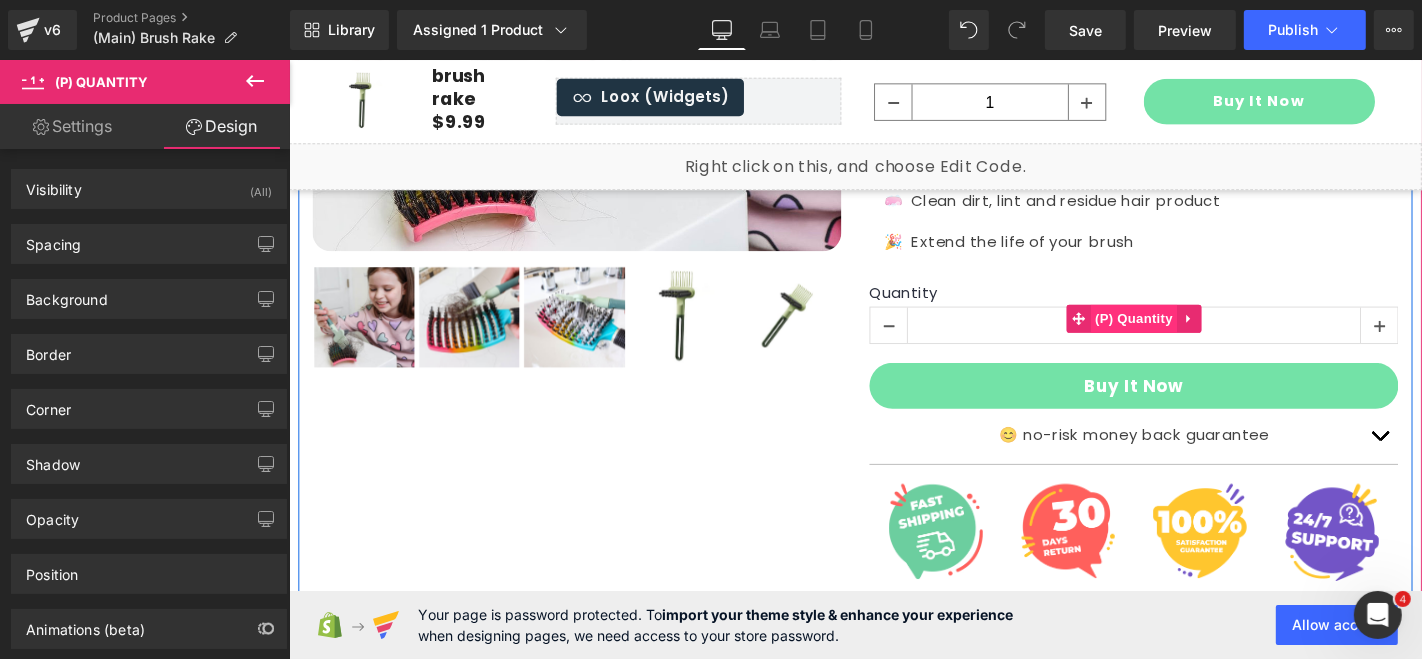 click on "(P) Quantity" at bounding box center [1190, 335] 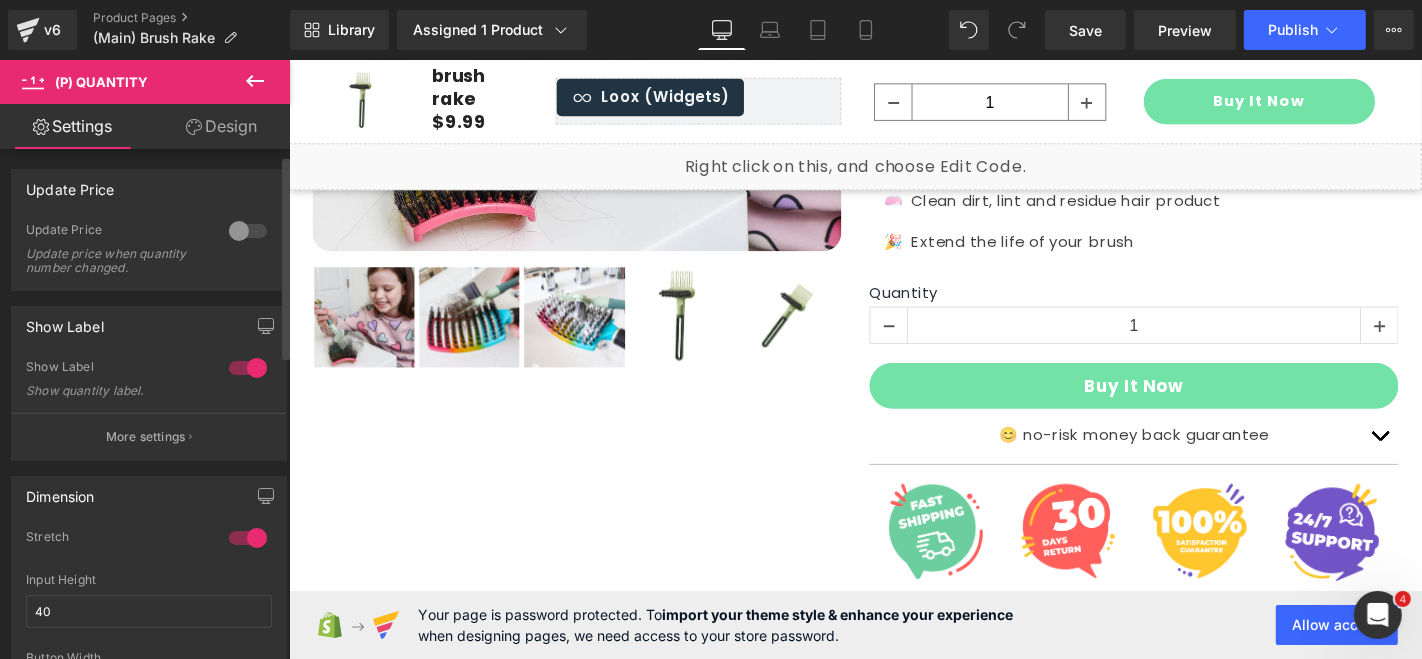 scroll, scrollTop: 80, scrollLeft: 0, axis: vertical 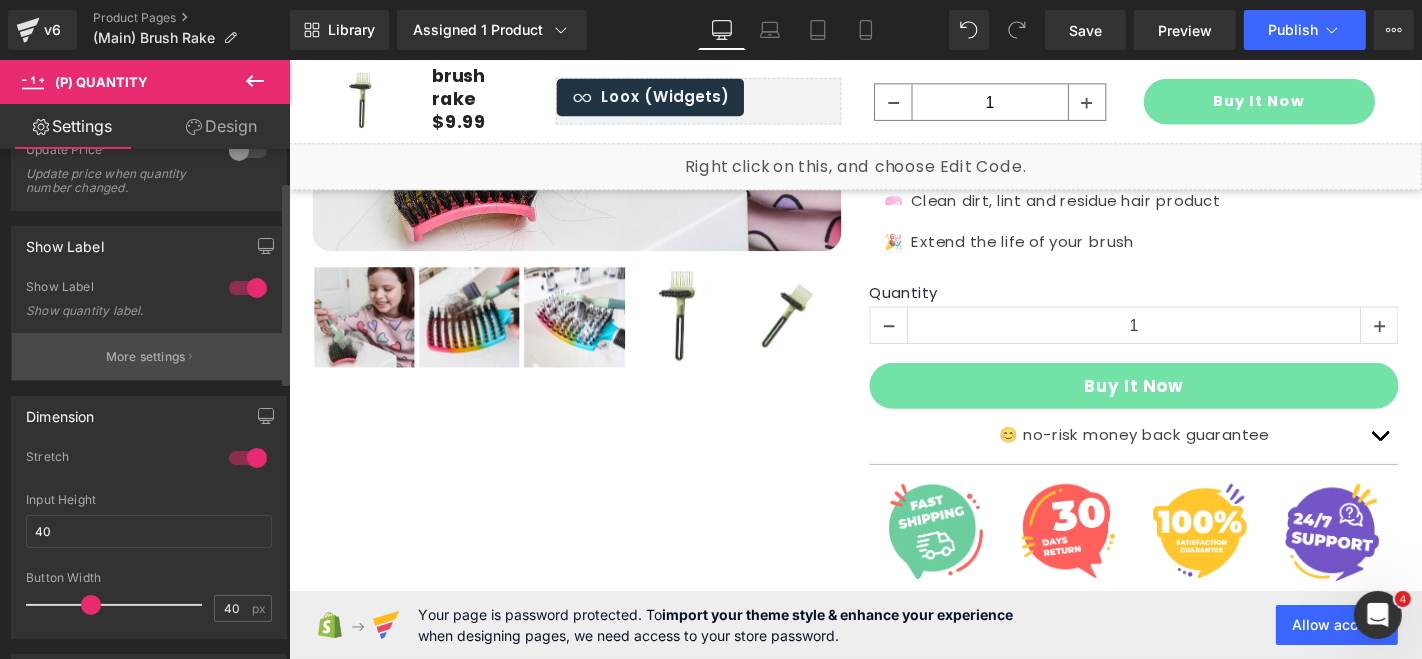 click on "More settings" at bounding box center [146, 357] 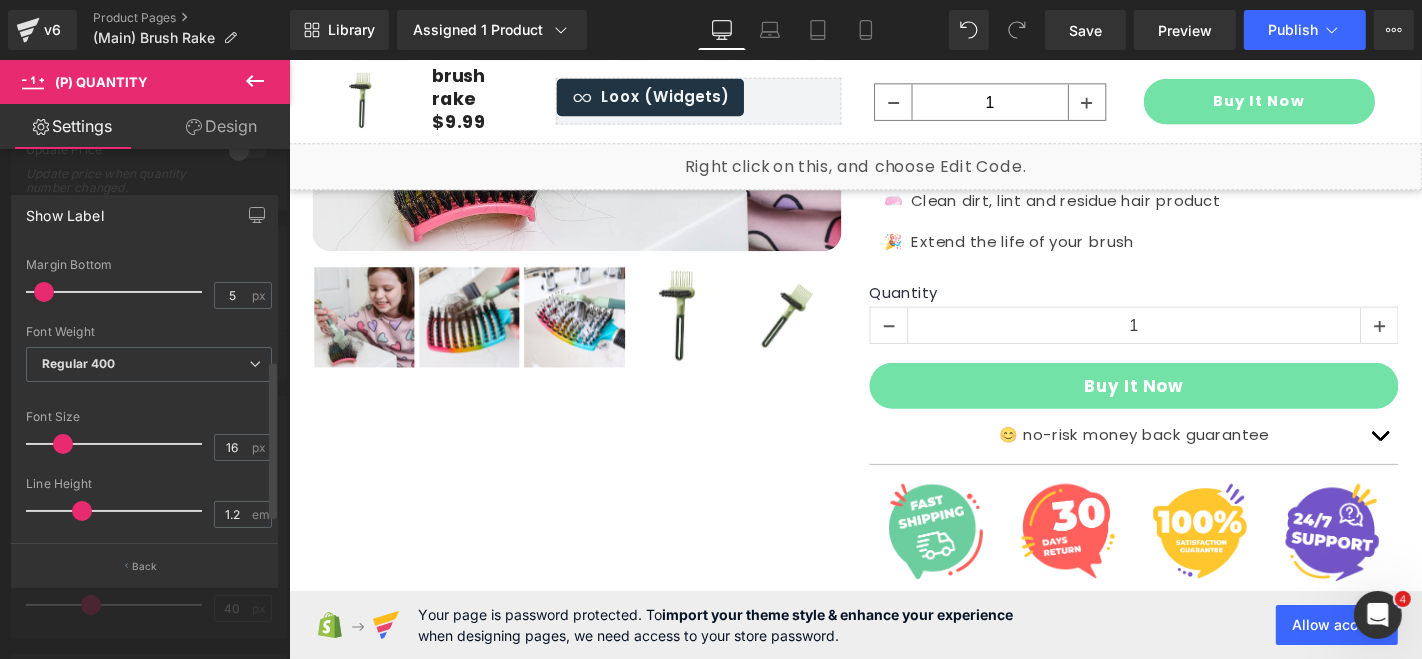 scroll, scrollTop: 241, scrollLeft: 0, axis: vertical 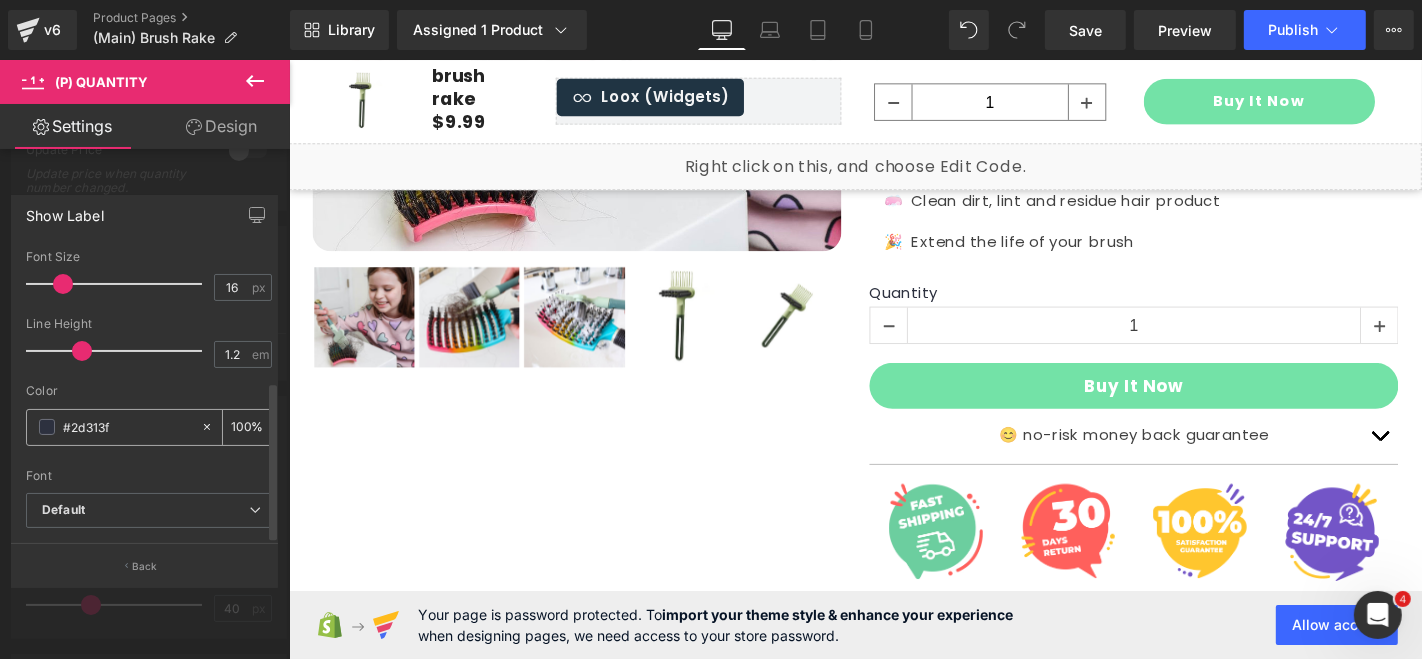 click on "#2d313f" at bounding box center (127, 427) 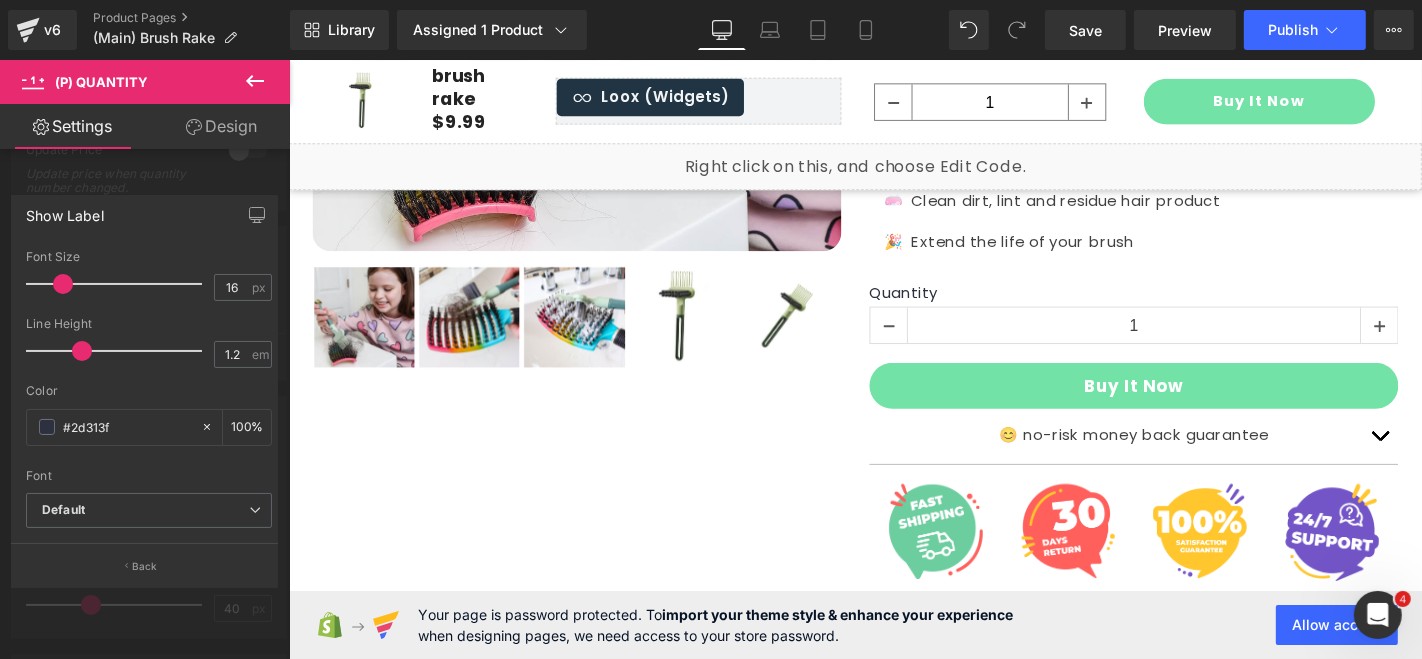 click at bounding box center (893, 379) 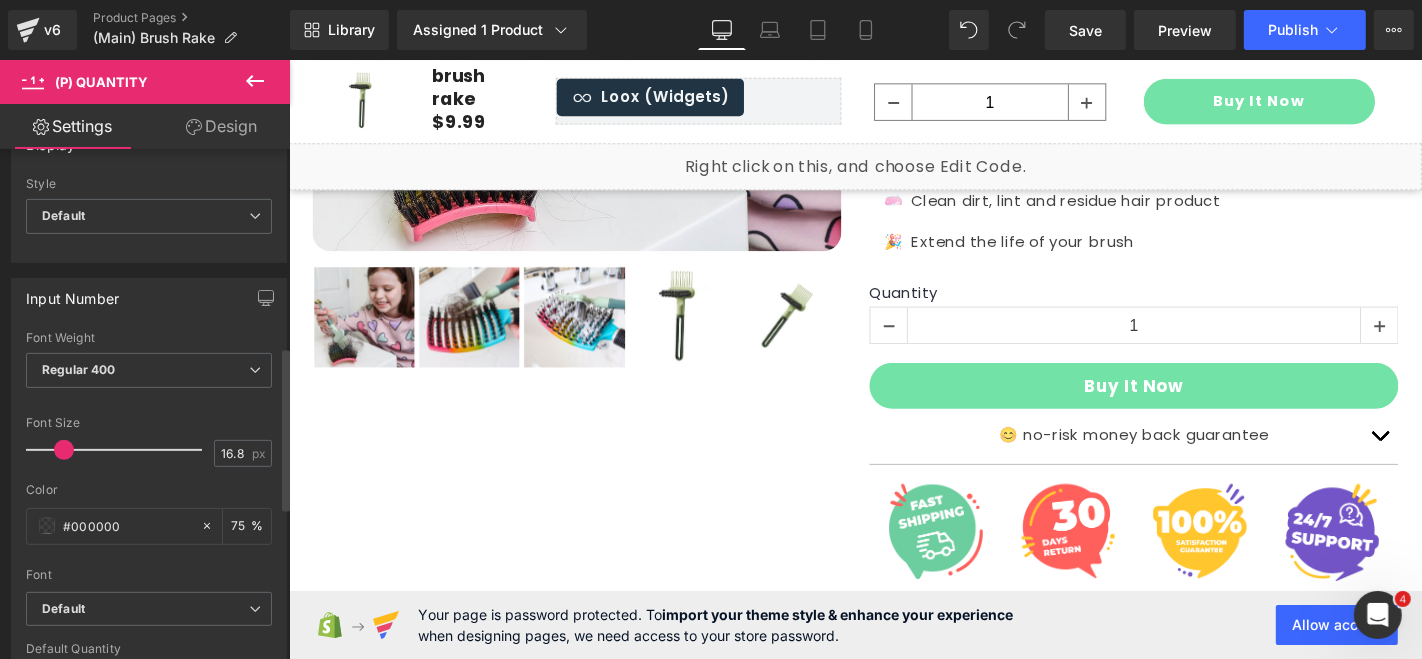 scroll, scrollTop: 617, scrollLeft: 0, axis: vertical 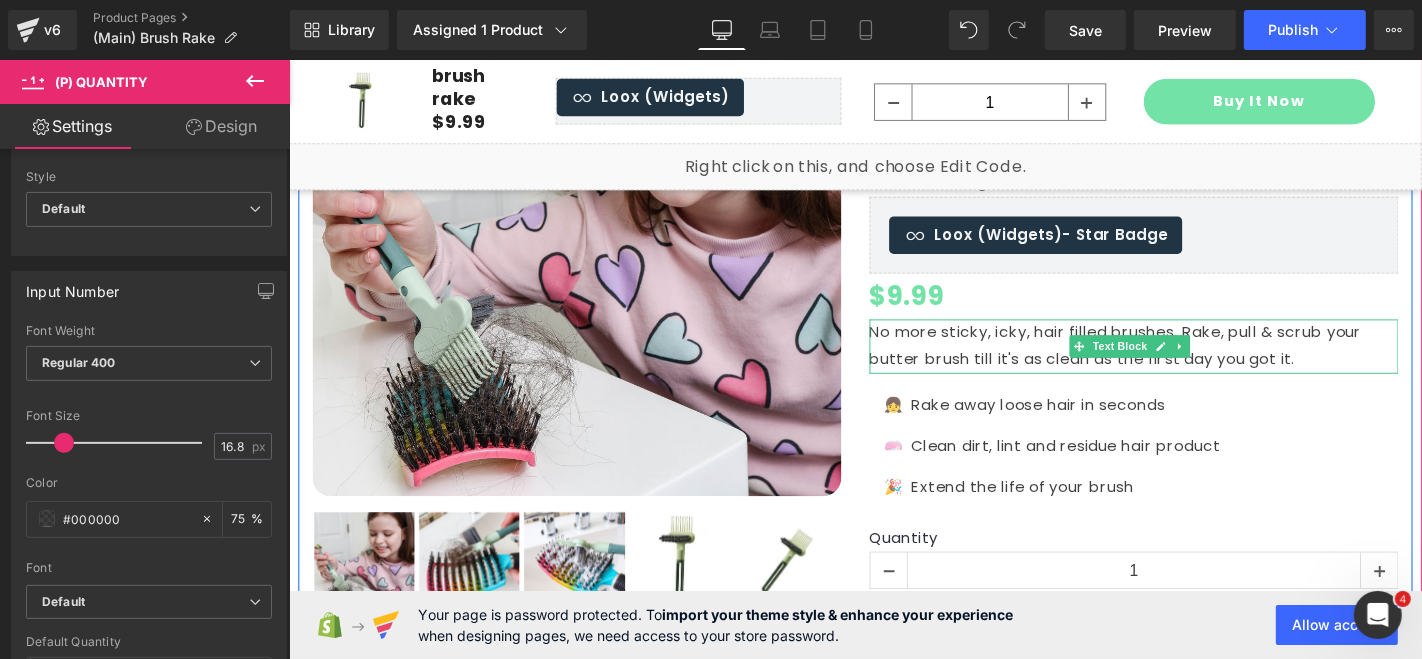 click on "No more sticky, icky, hair filled brushes. Rake, pull & scrub your butter brush till it's as clean as the first day you got it." at bounding box center (1190, 365) 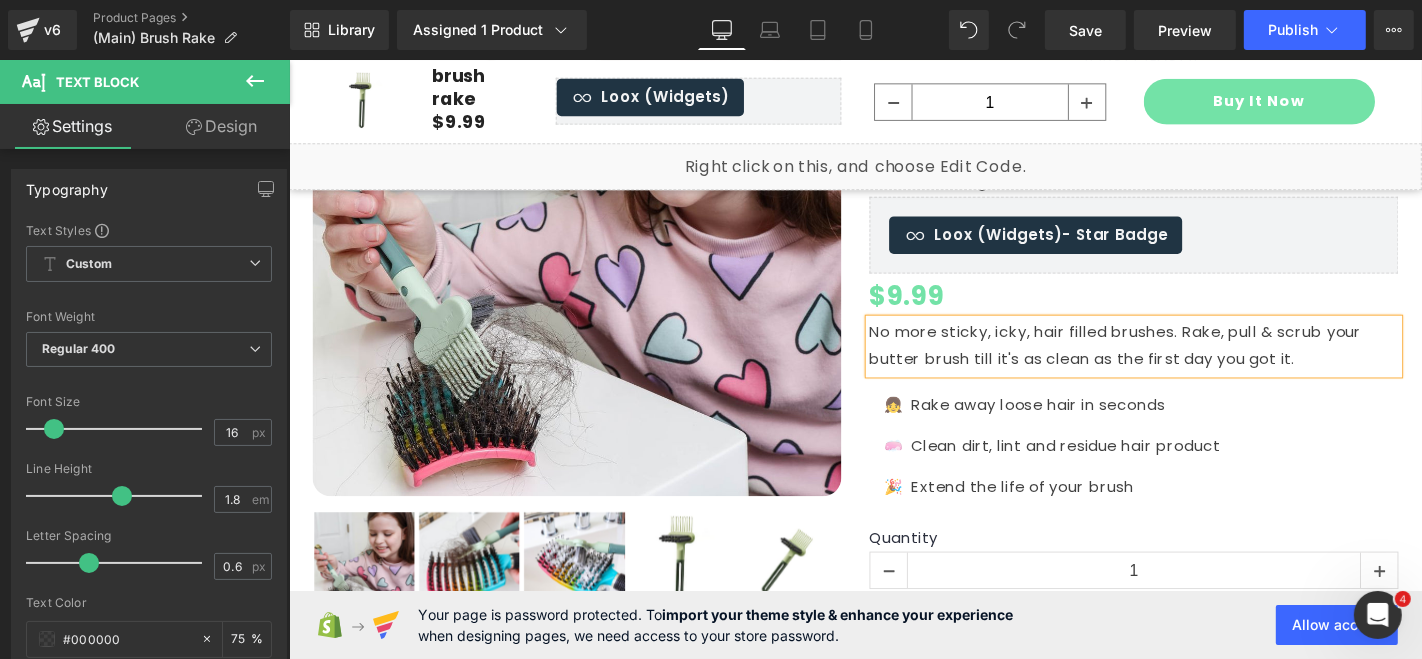 scroll, scrollTop: 45, scrollLeft: 0, axis: vertical 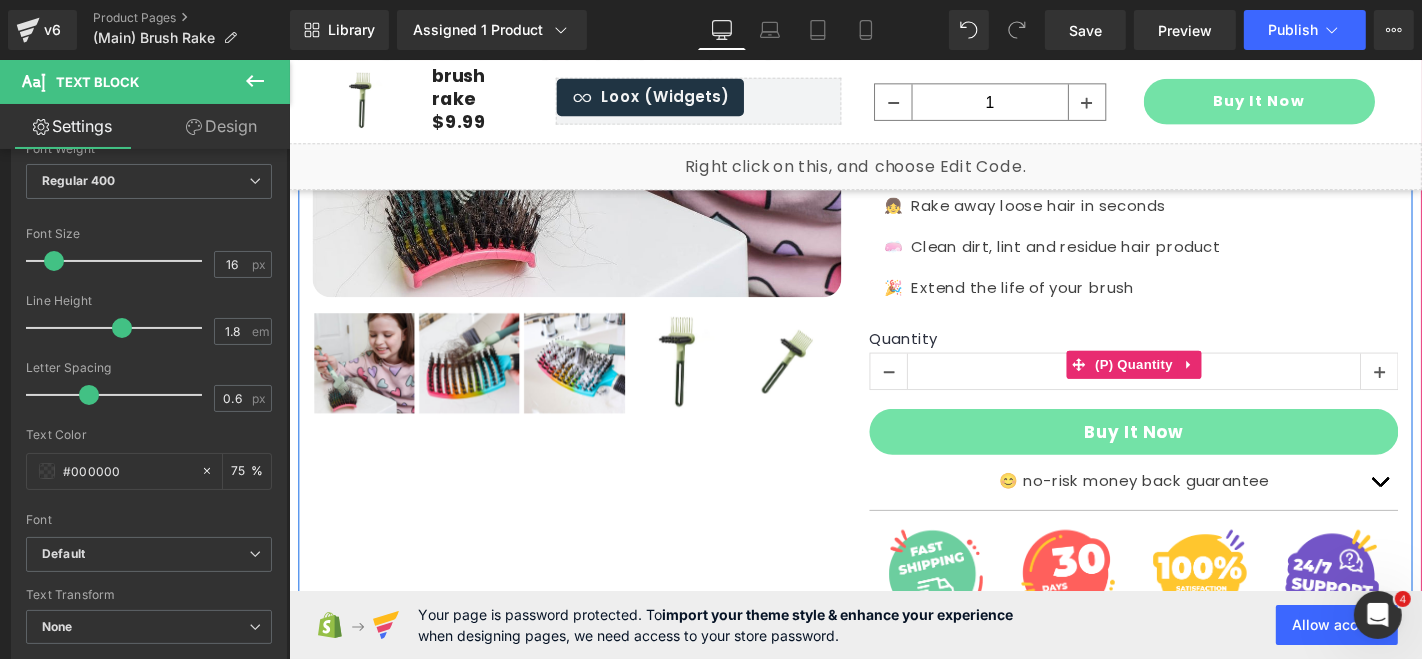 click on "1" at bounding box center [1190, 393] 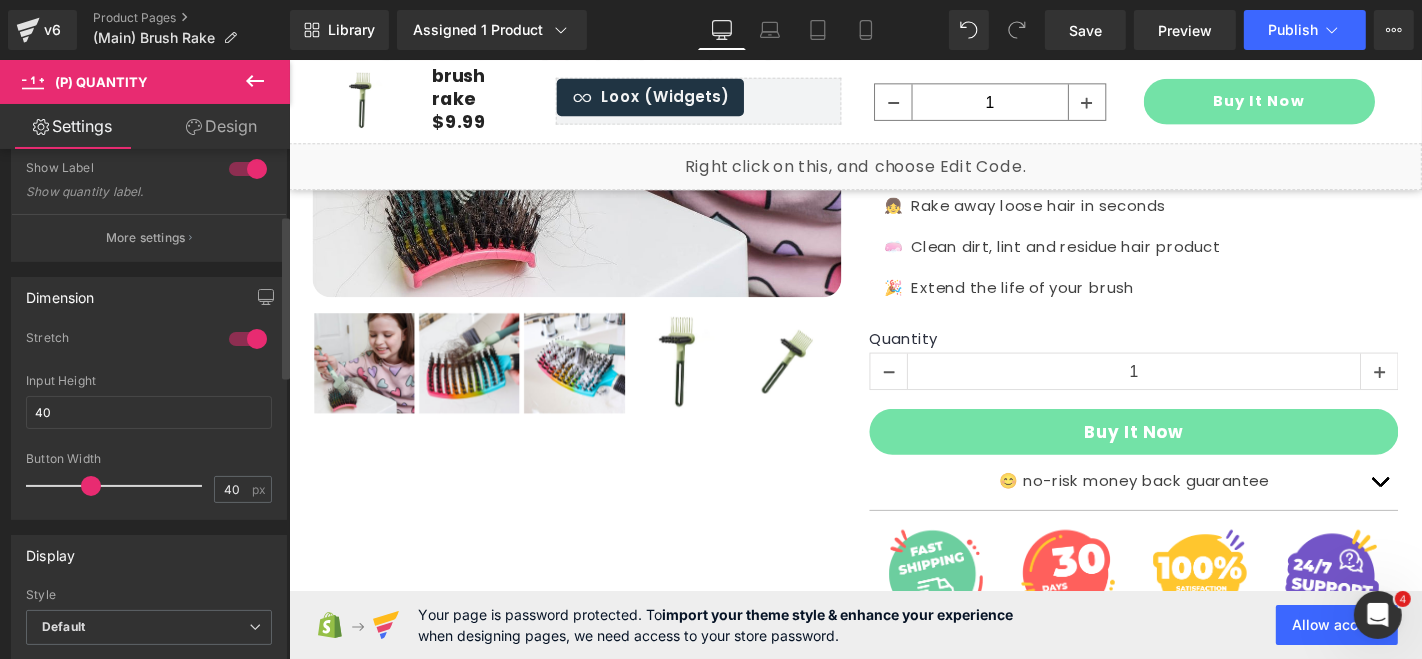 scroll, scrollTop: 204, scrollLeft: 0, axis: vertical 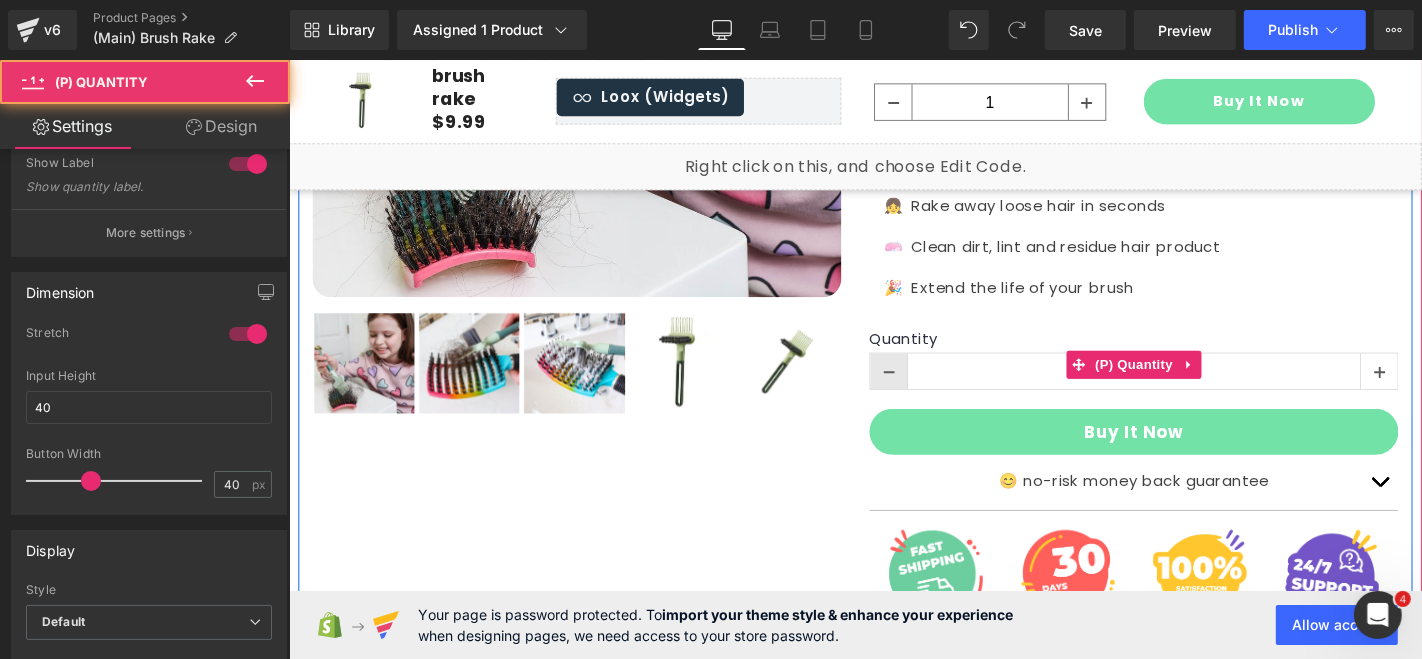click at bounding box center (929, 392) 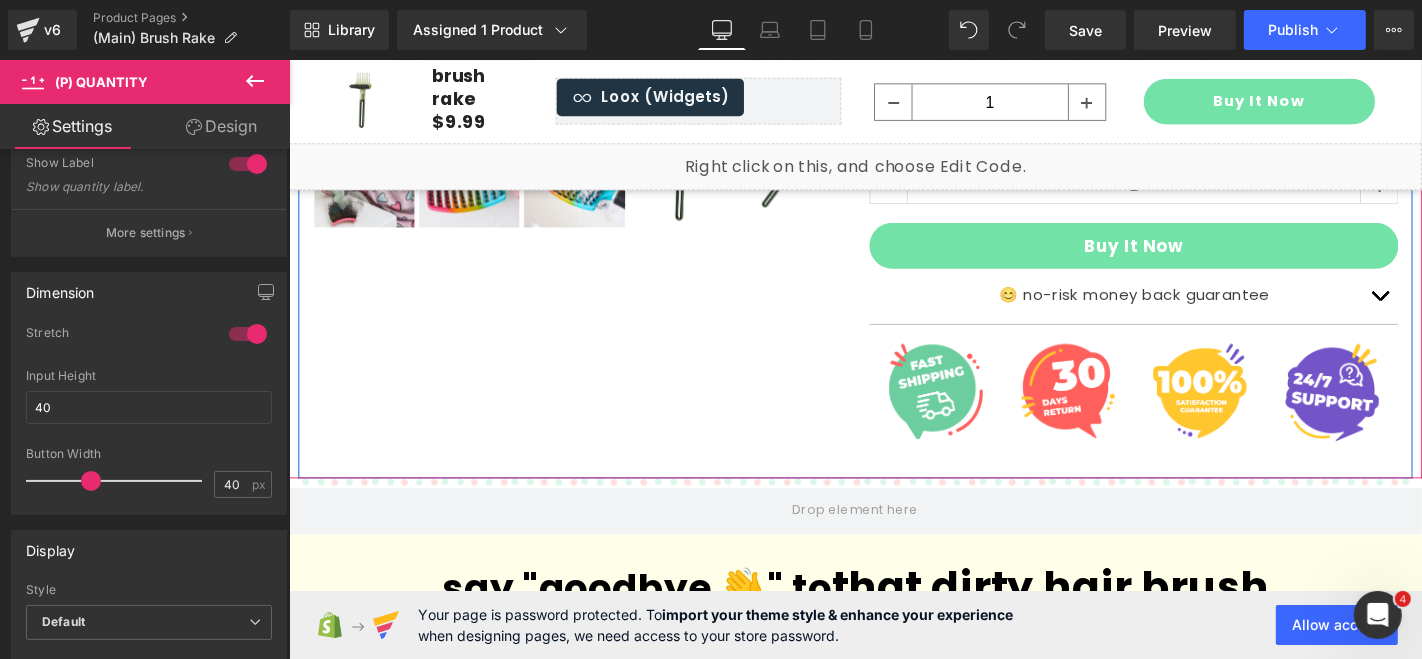 scroll, scrollTop: 742, scrollLeft: 0, axis: vertical 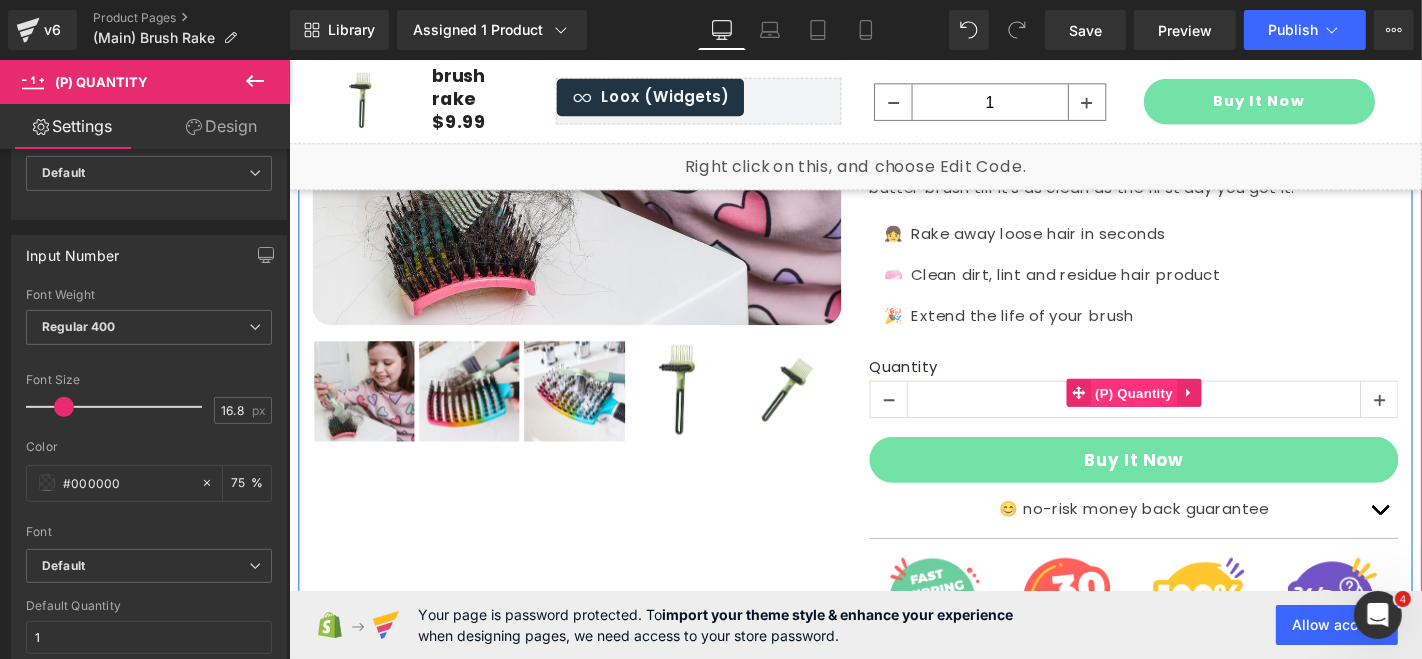 click on "(P) Quantity" at bounding box center [1190, 415] 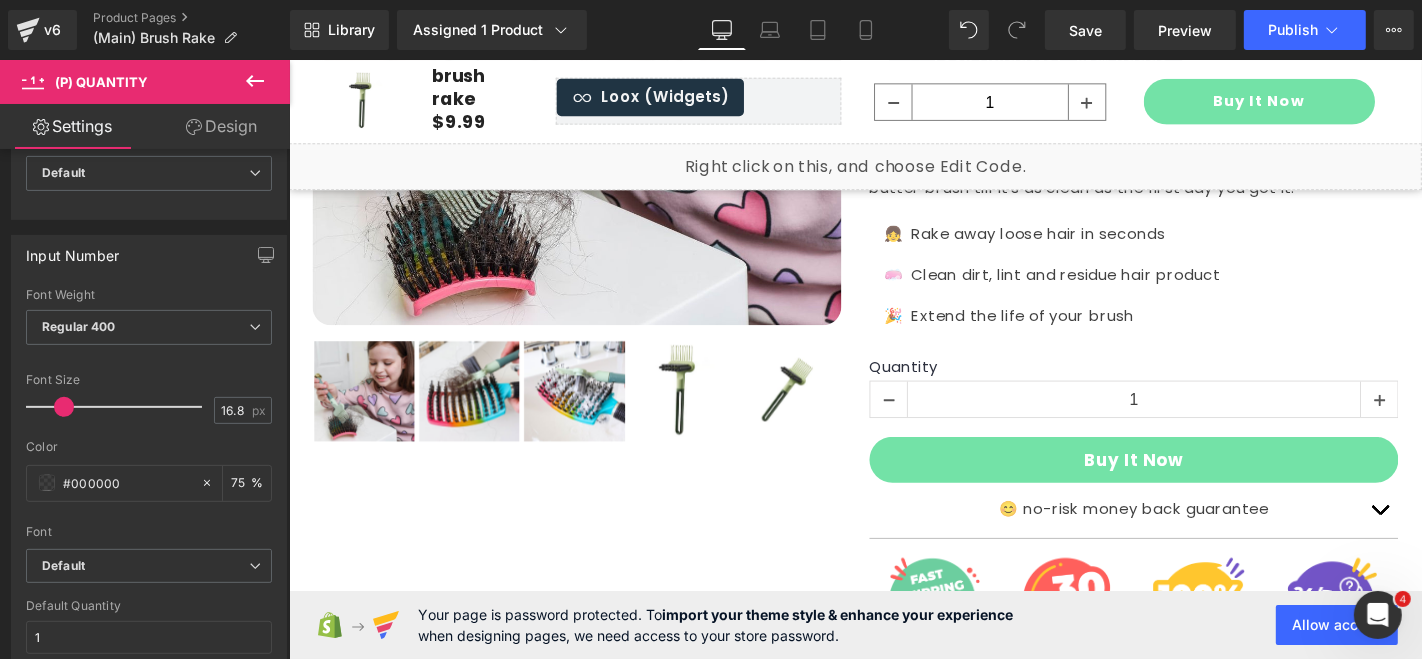 click on "Design" at bounding box center (221, 126) 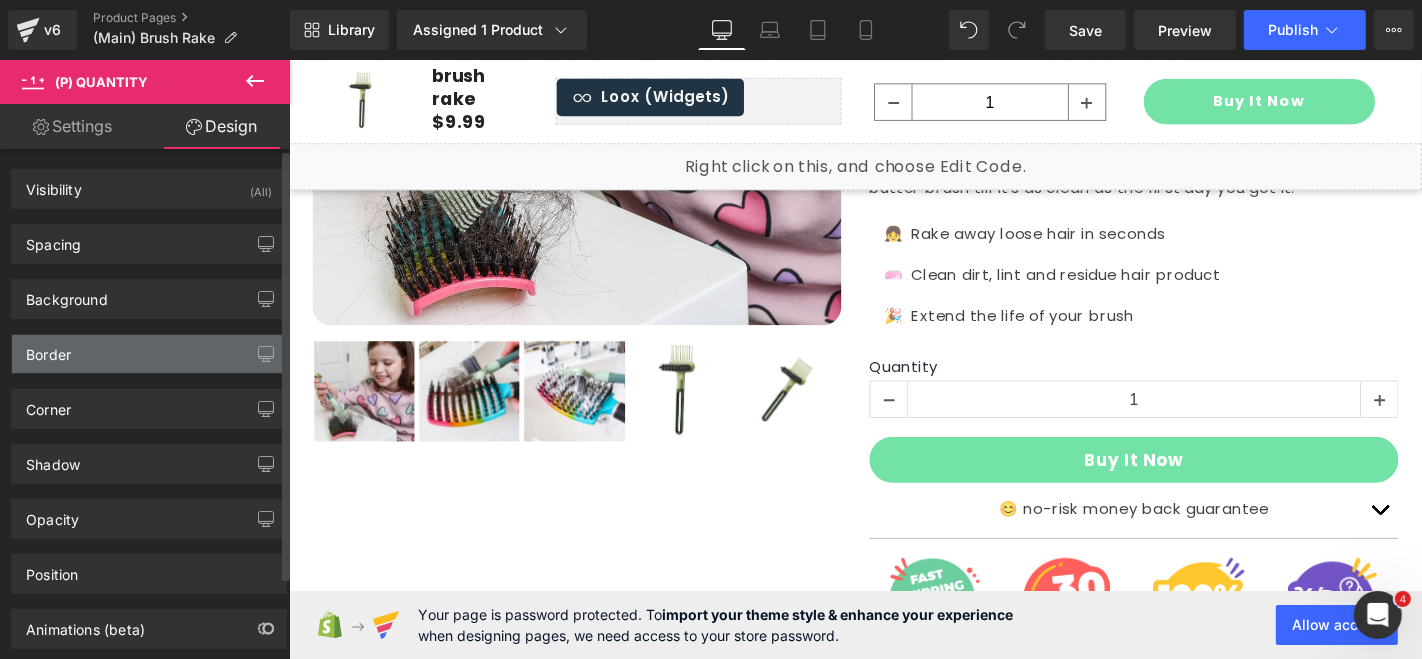click on "Border" at bounding box center [149, 354] 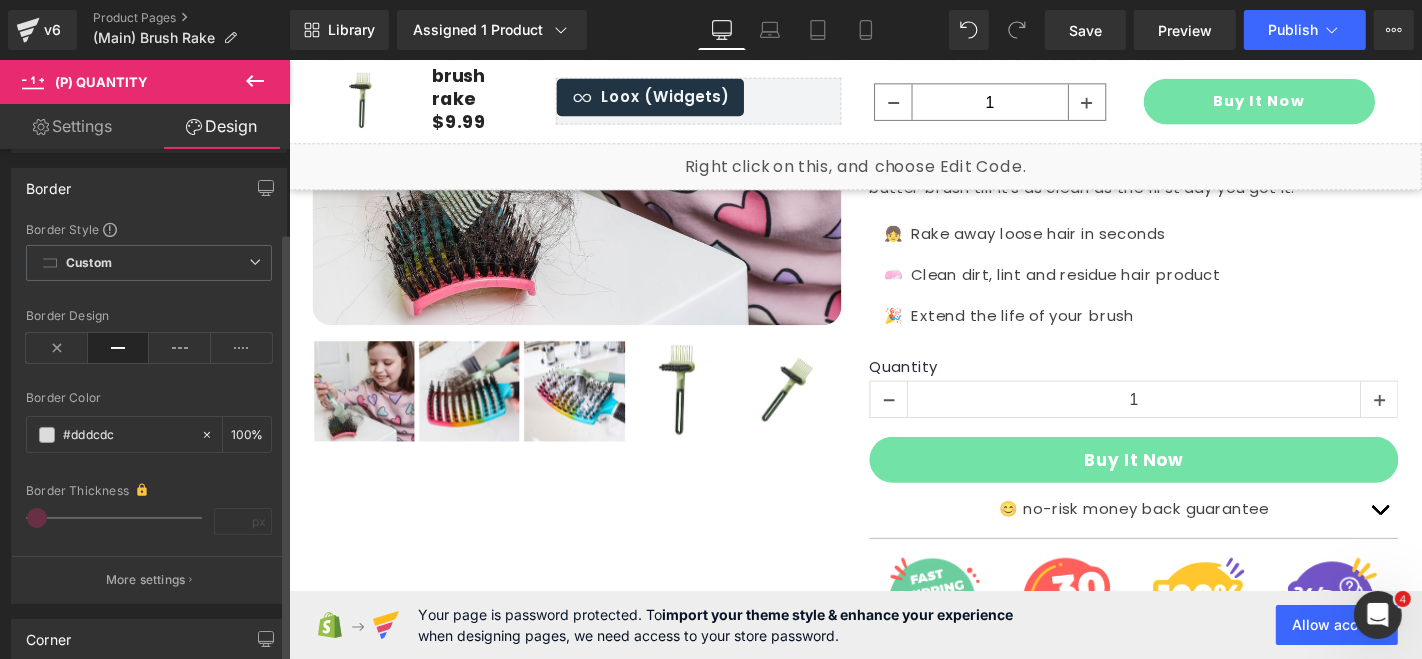 scroll, scrollTop: 175, scrollLeft: 0, axis: vertical 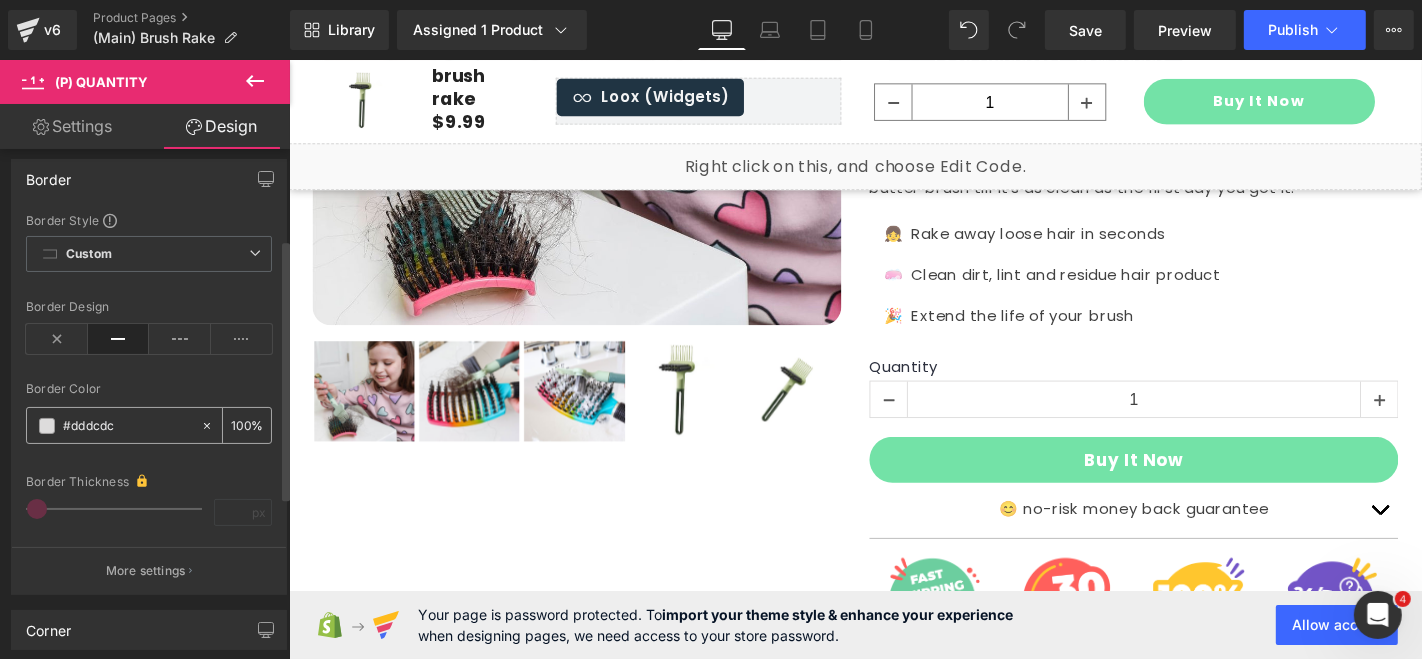 click at bounding box center (127, 426) 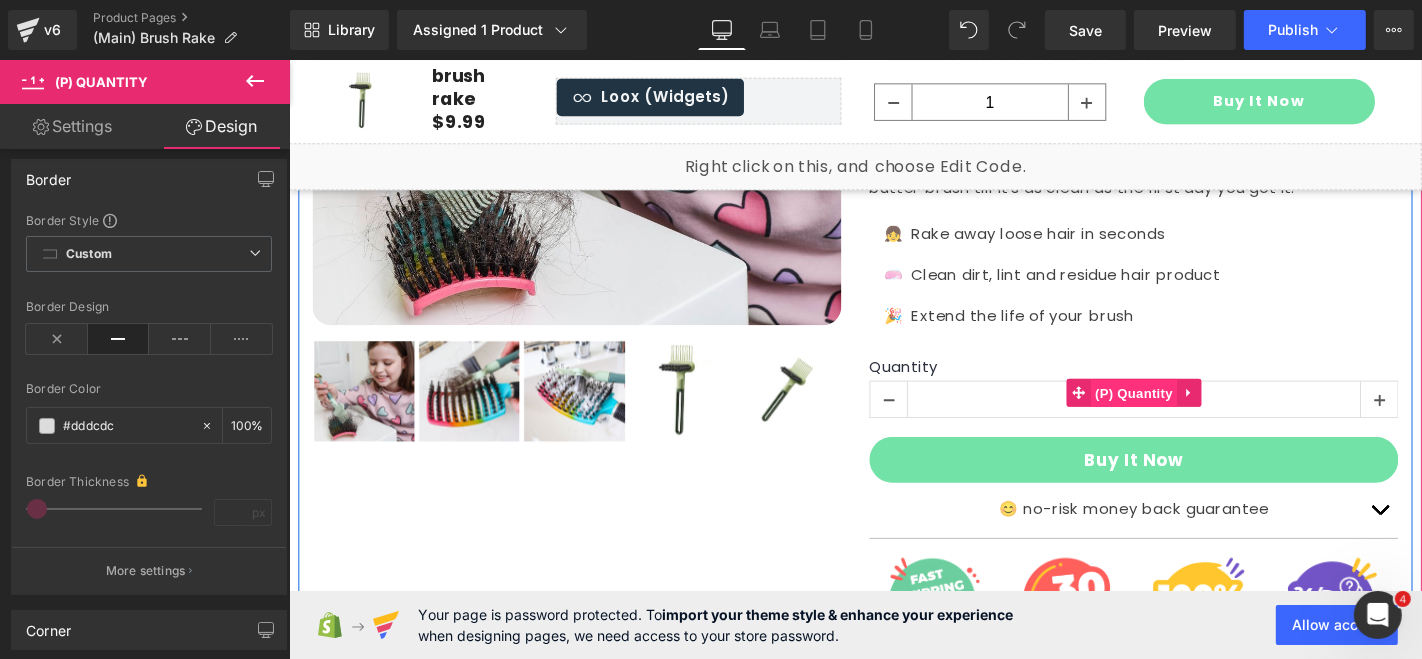 click on "(P) Quantity" at bounding box center (1190, 415) 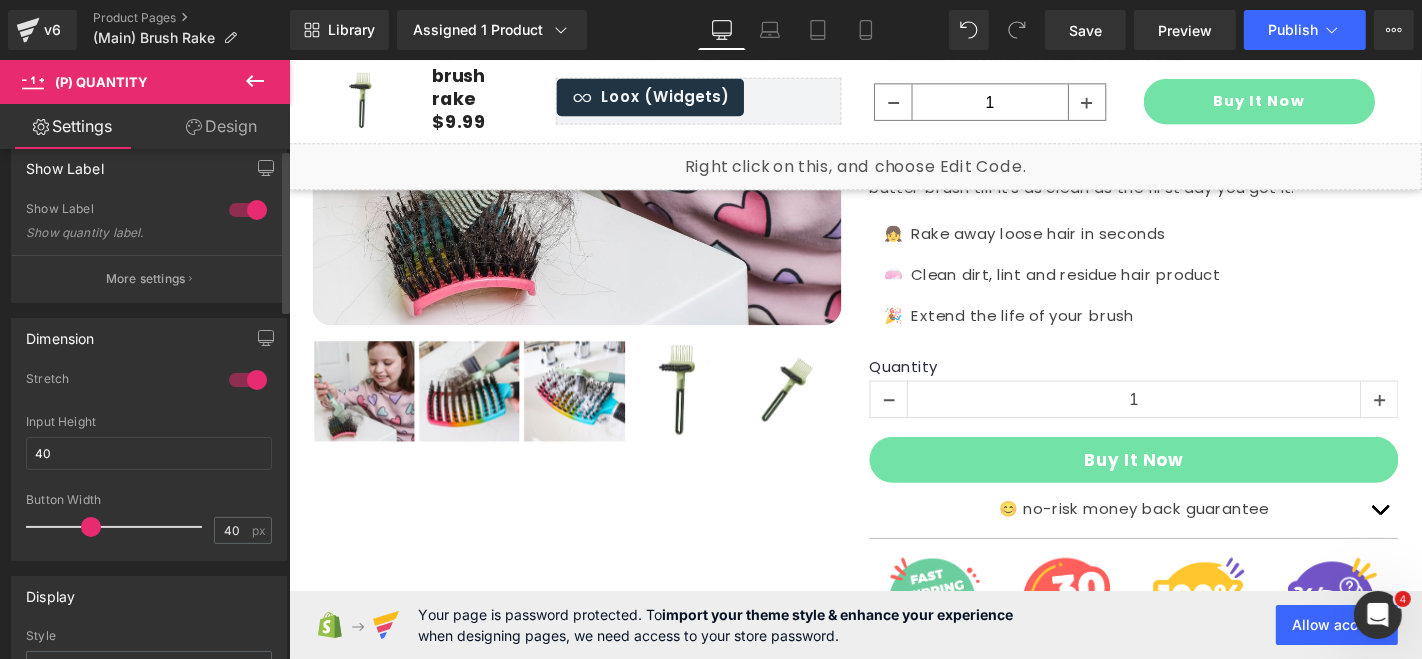scroll, scrollTop: 0, scrollLeft: 0, axis: both 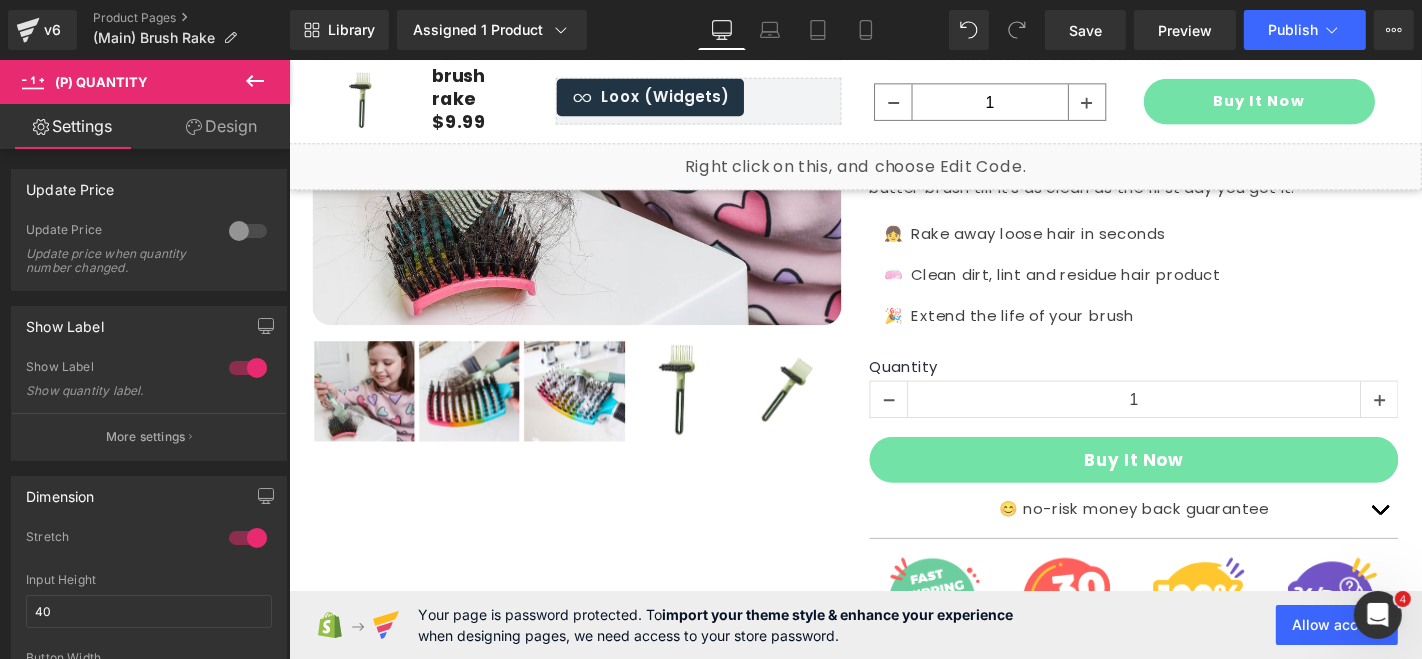 click 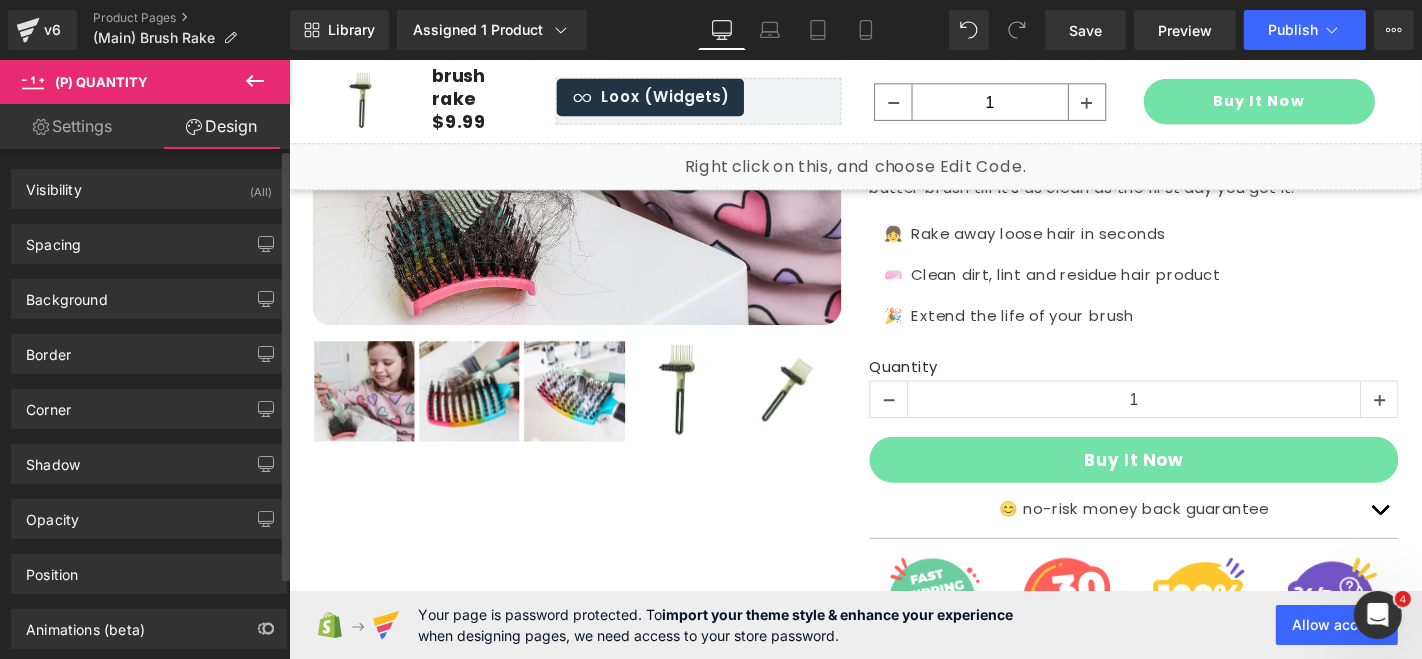 scroll, scrollTop: 4, scrollLeft: 0, axis: vertical 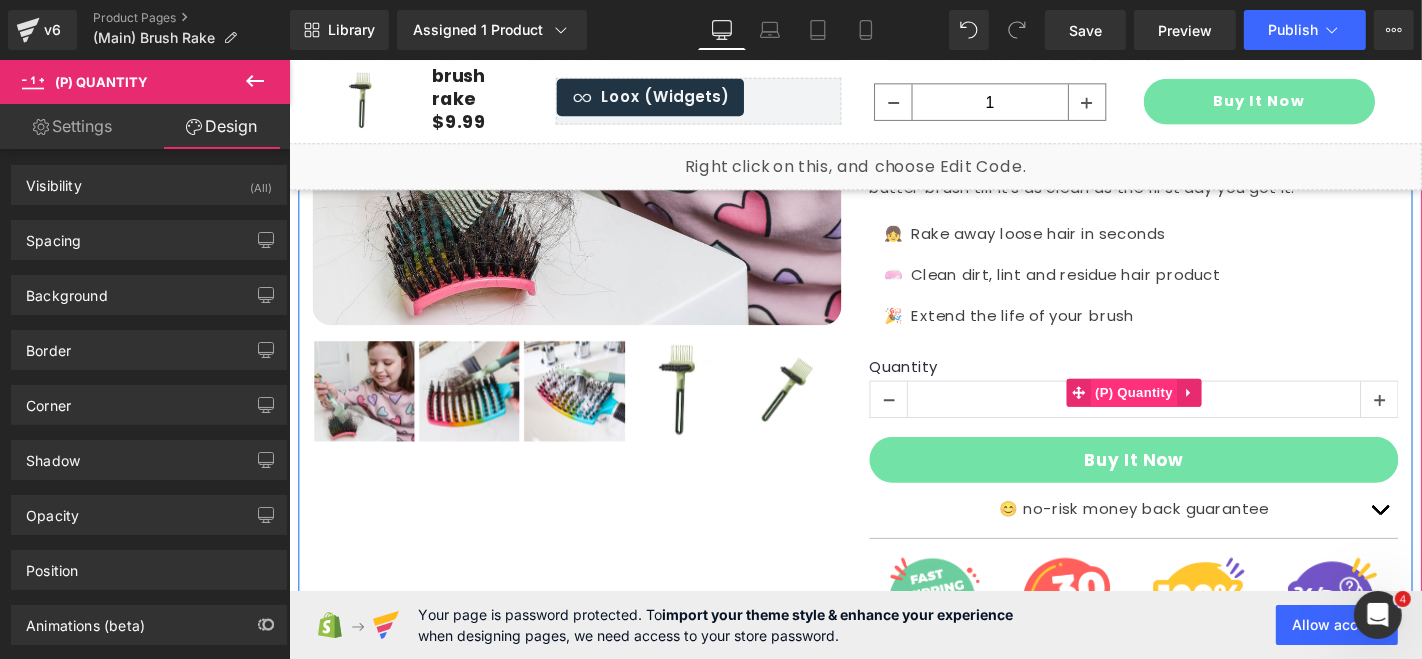 click on "(P) Quantity" at bounding box center [1190, 414] 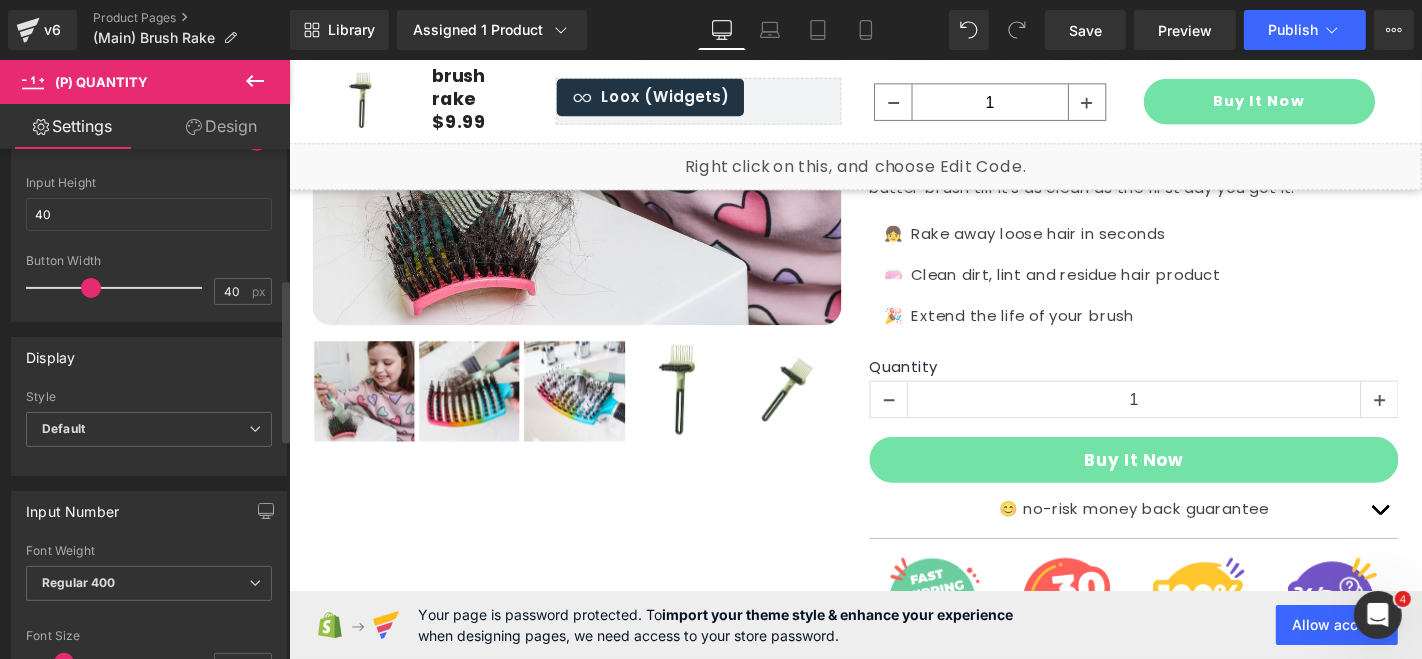 scroll, scrollTop: 403, scrollLeft: 0, axis: vertical 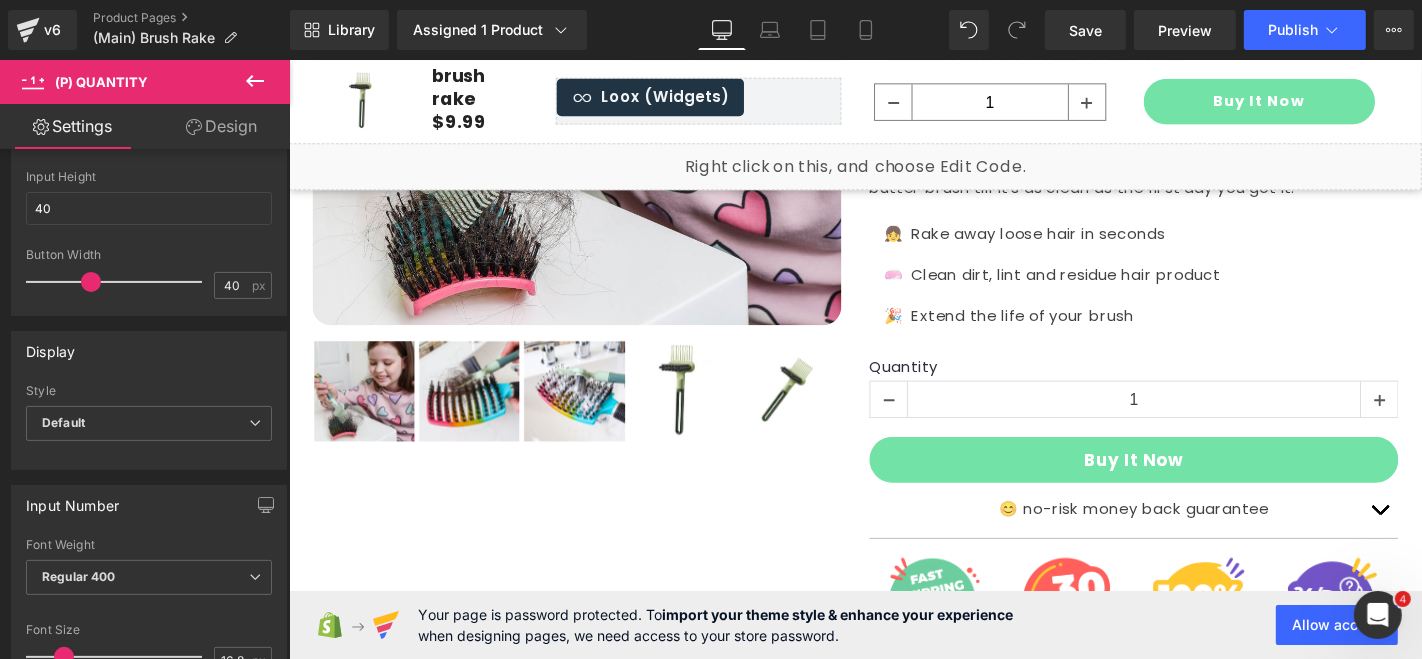 click on "Design" at bounding box center (221, 126) 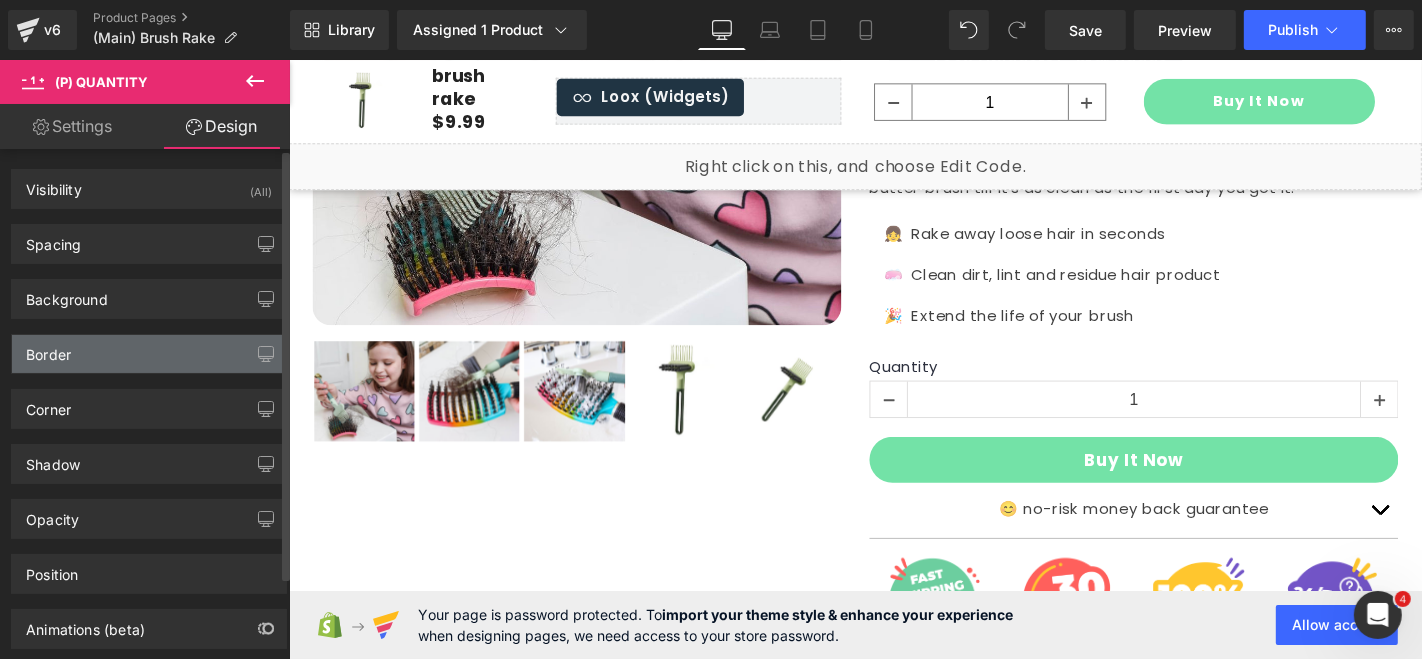 click on "Border" at bounding box center (48, 349) 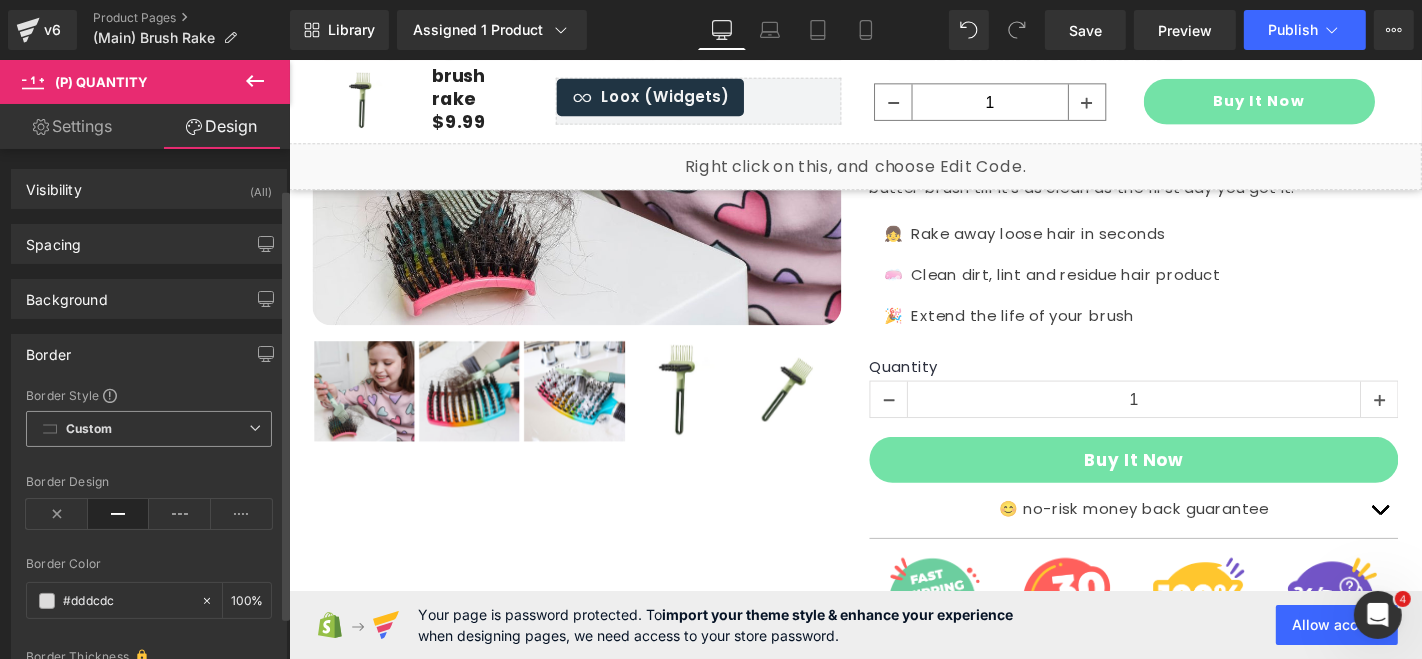 scroll, scrollTop: 81, scrollLeft: 0, axis: vertical 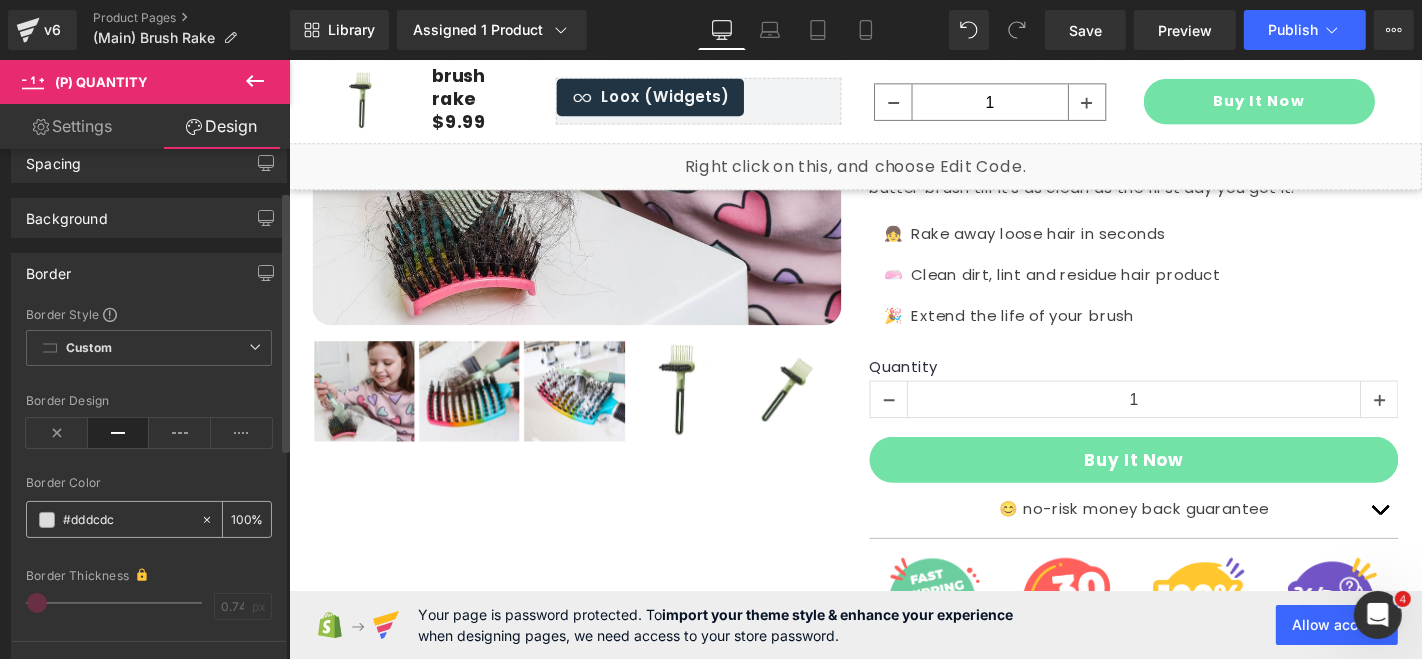 click on "#dddcdc" at bounding box center (127, 520) 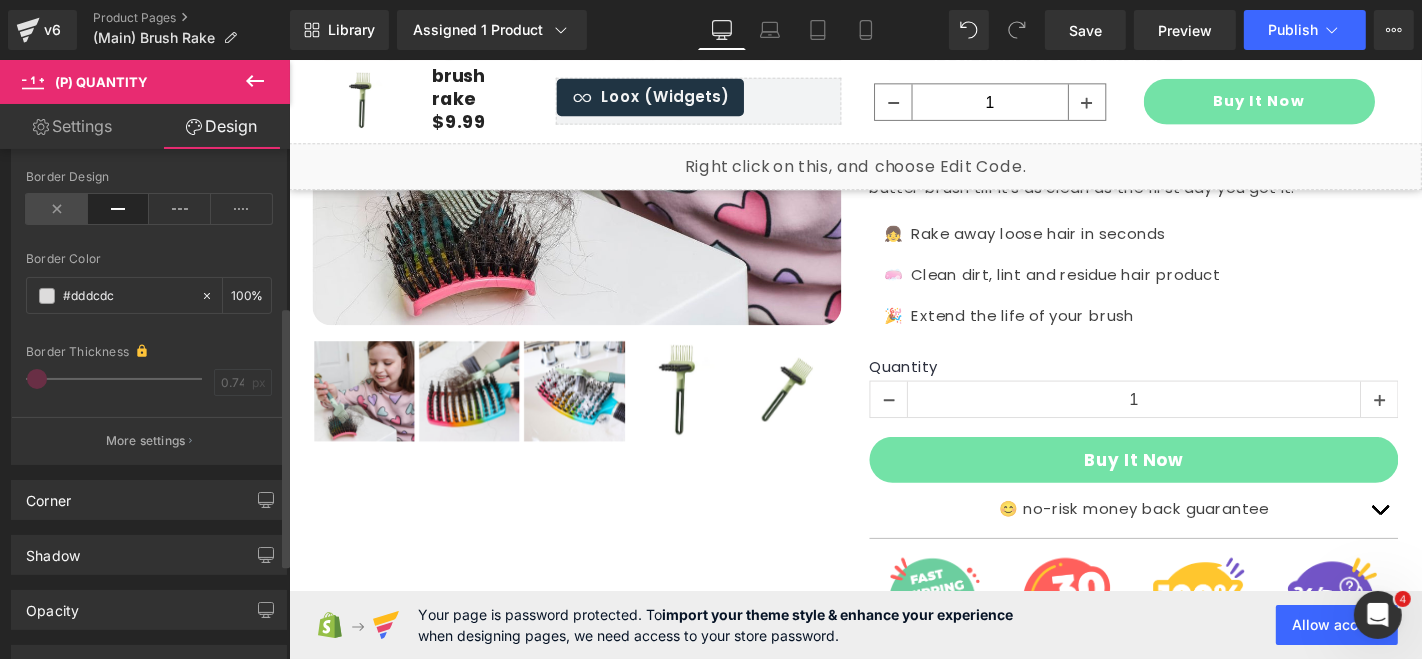 scroll, scrollTop: 288, scrollLeft: 0, axis: vertical 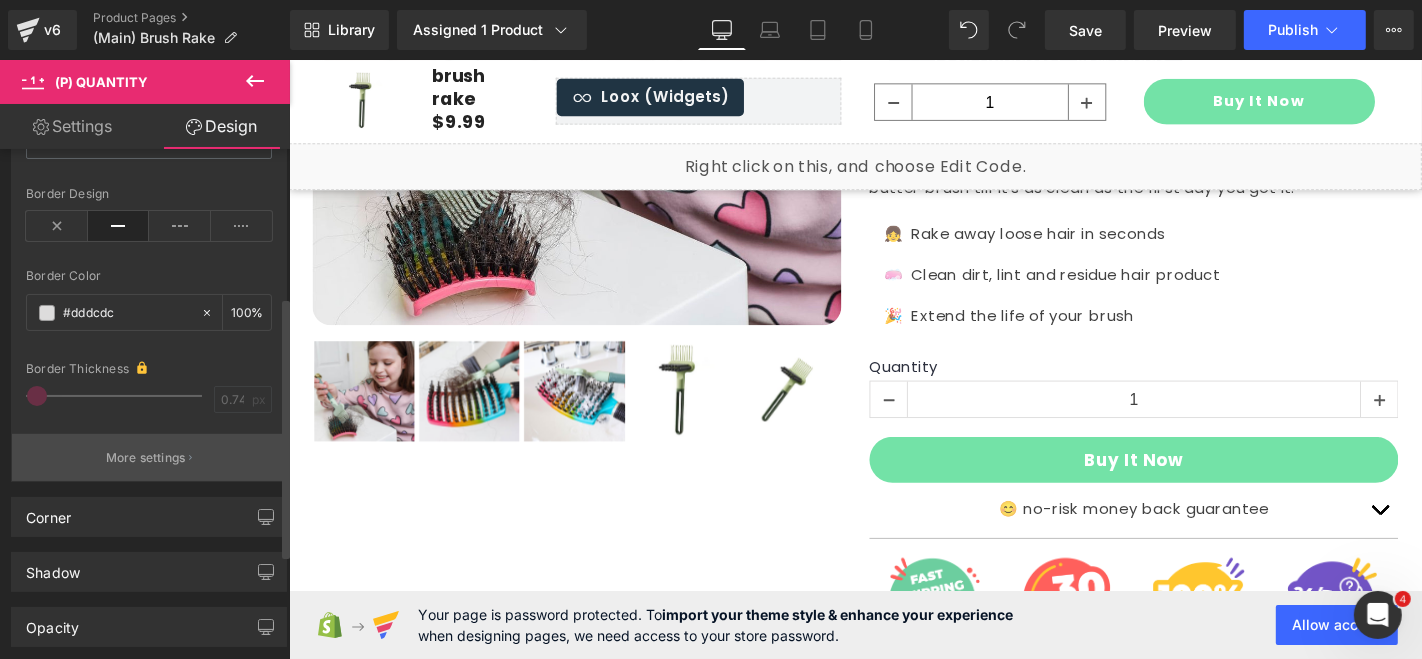 click on "More settings" at bounding box center [149, 457] 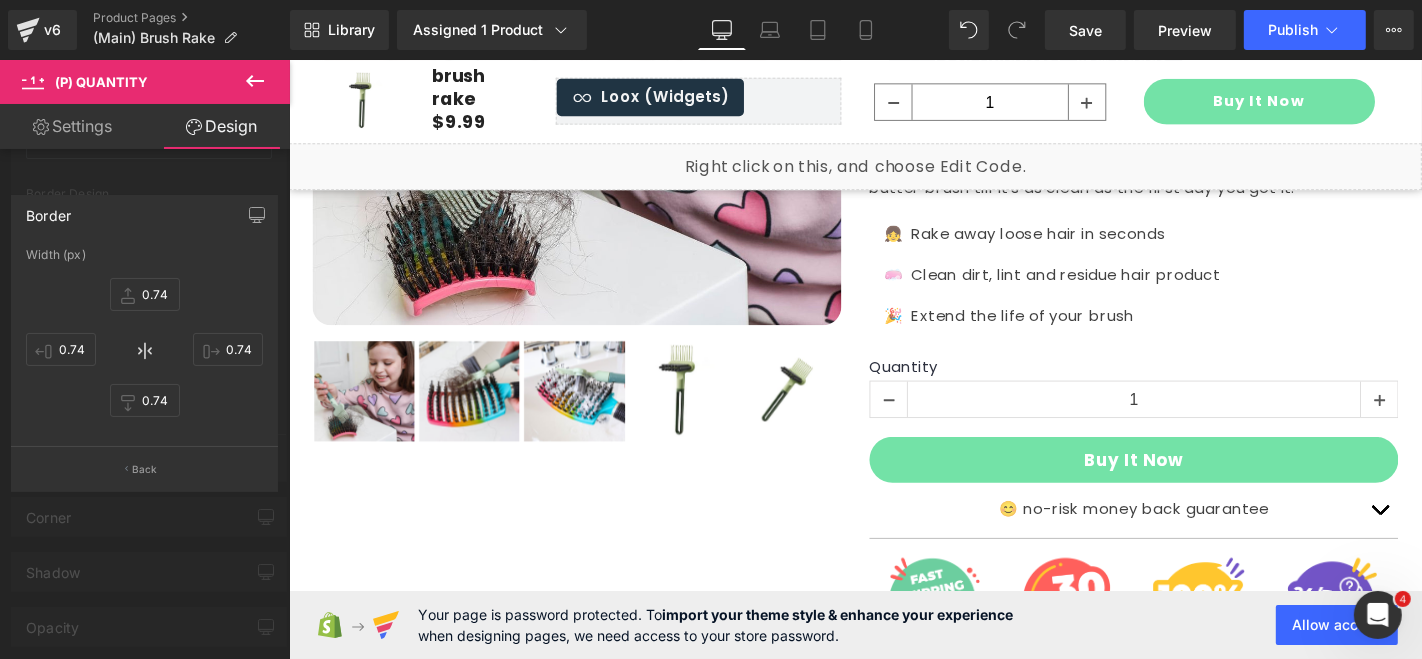 click at bounding box center [145, 364] 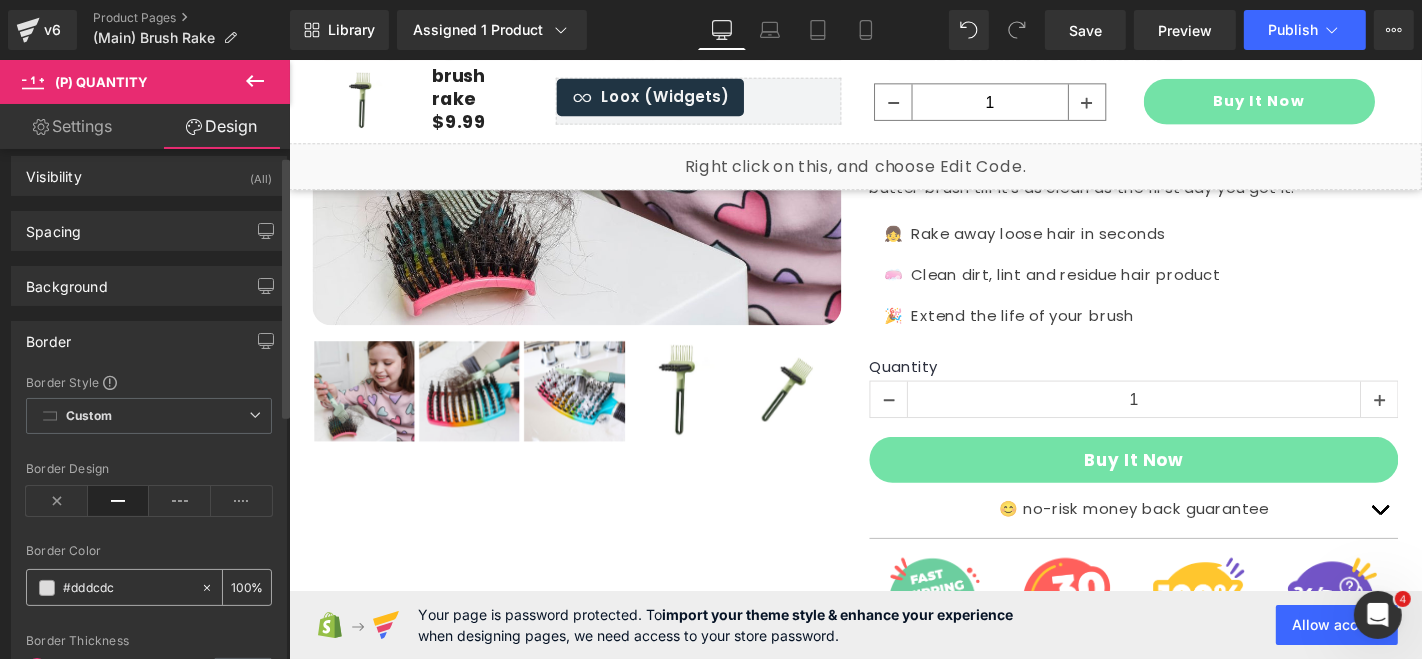 scroll, scrollTop: 0, scrollLeft: 0, axis: both 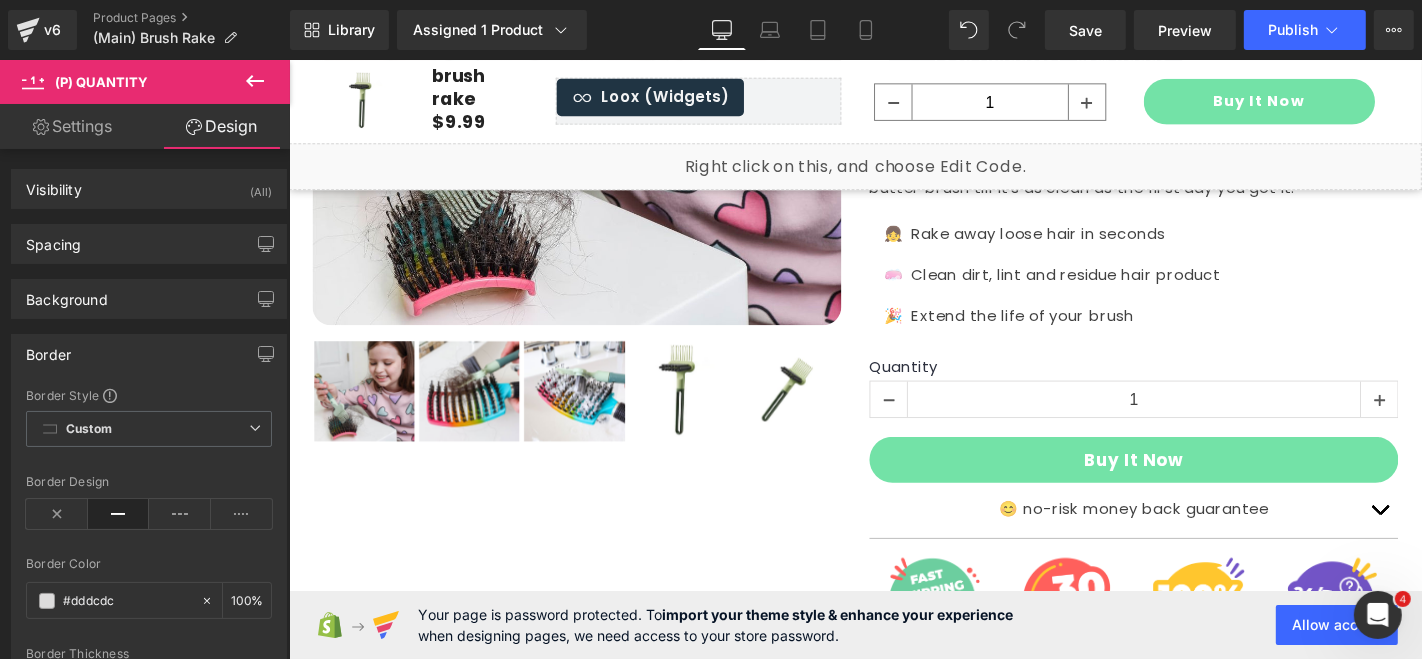 click 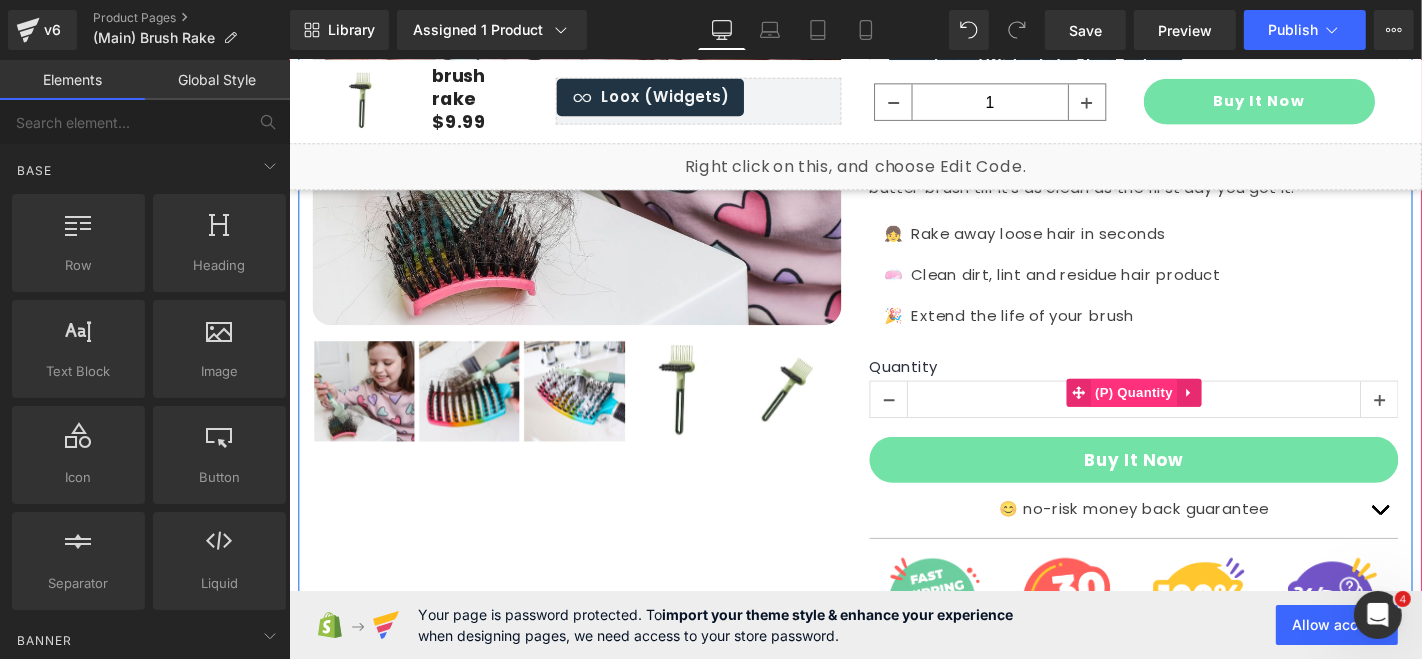 click on "(P) Quantity" at bounding box center (1190, 414) 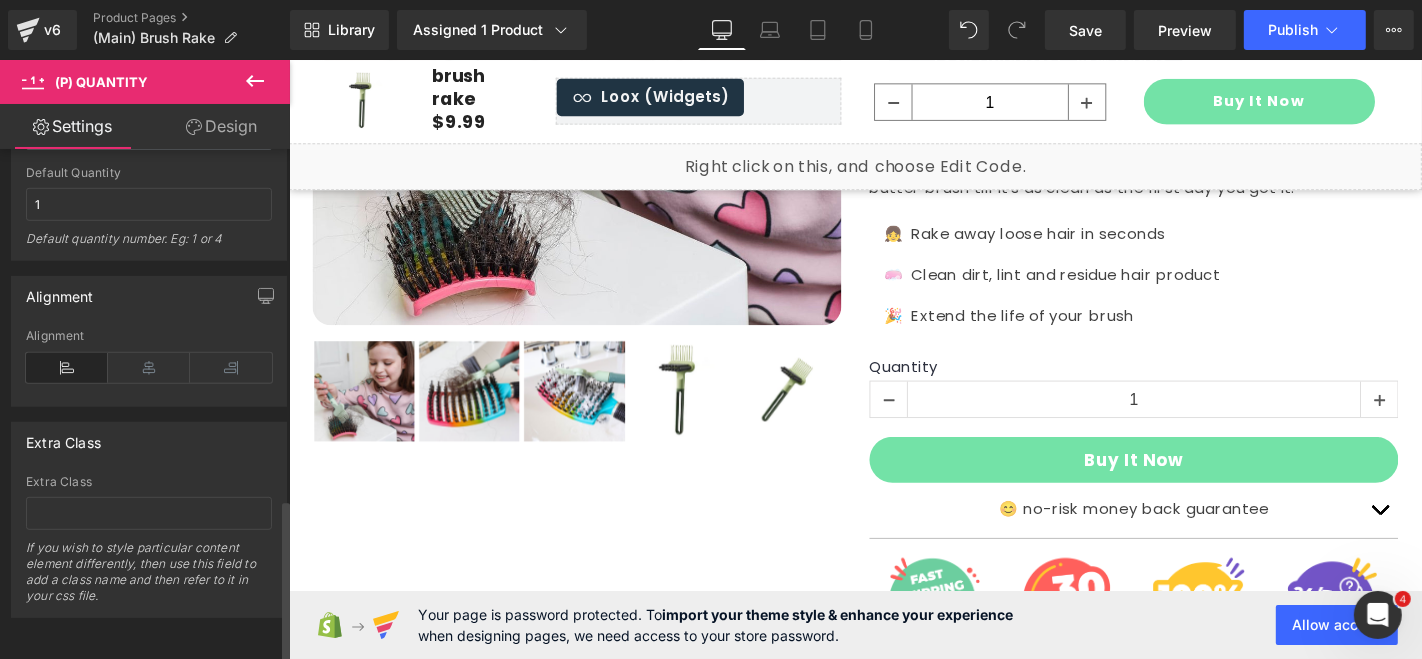 scroll, scrollTop: 1094, scrollLeft: 0, axis: vertical 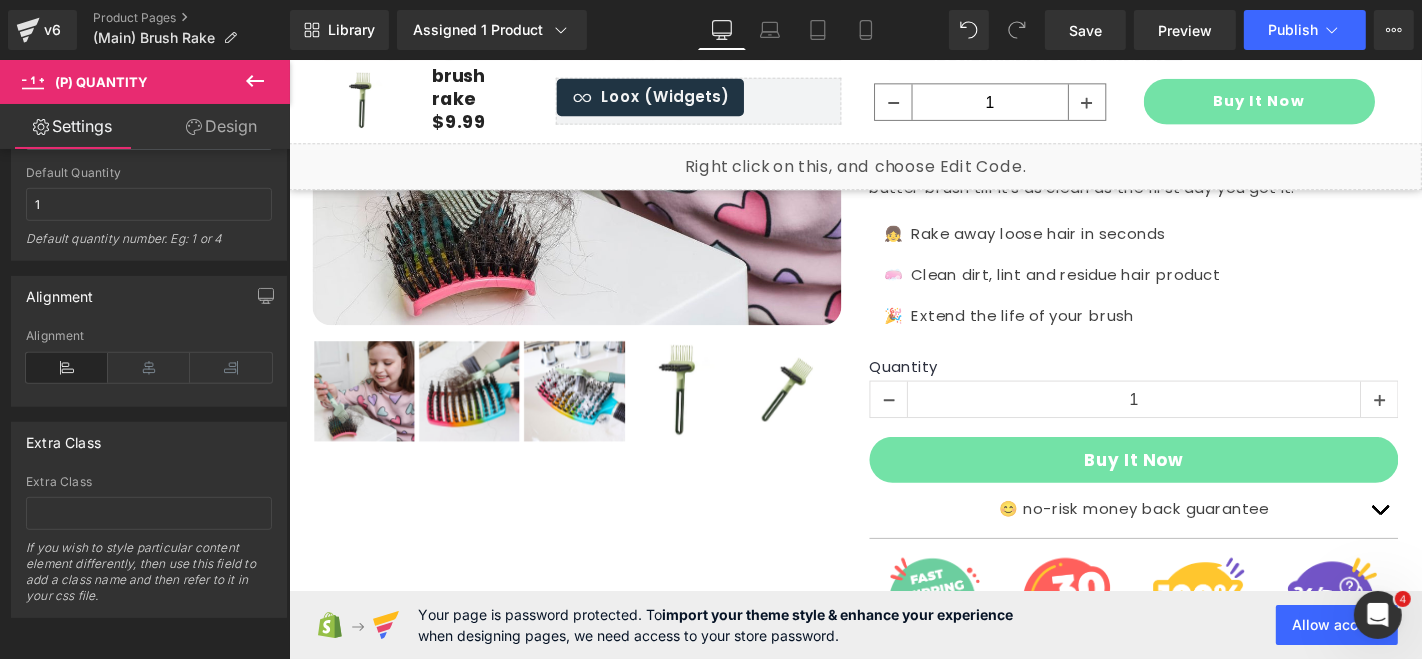 click on "Design" at bounding box center (221, 126) 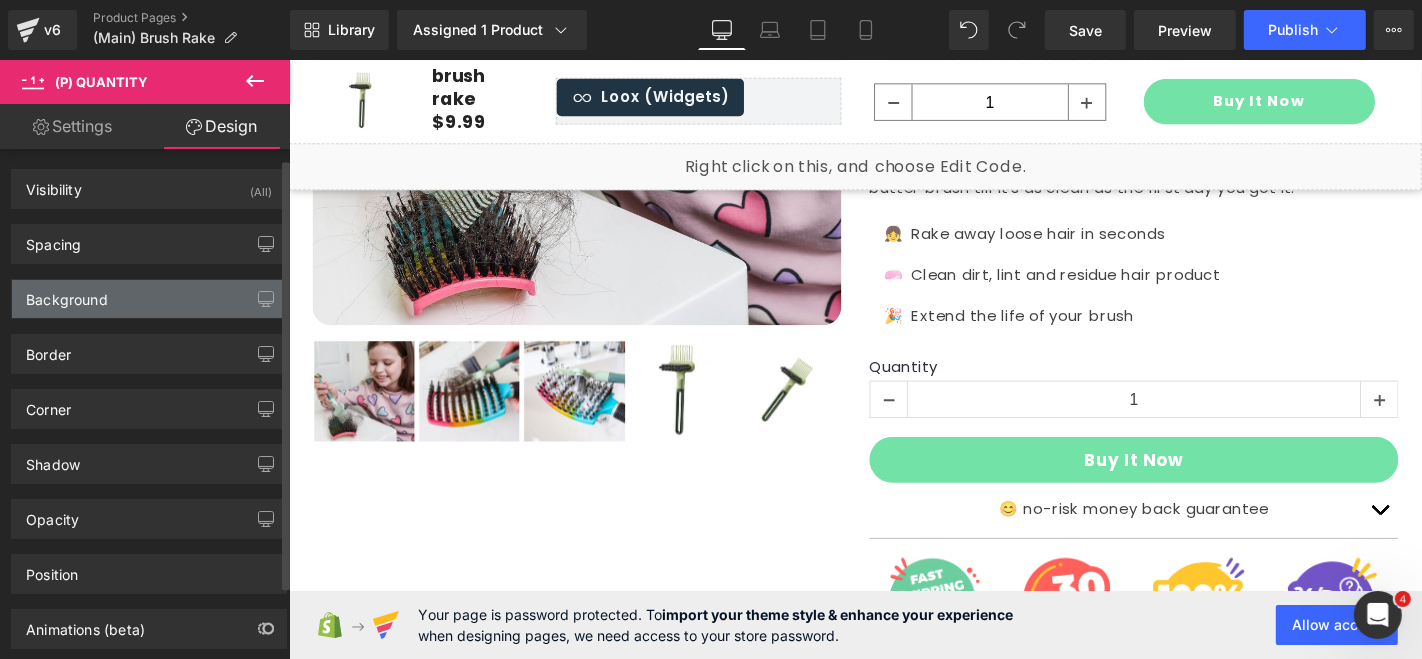 scroll, scrollTop: 0, scrollLeft: 0, axis: both 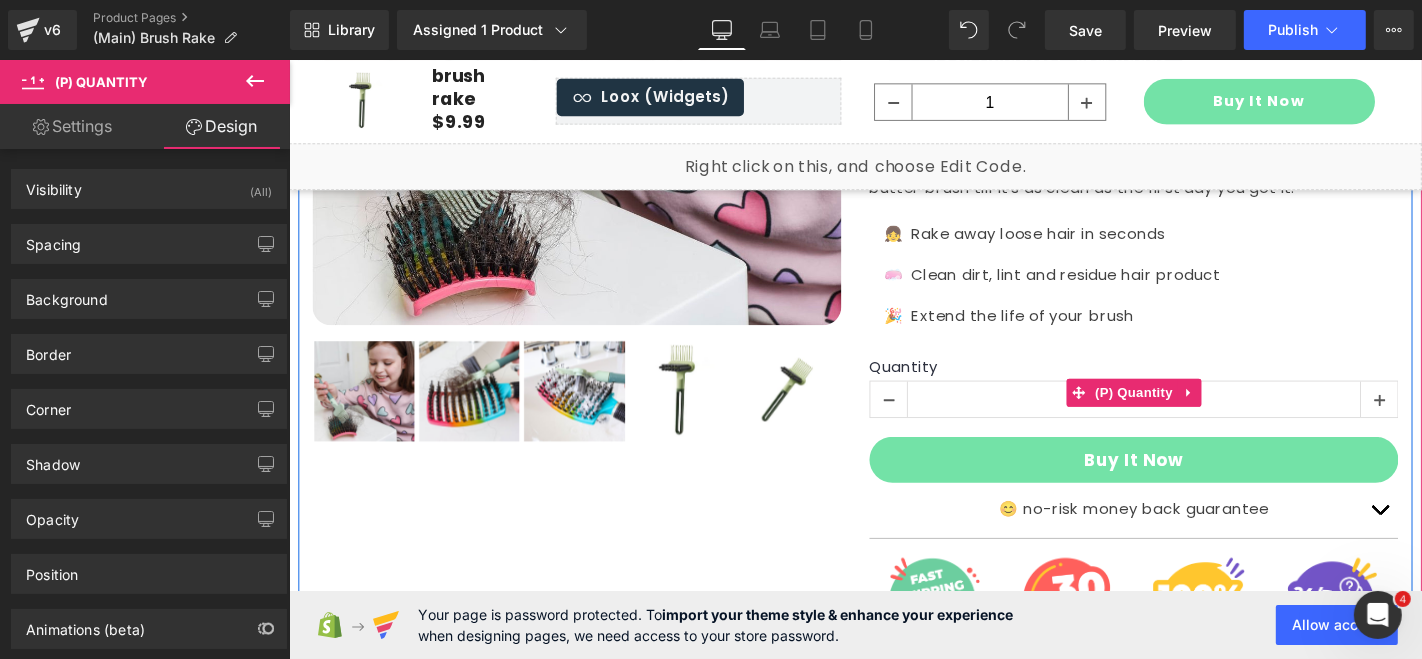 click on "1" at bounding box center [1190, 422] 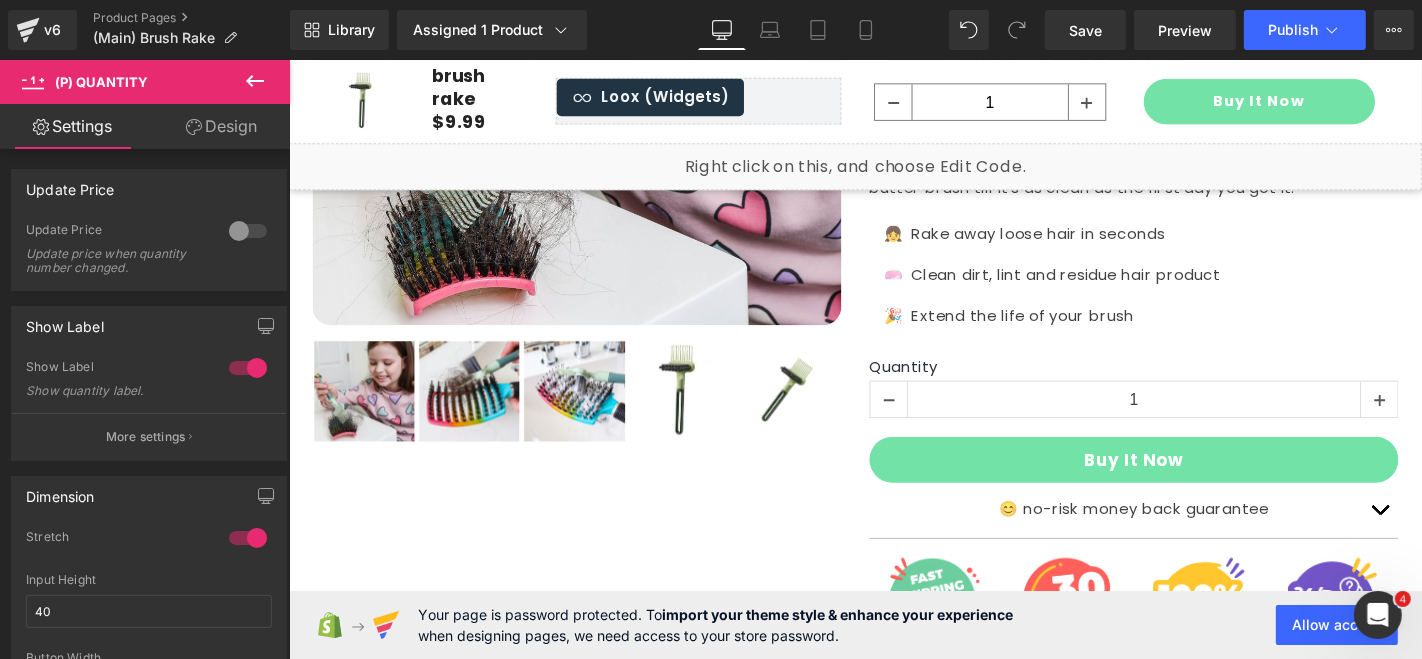 click on "Design" at bounding box center [221, 126] 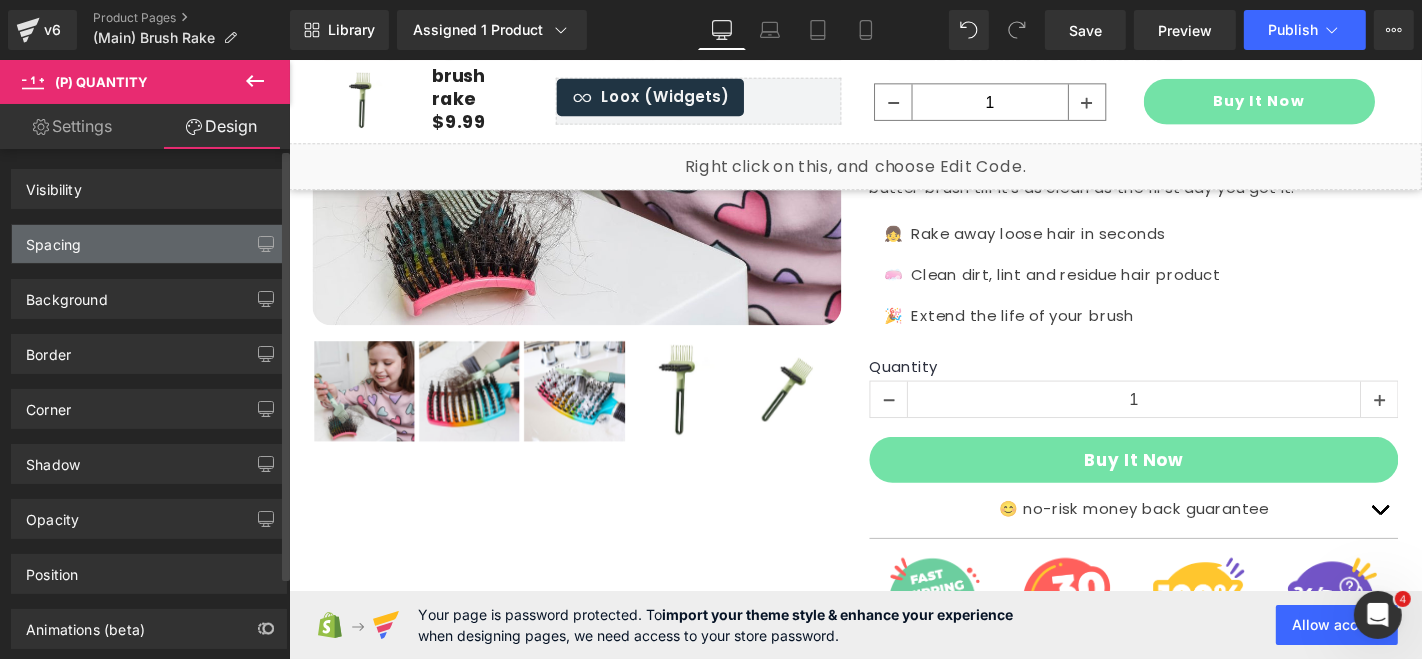 click on "Spacing" at bounding box center (149, 244) 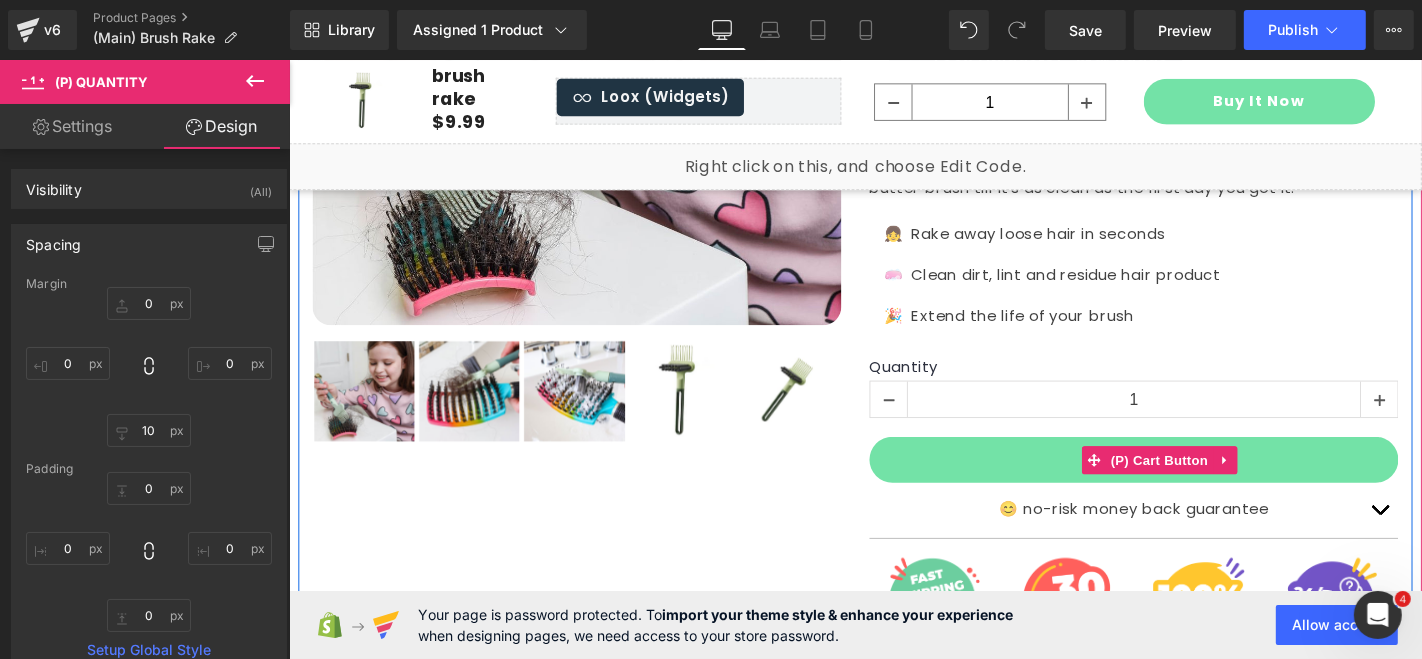 click on "Buy It Now" at bounding box center [1190, 485] 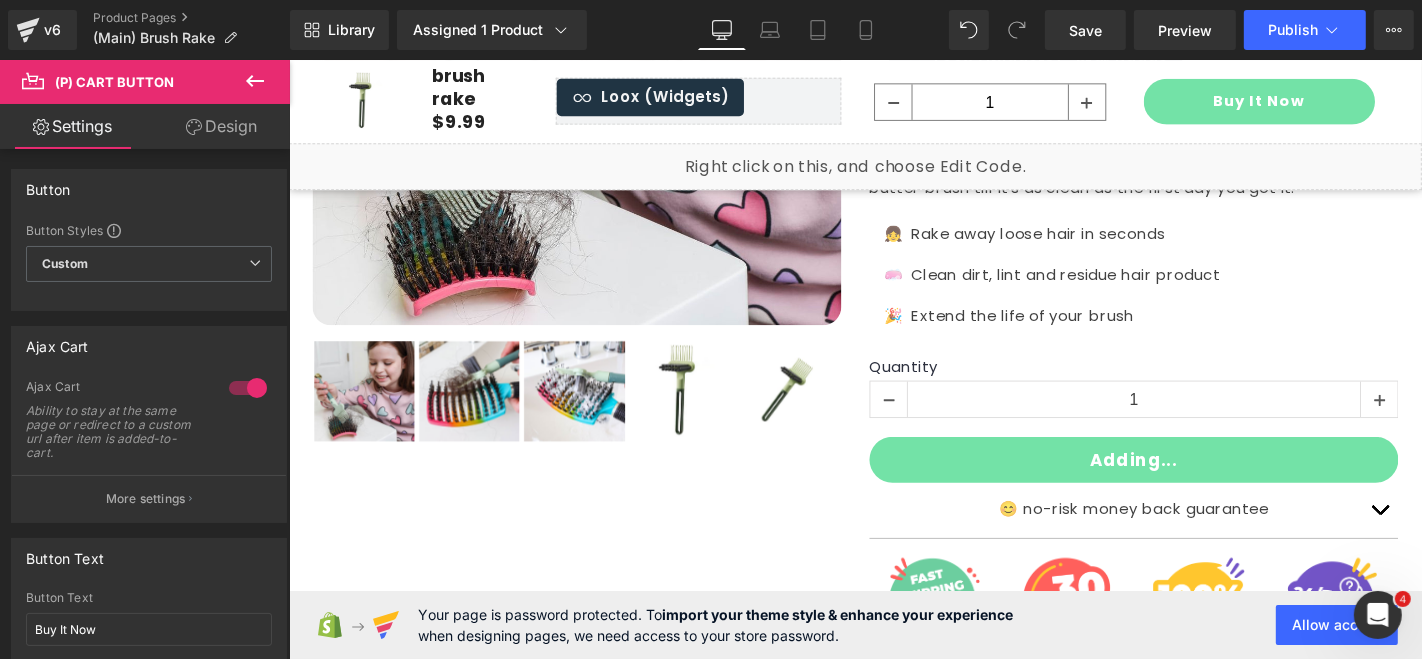 click on "Design" at bounding box center [221, 126] 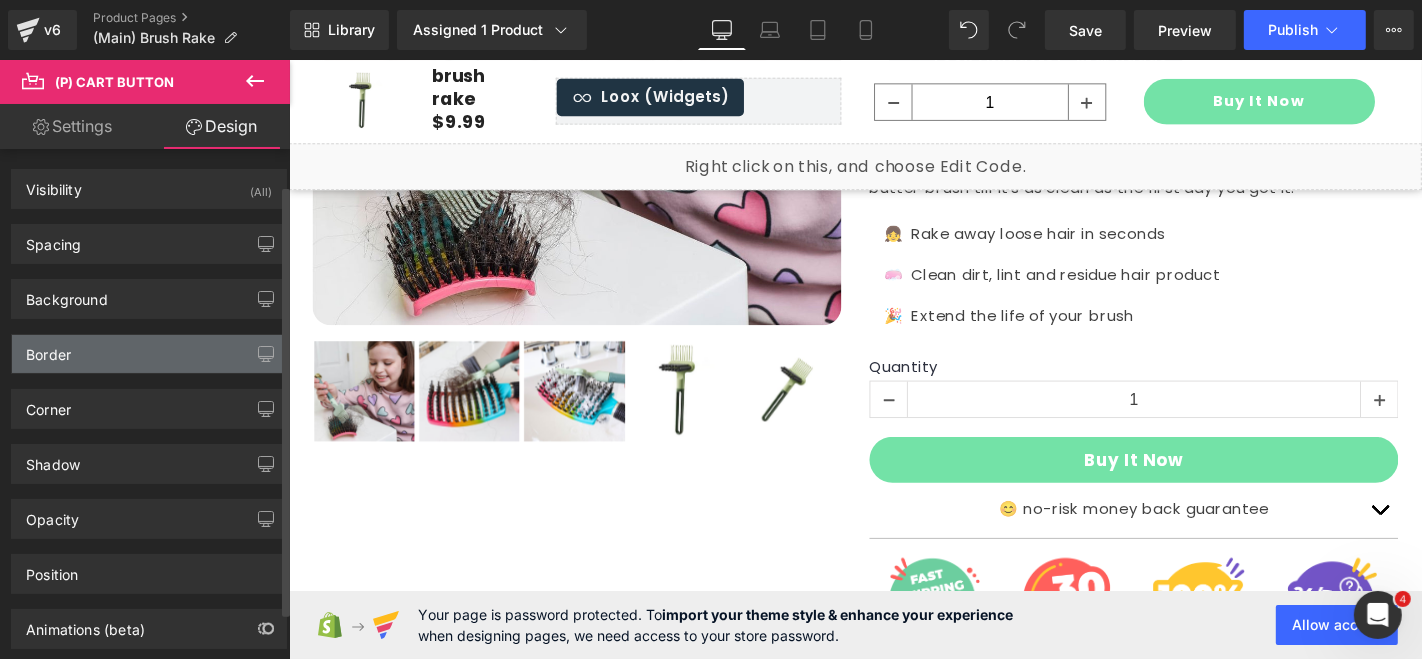 scroll, scrollTop: 42, scrollLeft: 0, axis: vertical 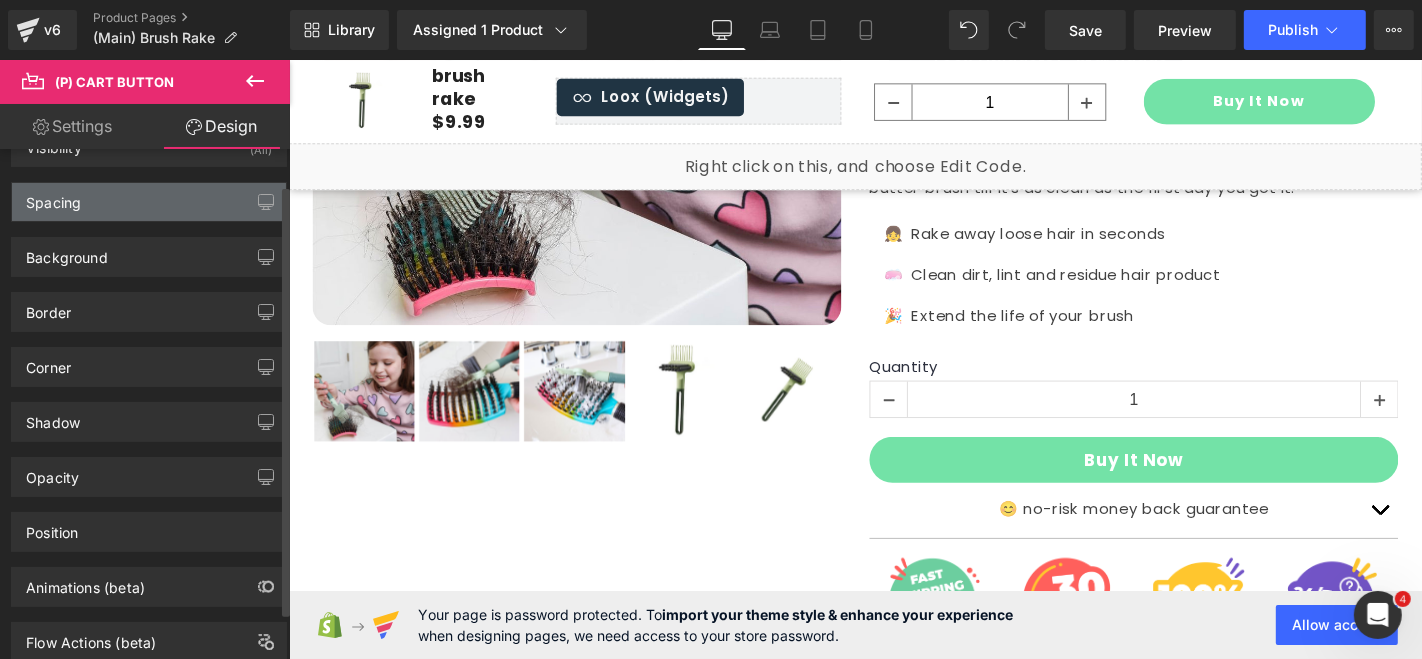 click on "Spacing" at bounding box center (53, 197) 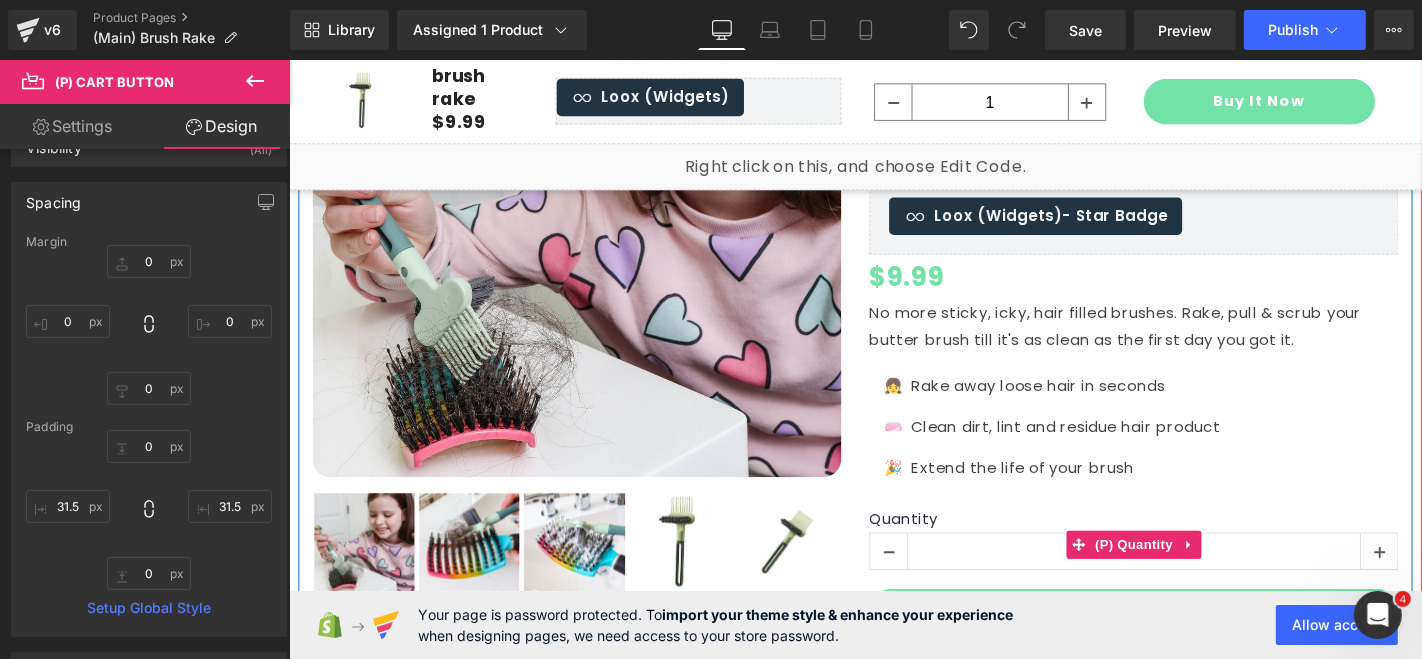 scroll, scrollTop: 346, scrollLeft: 0, axis: vertical 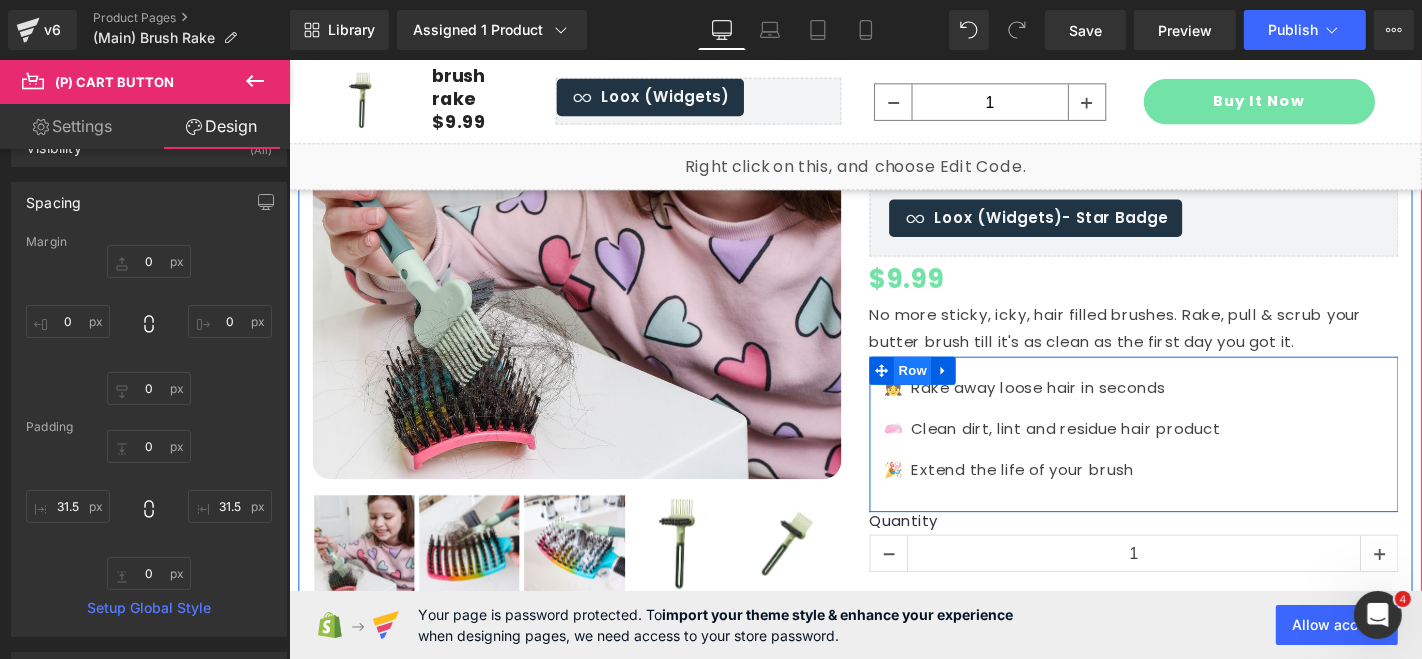 click on "Row" at bounding box center (954, 391) 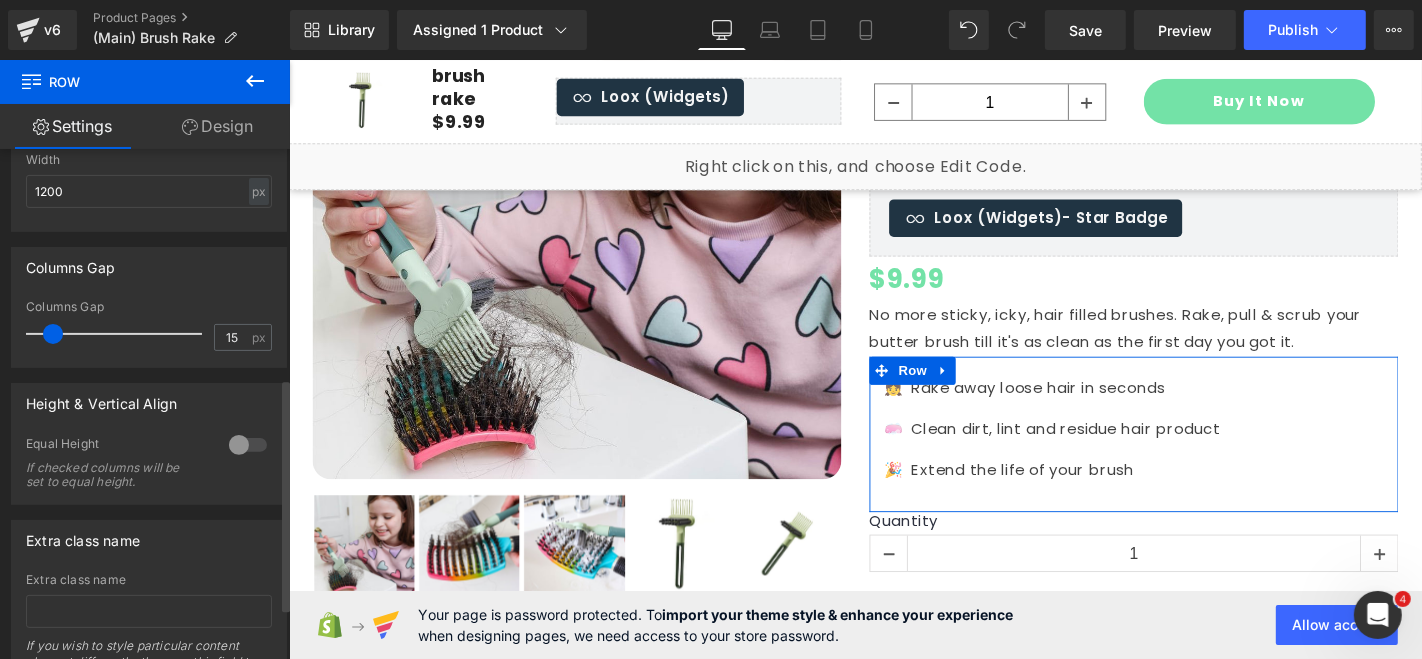 scroll, scrollTop: 501, scrollLeft: 0, axis: vertical 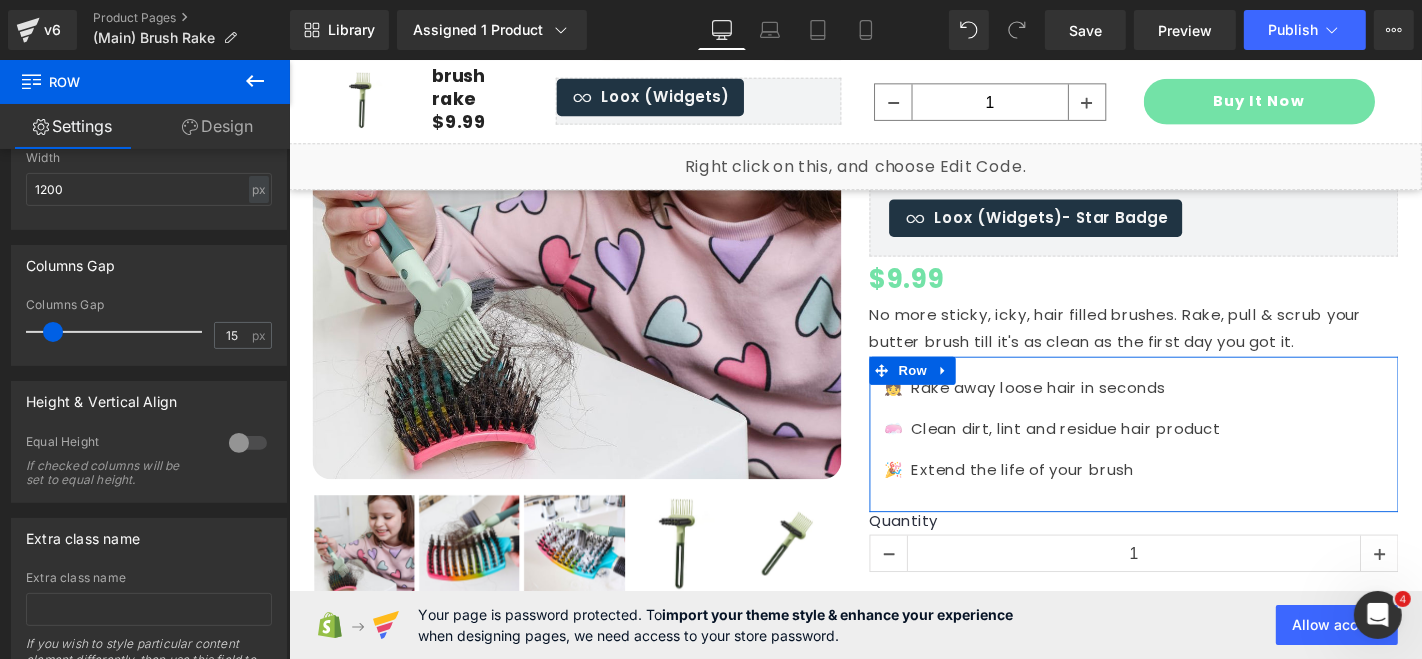 click on "Design" at bounding box center (217, 126) 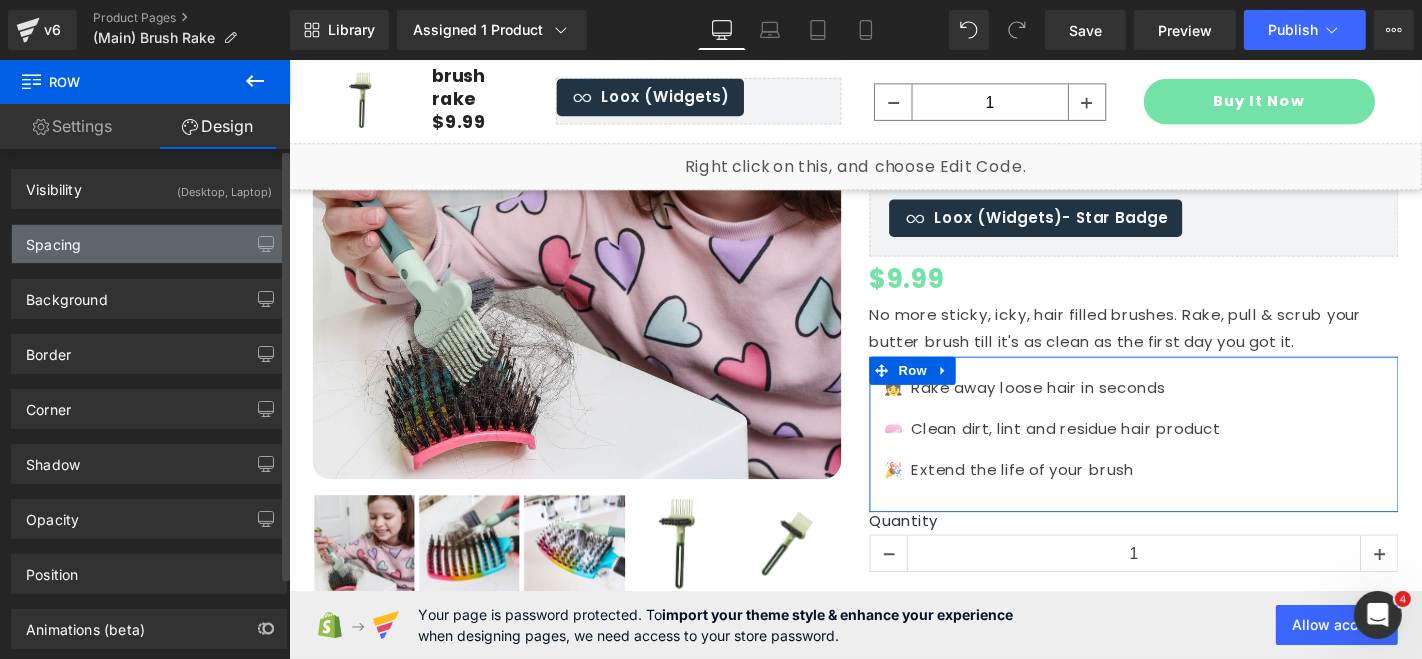 click on "Spacing" at bounding box center (149, 244) 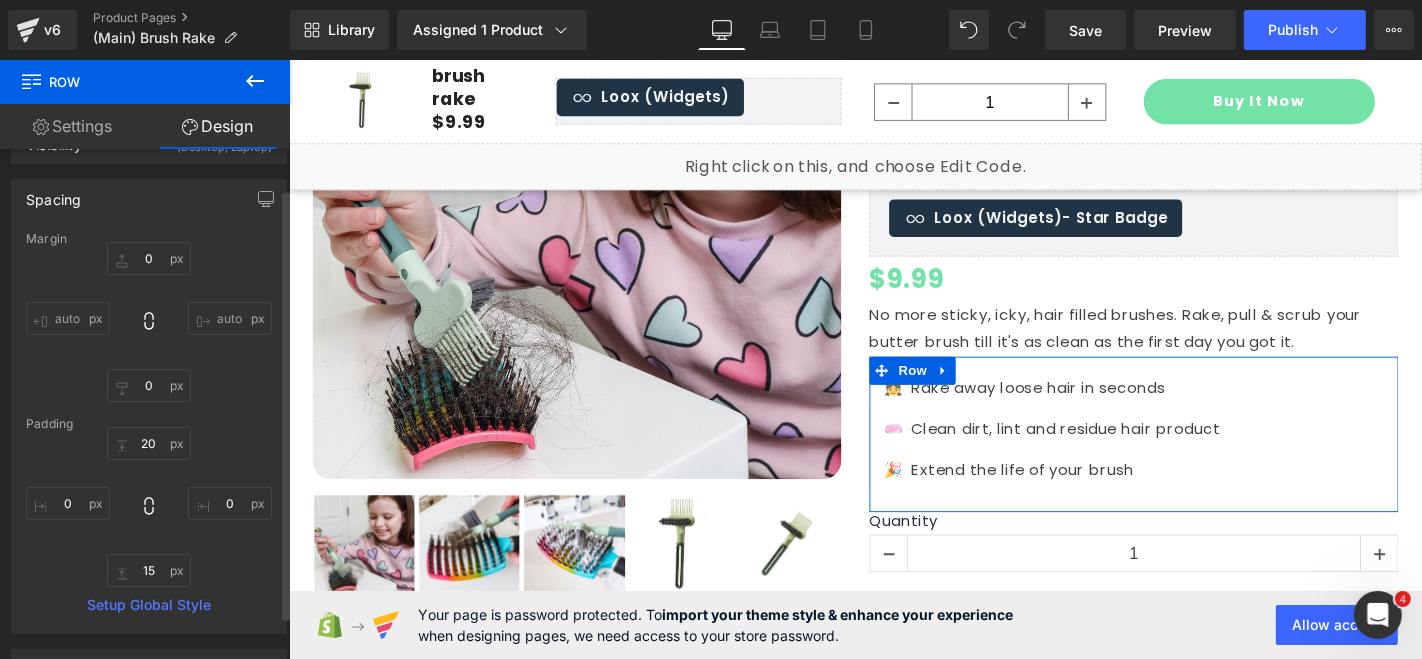 scroll, scrollTop: 46, scrollLeft: 0, axis: vertical 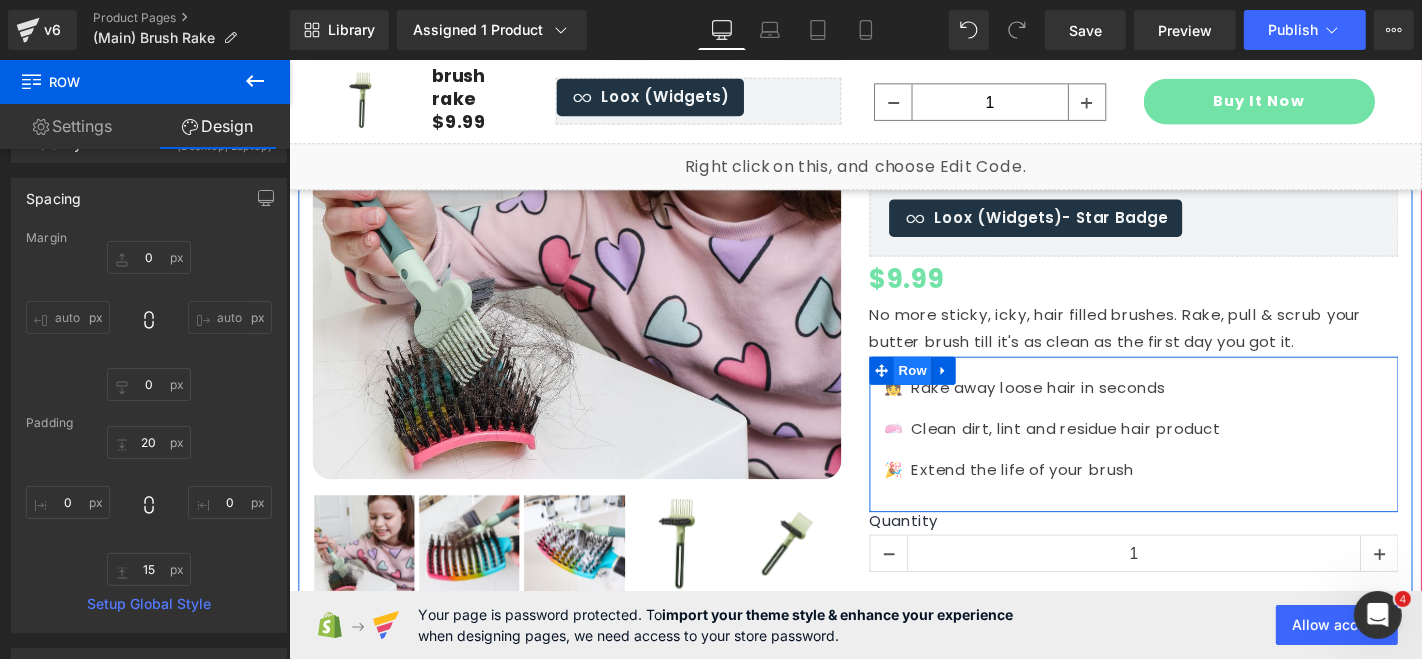 click on "Row" at bounding box center [954, 391] 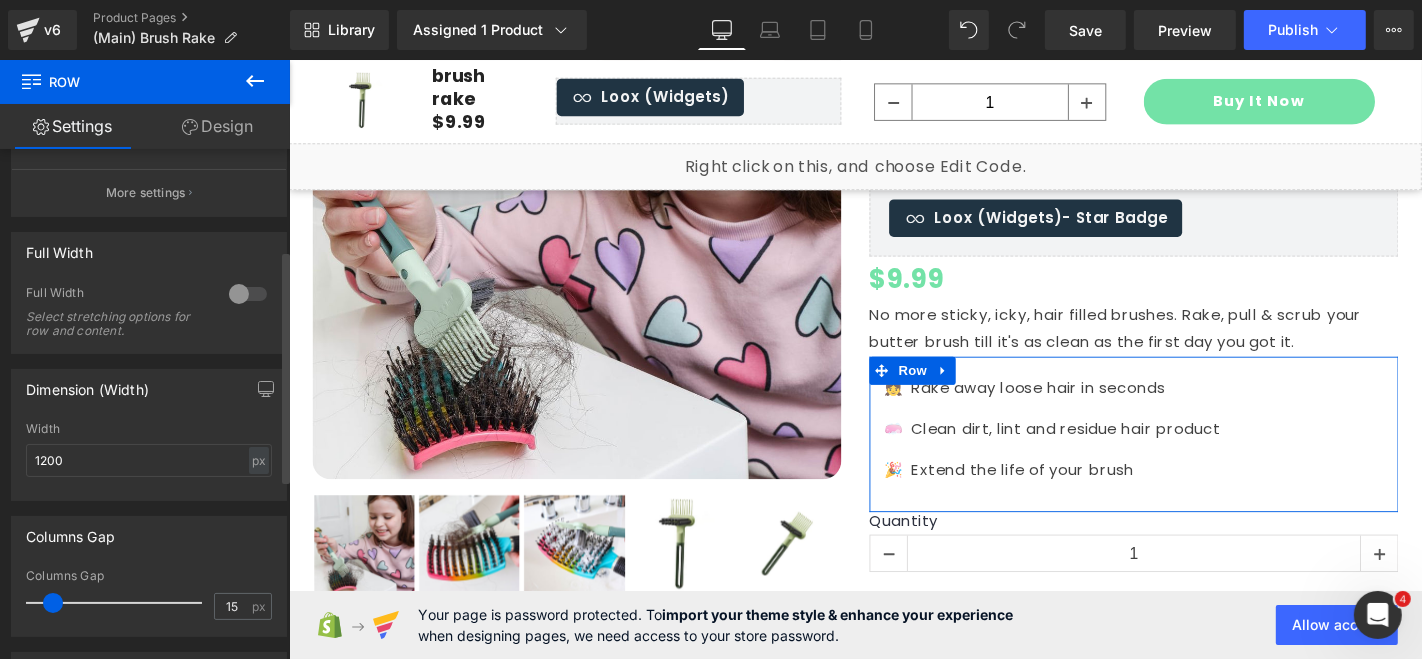 scroll, scrollTop: 0, scrollLeft: 0, axis: both 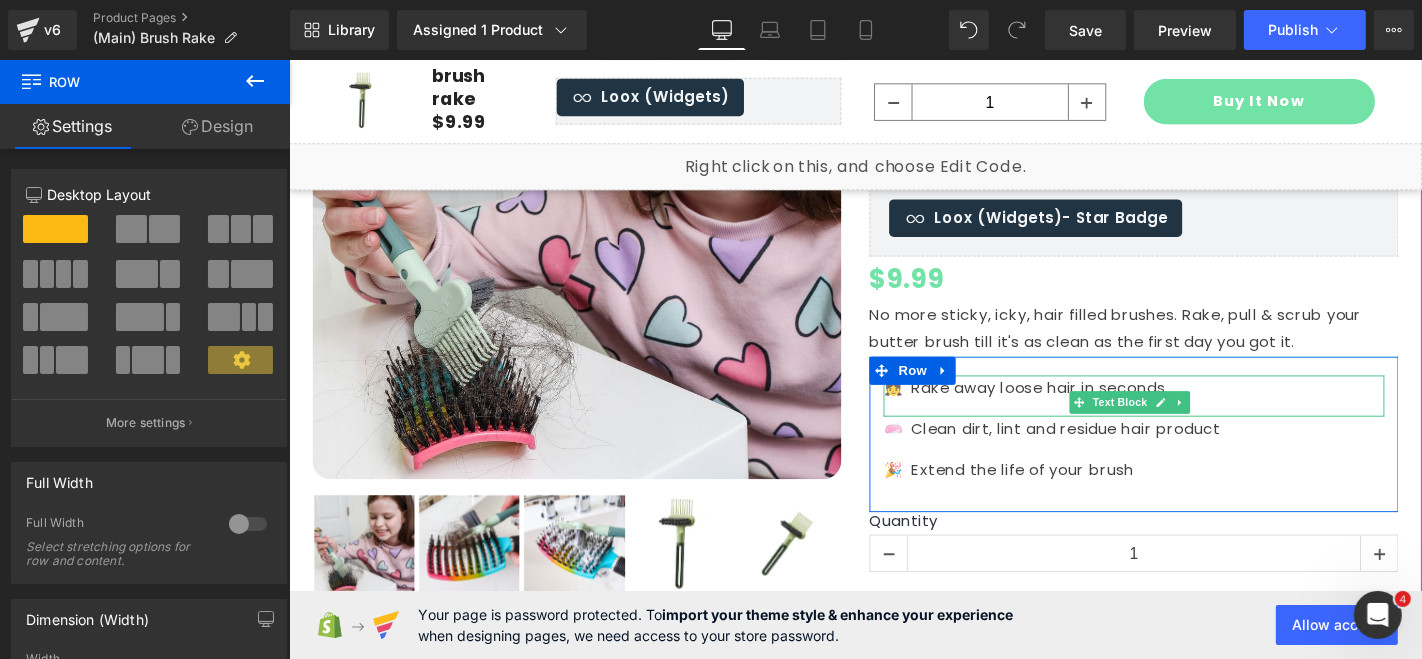 click on "👧  Rake away loose hair in seconds" at bounding box center [1190, 410] 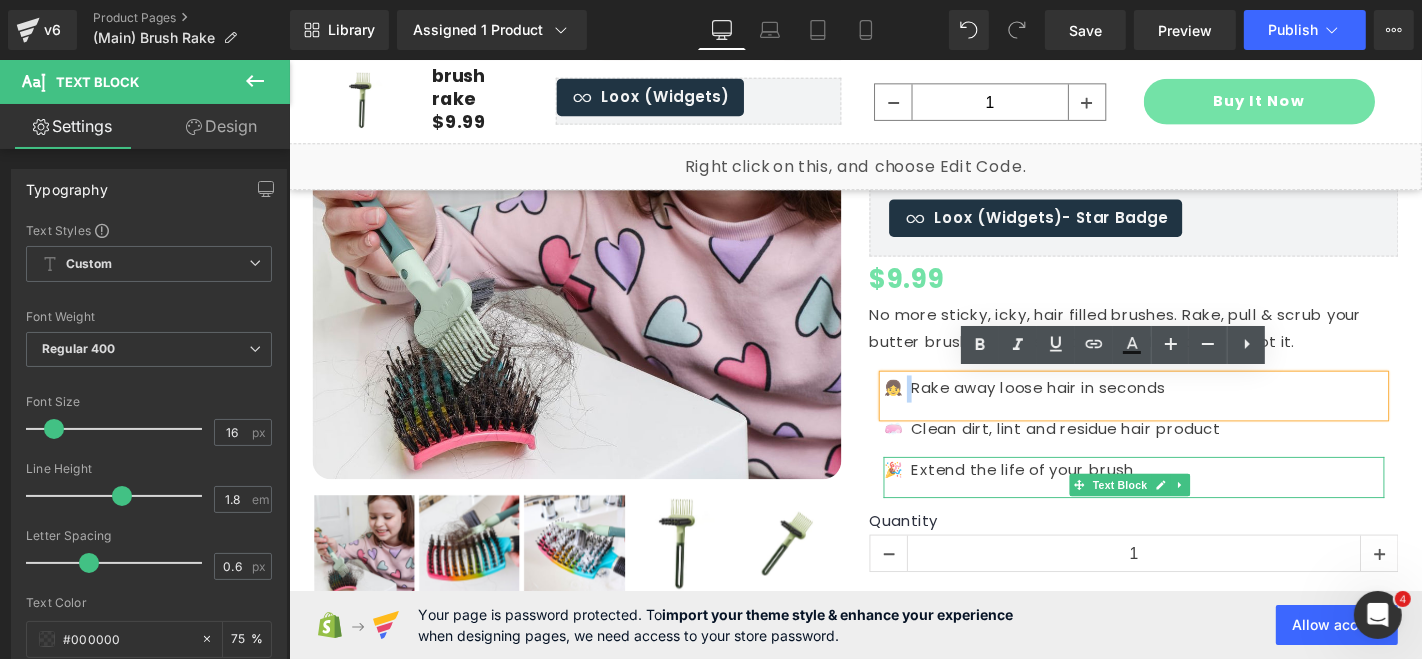 click on "🎉  Extend the life of your brush" at bounding box center (1190, 497) 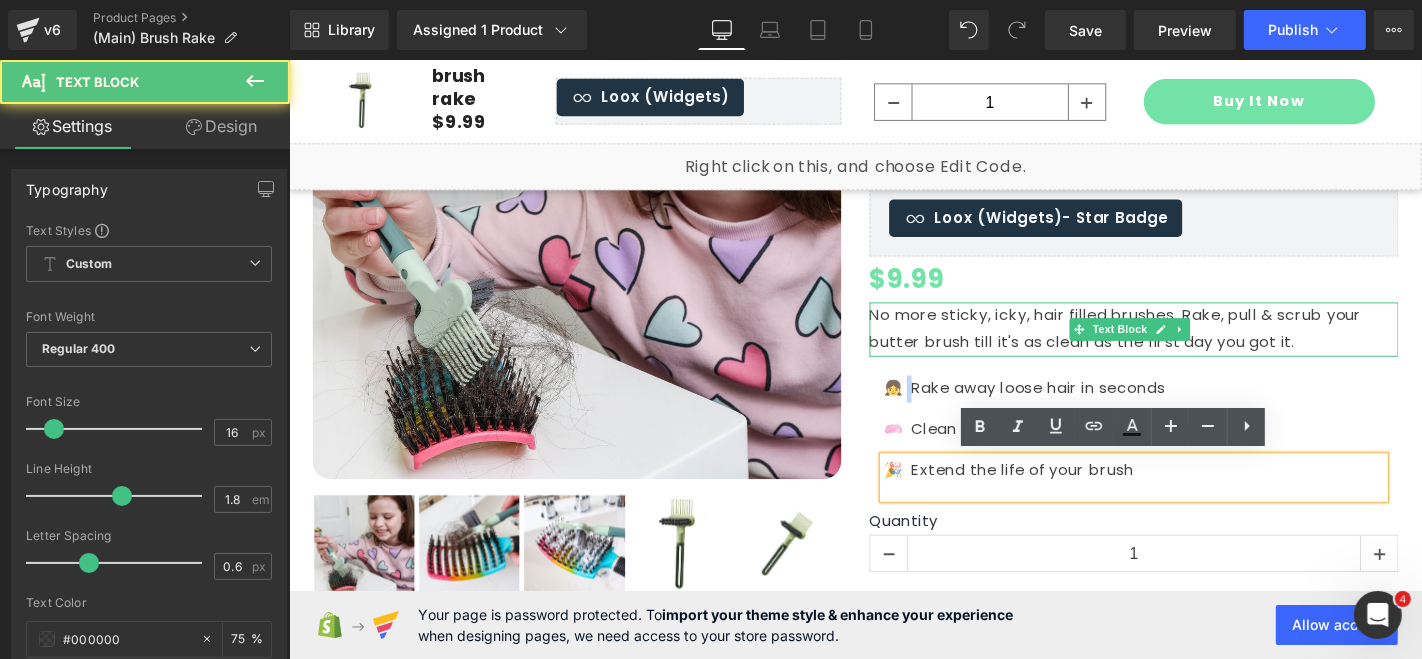 click on "No more sticky, icky, hair filled brushes. Rake, pull & scrub your butter brush till it's as clean as the first day you got it." at bounding box center (1190, 347) 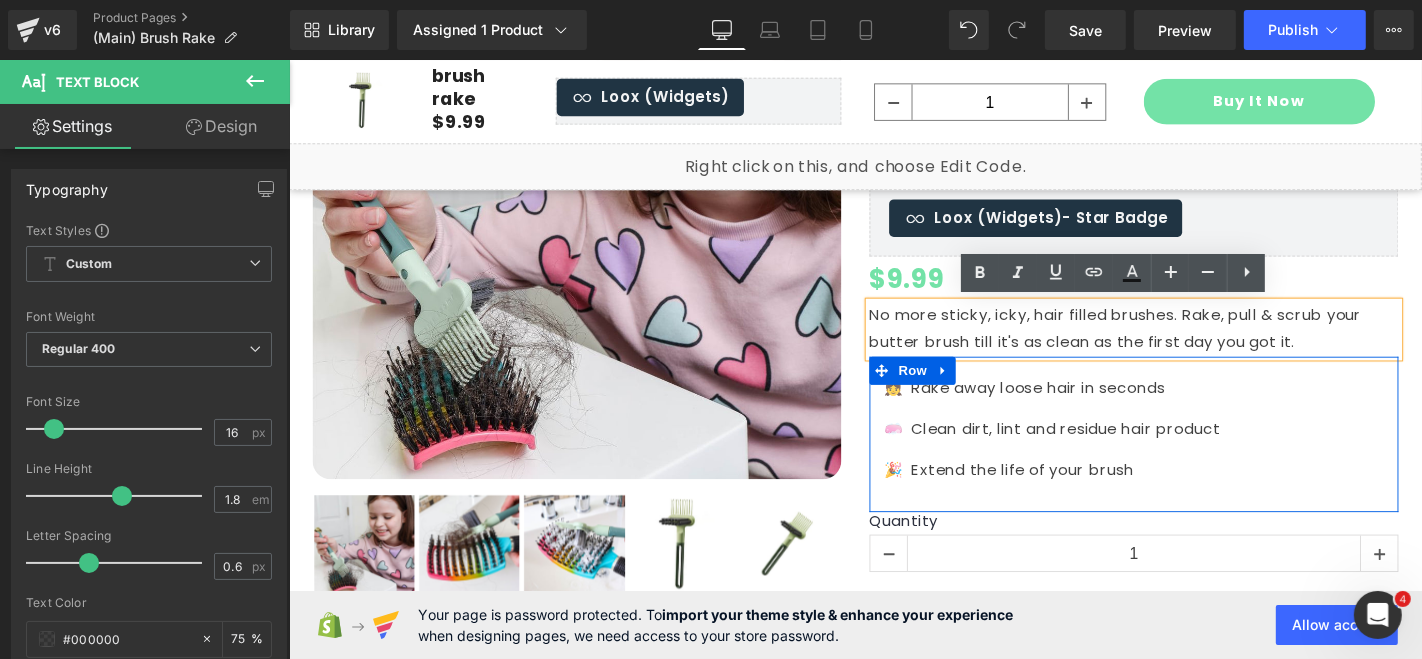 click on "👧  Rake away loose hair in seconds Text Block         🧼  Clean dirt, lint and residue hair product Text Block         🎉  Extend the life of your brush Text Block" at bounding box center (1190, 461) 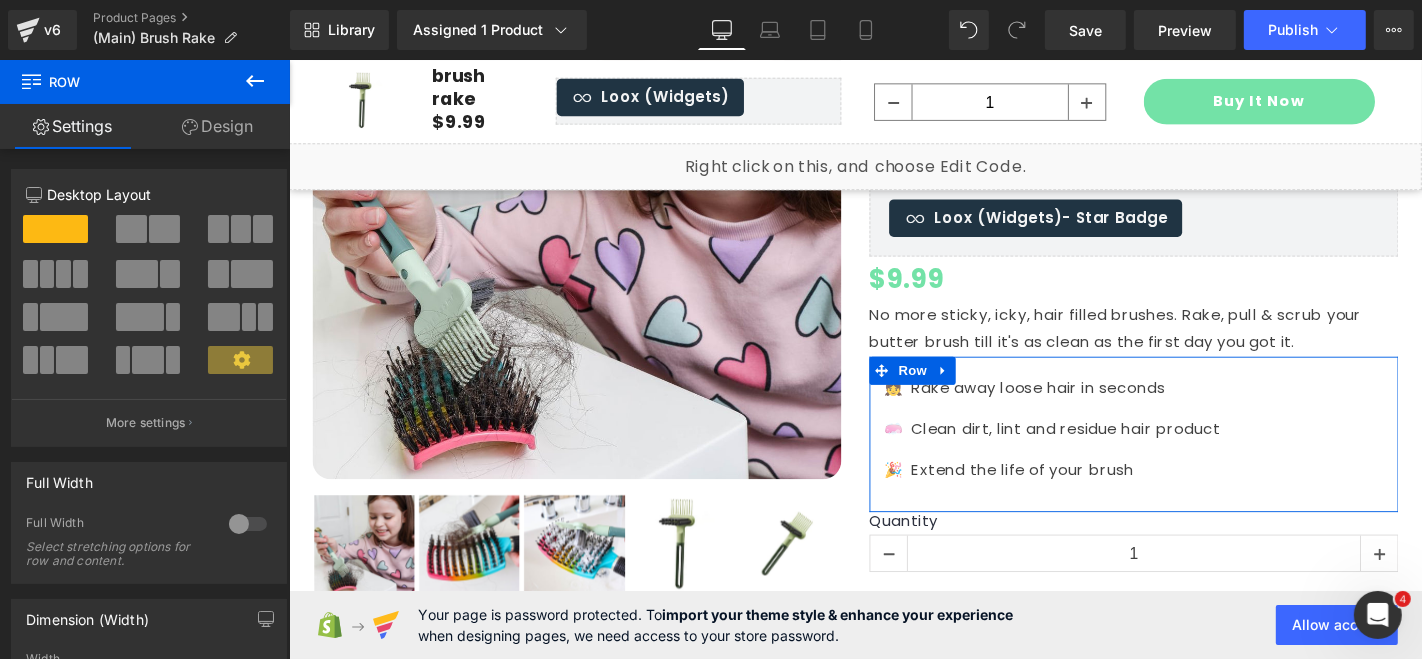 click on "Design" at bounding box center (217, 126) 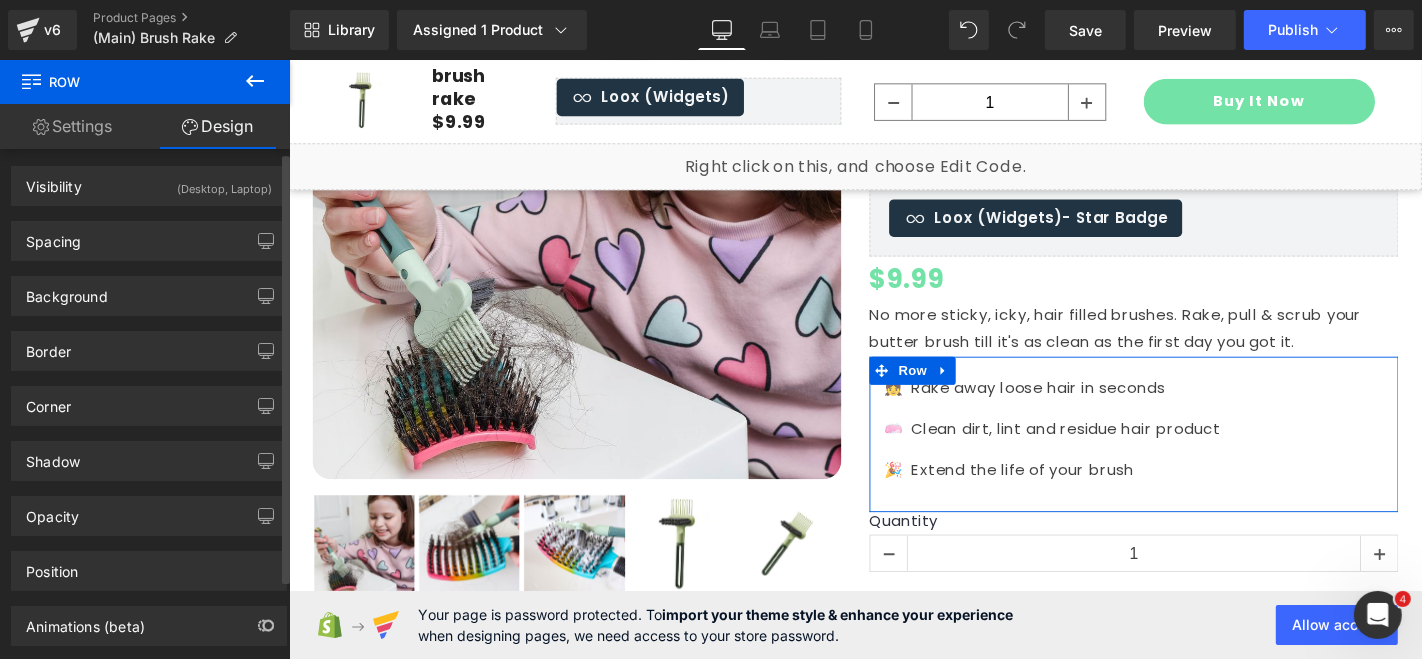 scroll, scrollTop: 0, scrollLeft: 0, axis: both 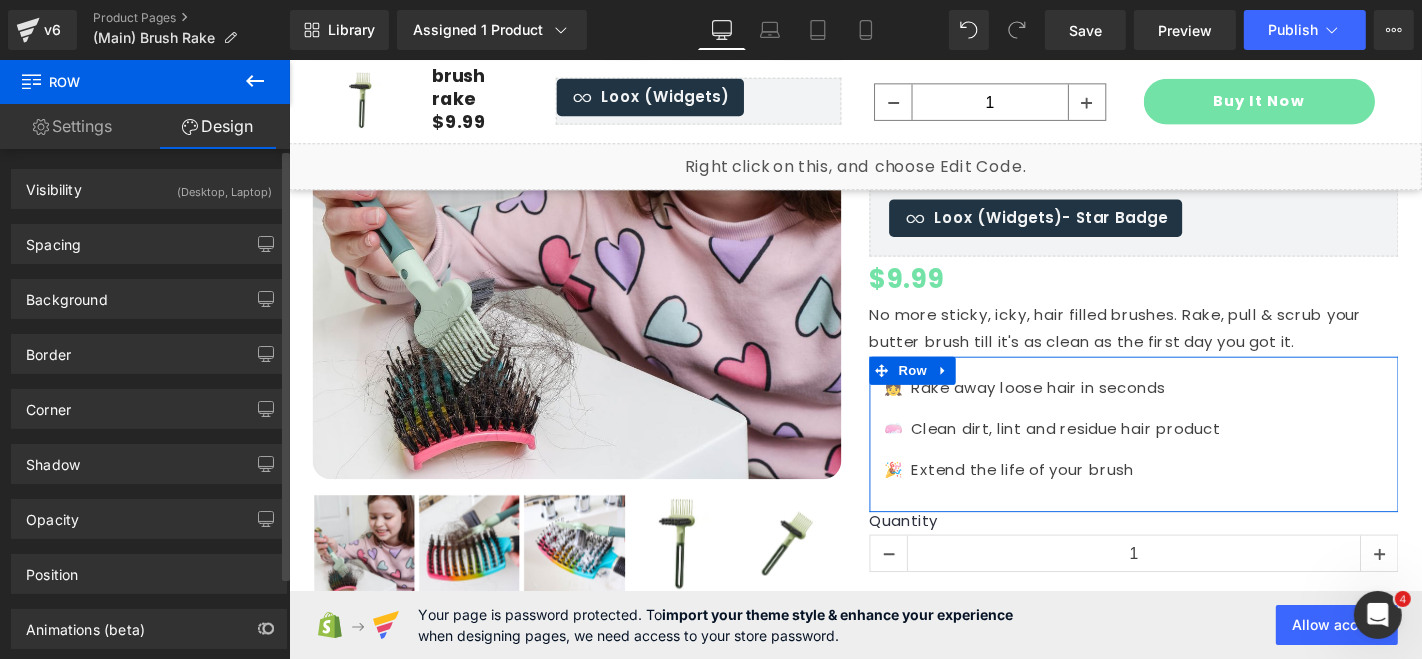 click on "Background
Color & Image color
Color %
Image  Replace Image  Upload image or  Browse gallery Image Src Image Quality Lighter Lightest
Lighter
Lighter Lightest Only support for UCare CDN
More settings" at bounding box center (149, 291) 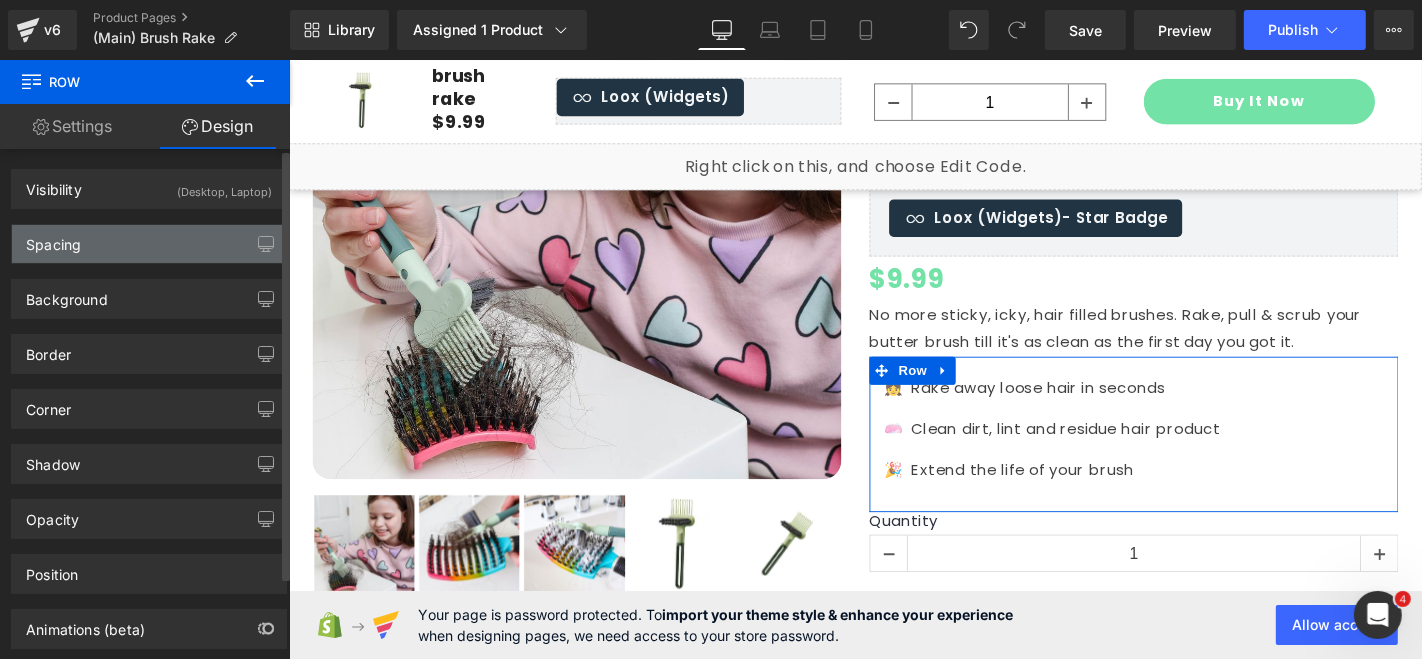 click on "Spacing" at bounding box center [149, 244] 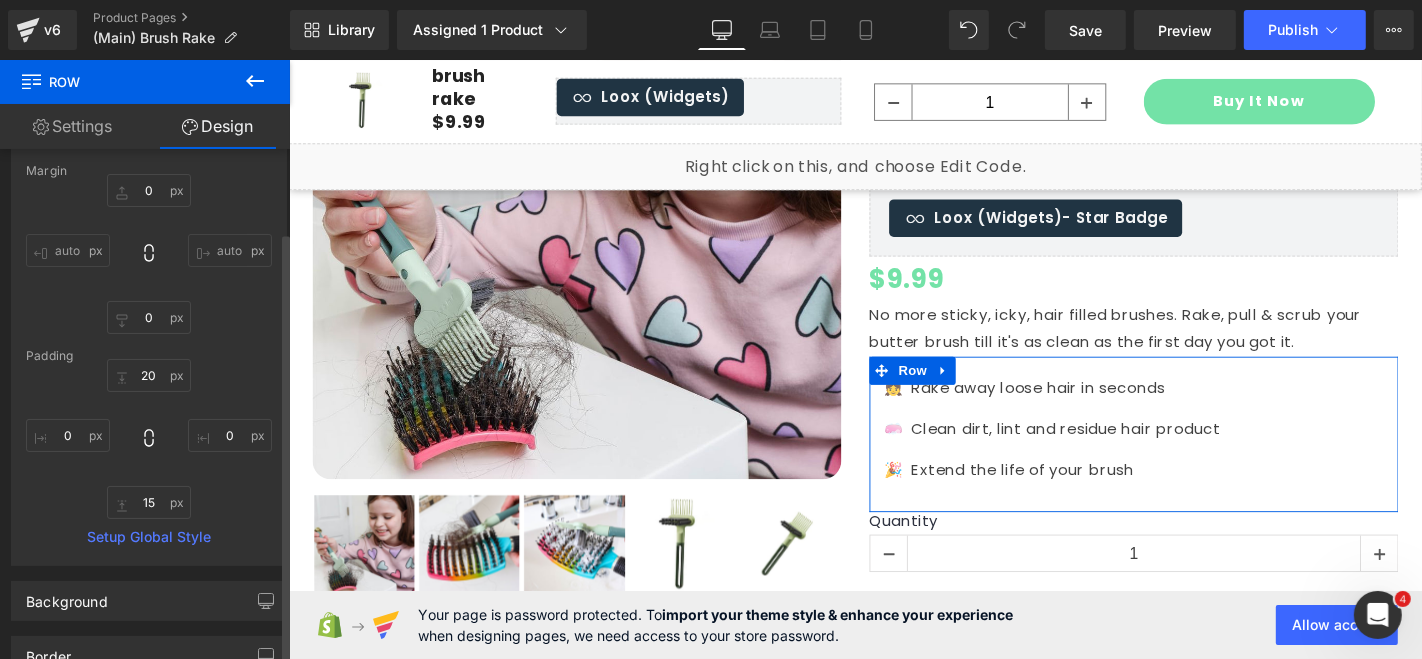 scroll, scrollTop: 114, scrollLeft: 0, axis: vertical 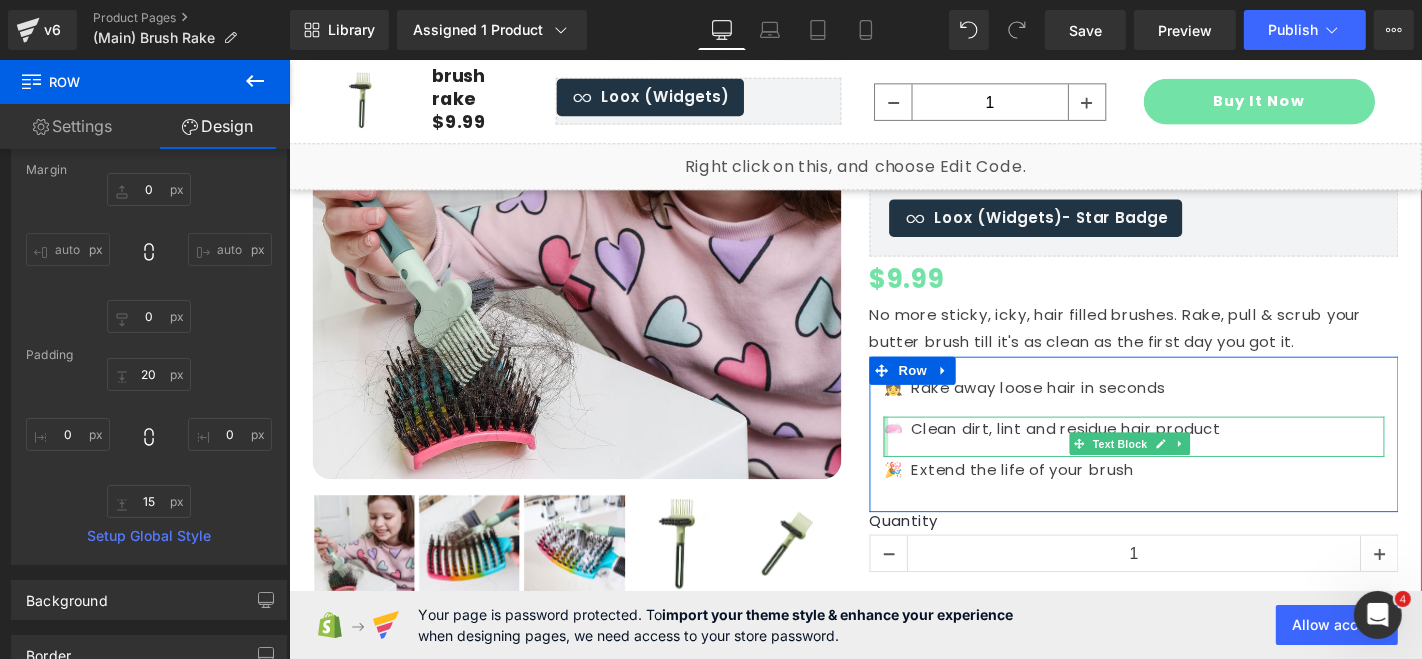 click on "🧼  Clean dirt, lint and residue hair product" at bounding box center [1190, 454] 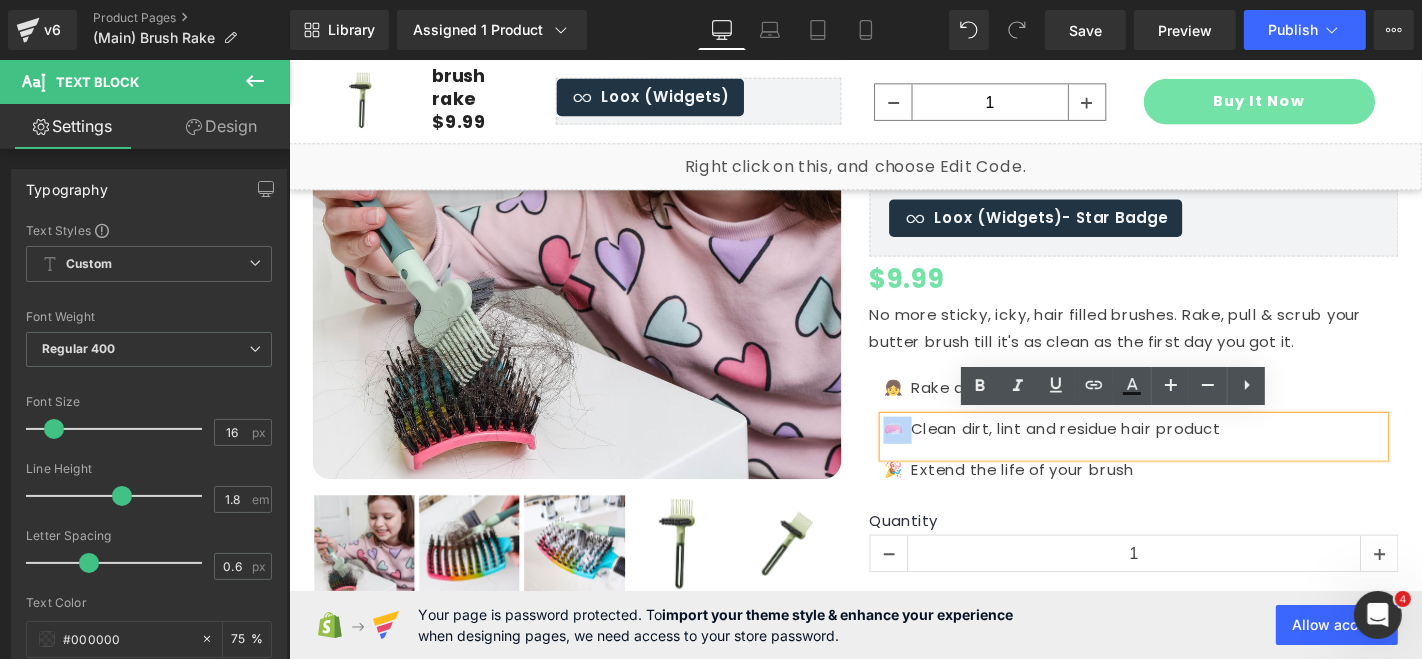 click on ""Great for cleaning my brush! "   Text Block         - Chris  C. Text Block         Row         "Great for cleaning my brush !" Text Block         - Chris C . Text Block         Row         "Great for cleaning my brush! "   Text Block         - Chris  C. Text Block         Row
brush rake
(P) Title
Brush Cleaning Tool
Text Block           Loox (Widgets)  - Star Badge Loox (Widgets)
$0
$9.99
(P) Price No more sticky, icky, hair filled brushes. Rake, pull & scrub your butter brush till it's as clean as the first day you got it. Text Block         👧  Rake away loose hair in seconds Text Block         🧼  Clean dirt, lint and residue hair product Text Block         🎉  Extend the life of your brush Text Block         Row
👧
Text Block" at bounding box center (1190, 415) 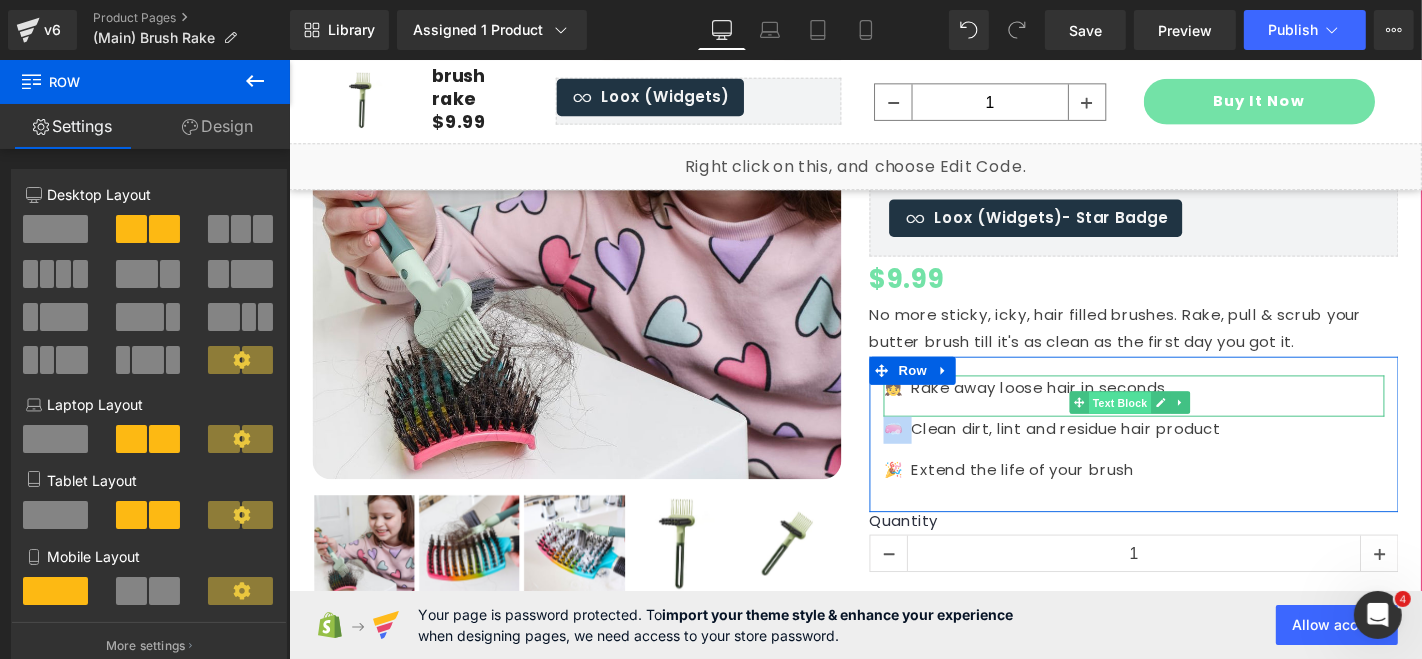 click on "Text Block" at bounding box center (1176, 426) 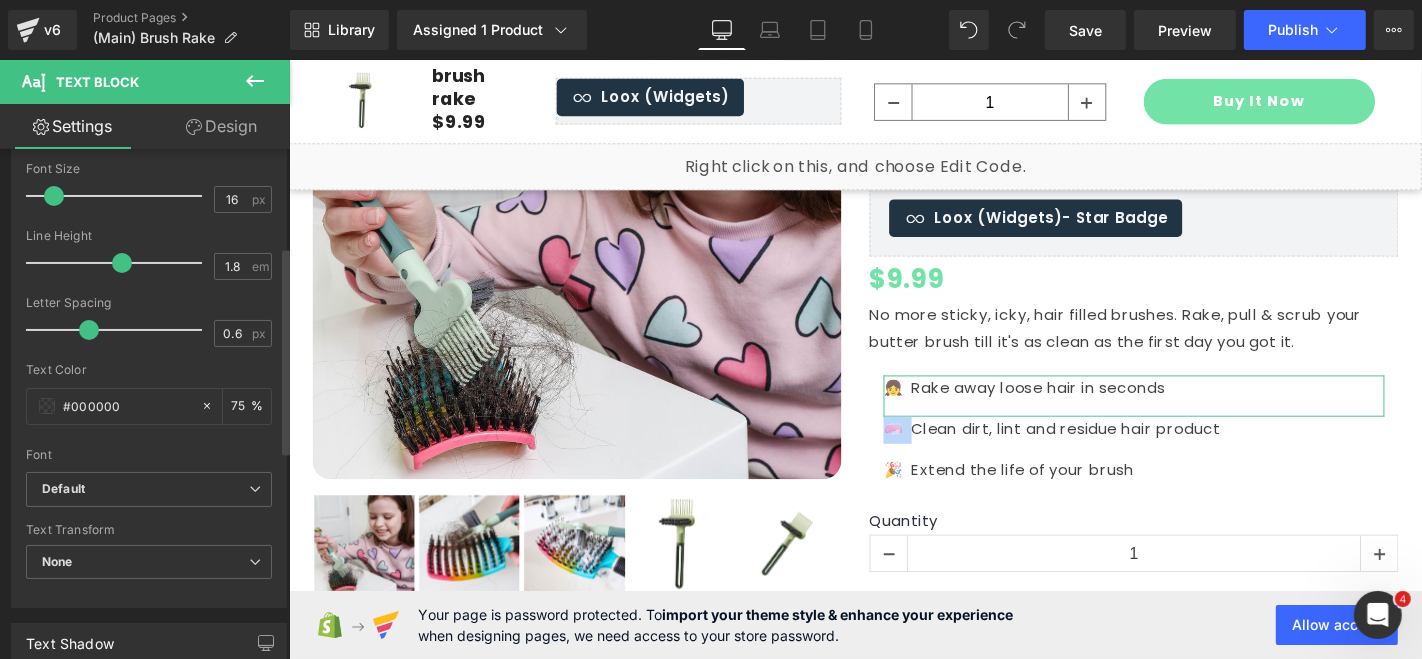 scroll, scrollTop: 239, scrollLeft: 0, axis: vertical 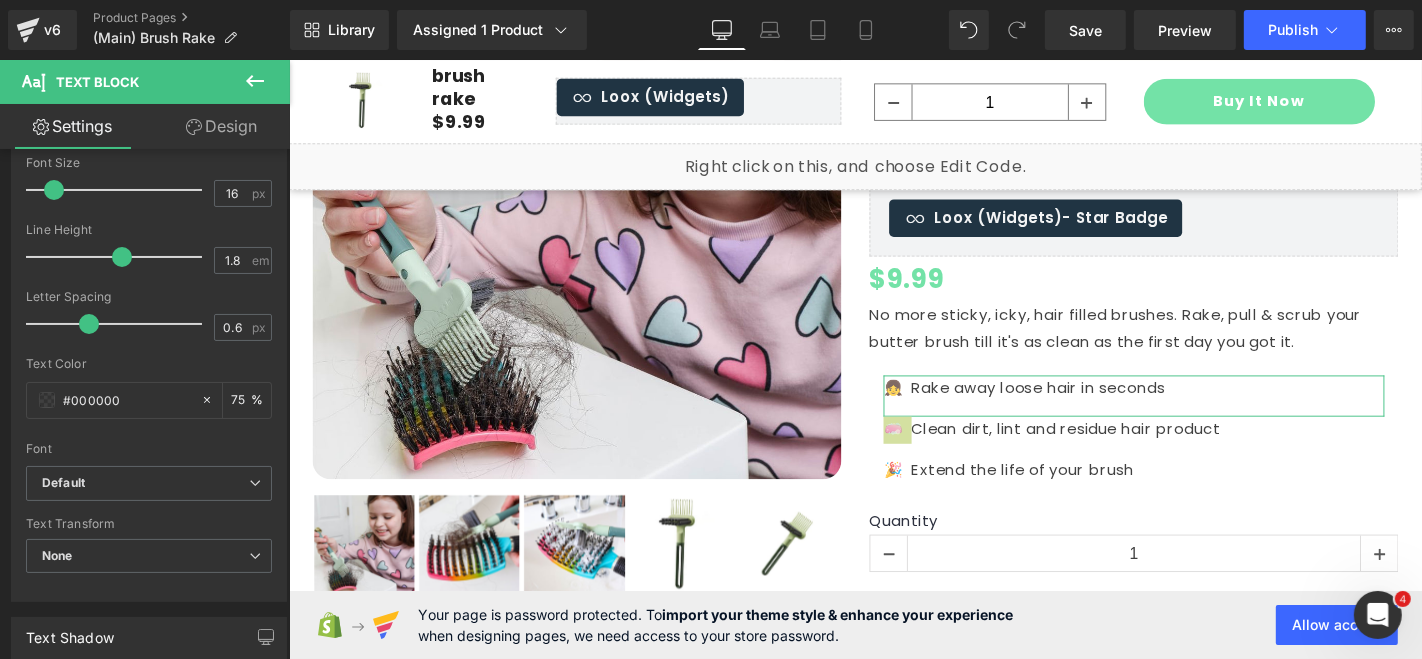 click on "Design" at bounding box center [221, 126] 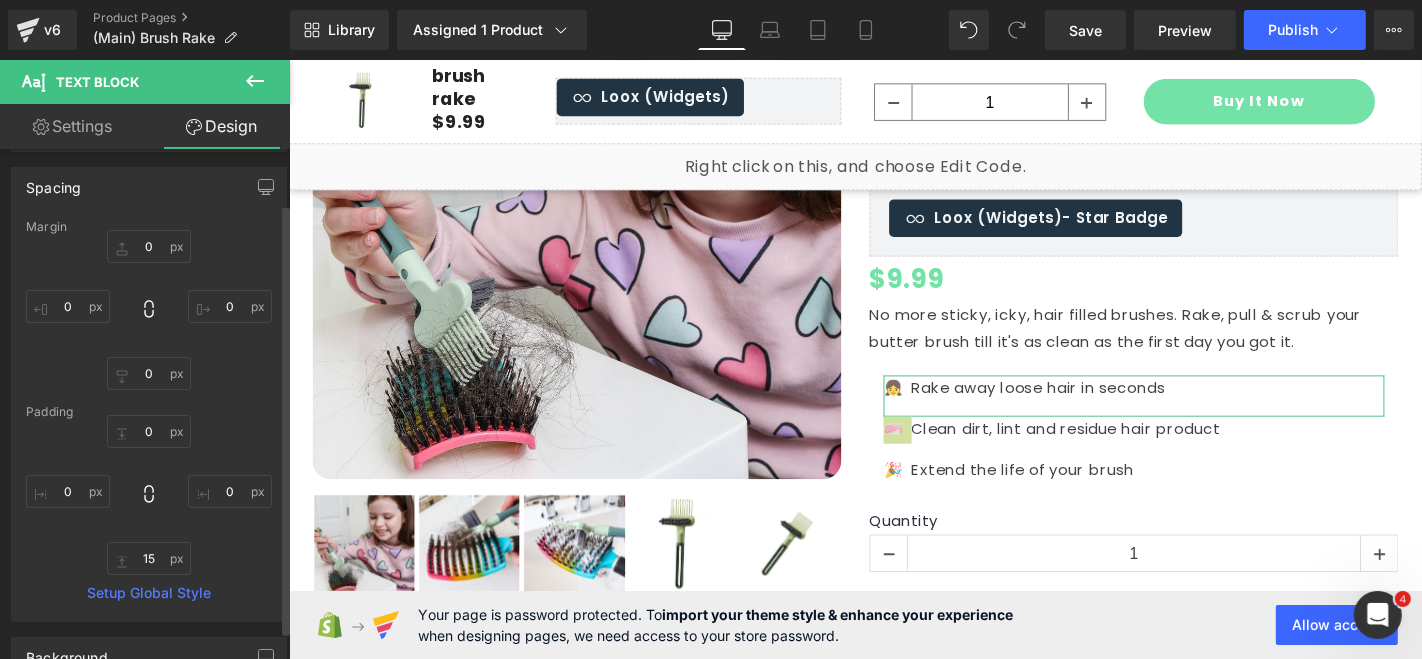 scroll, scrollTop: 66, scrollLeft: 0, axis: vertical 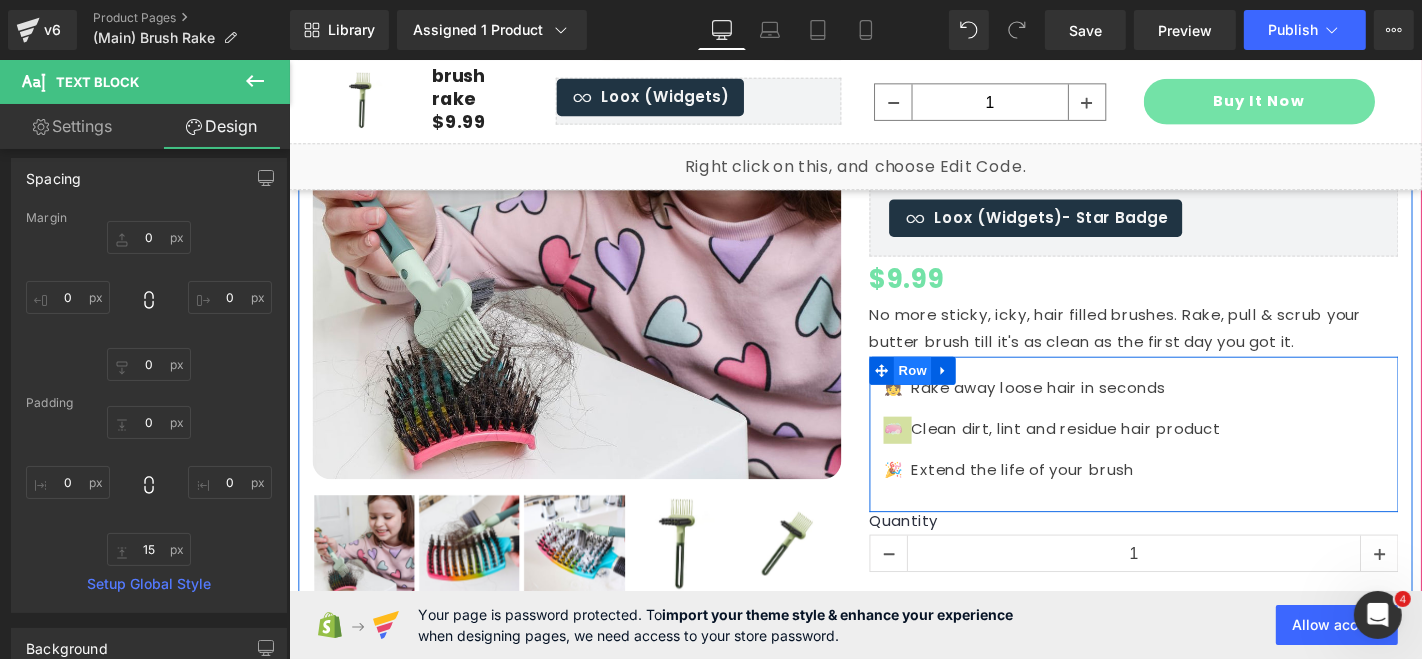 click on "Row" at bounding box center [954, 391] 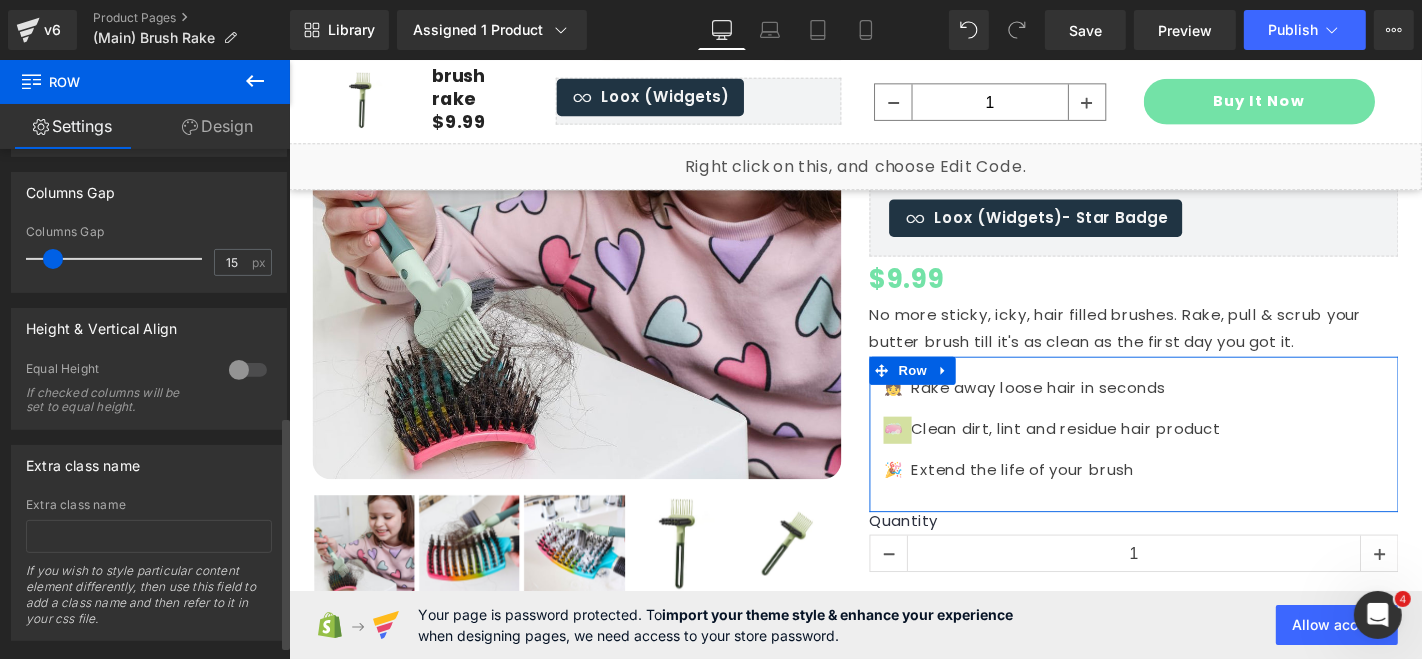 scroll, scrollTop: 582, scrollLeft: 0, axis: vertical 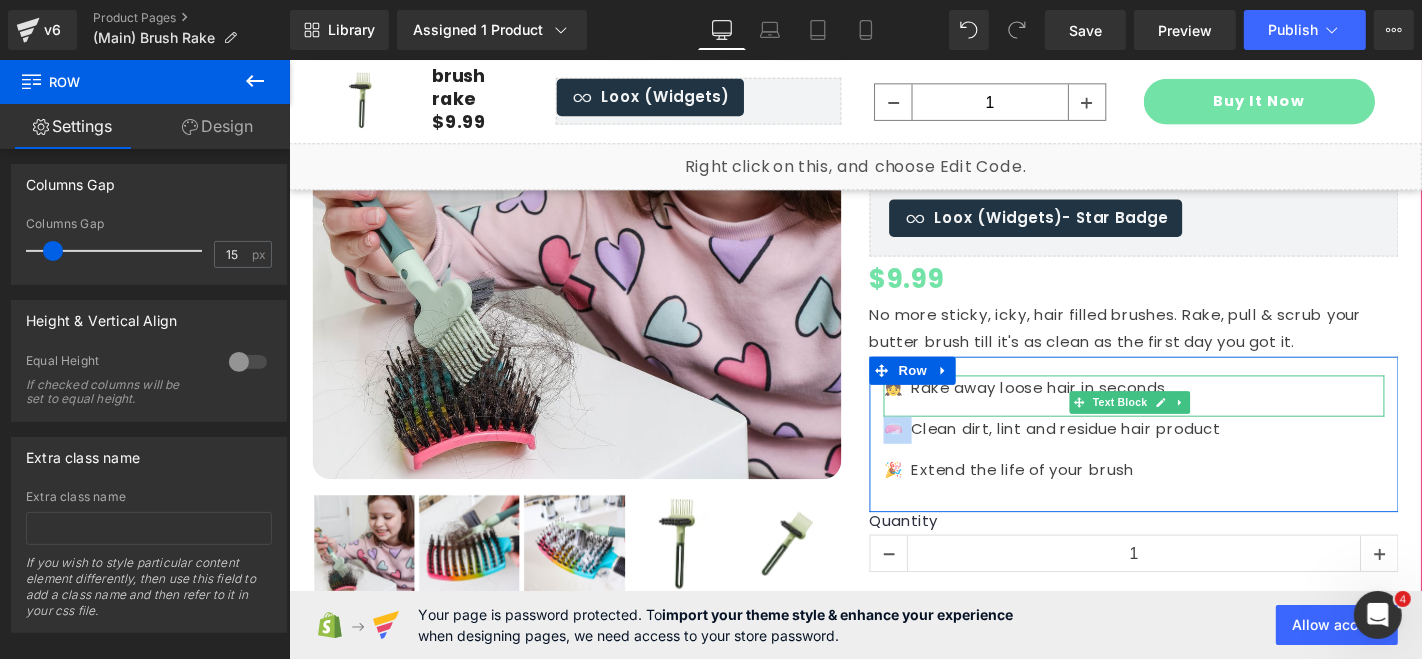 click on "👧  Rake away loose hair in seconds" at bounding box center (1190, 410) 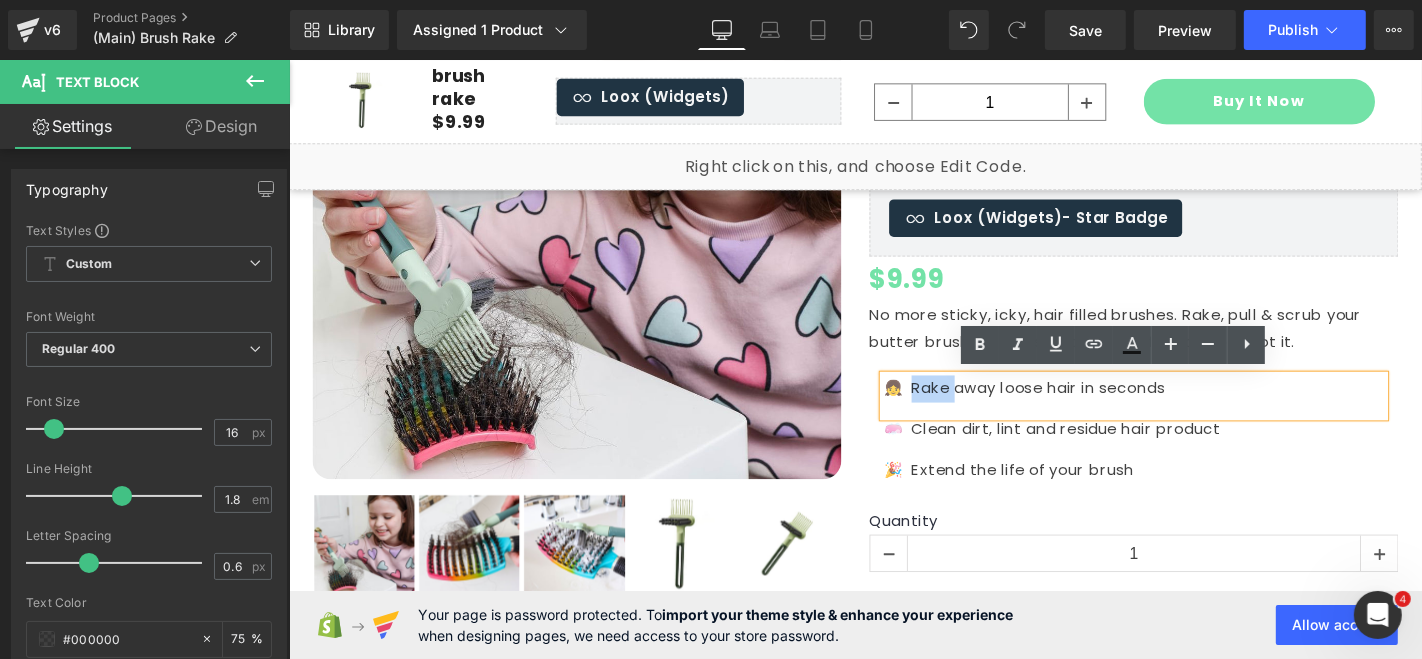 click on "👧  Rake away loose hair in seconds" at bounding box center (1190, 410) 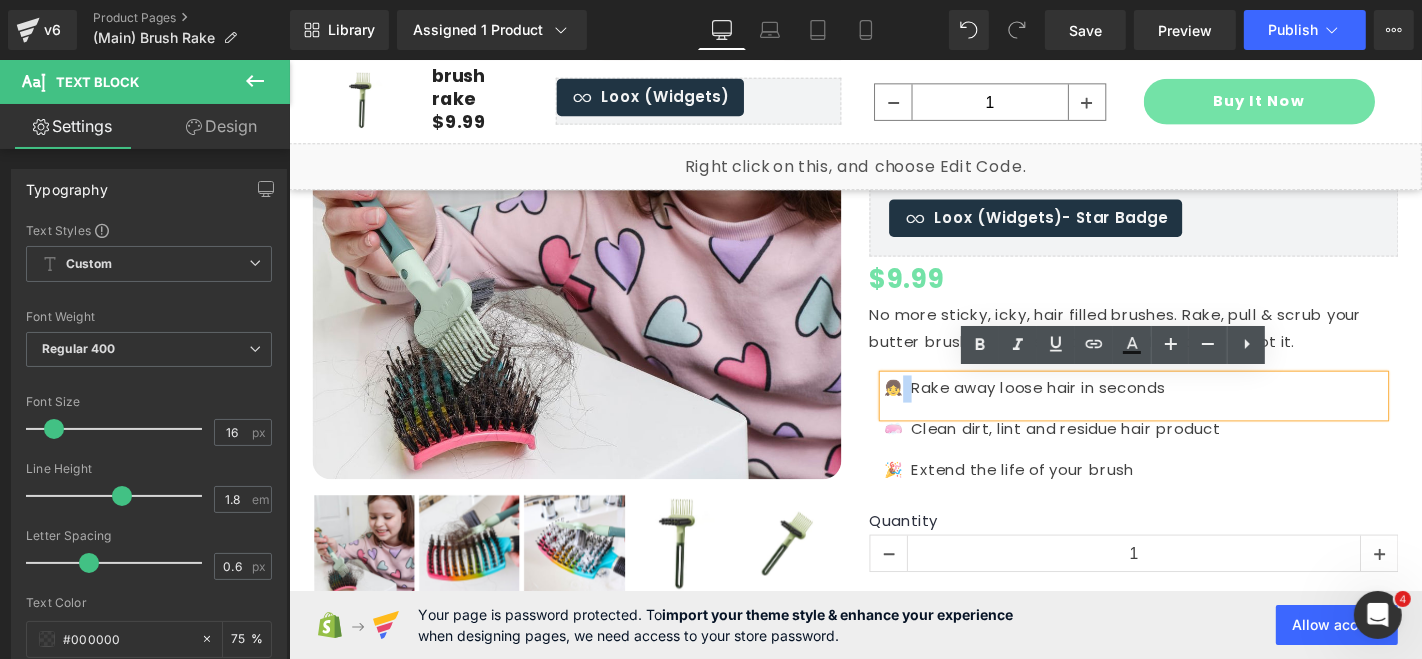 drag, startPoint x: 947, startPoint y: 403, endPoint x: 930, endPoint y: 405, distance: 17.117243 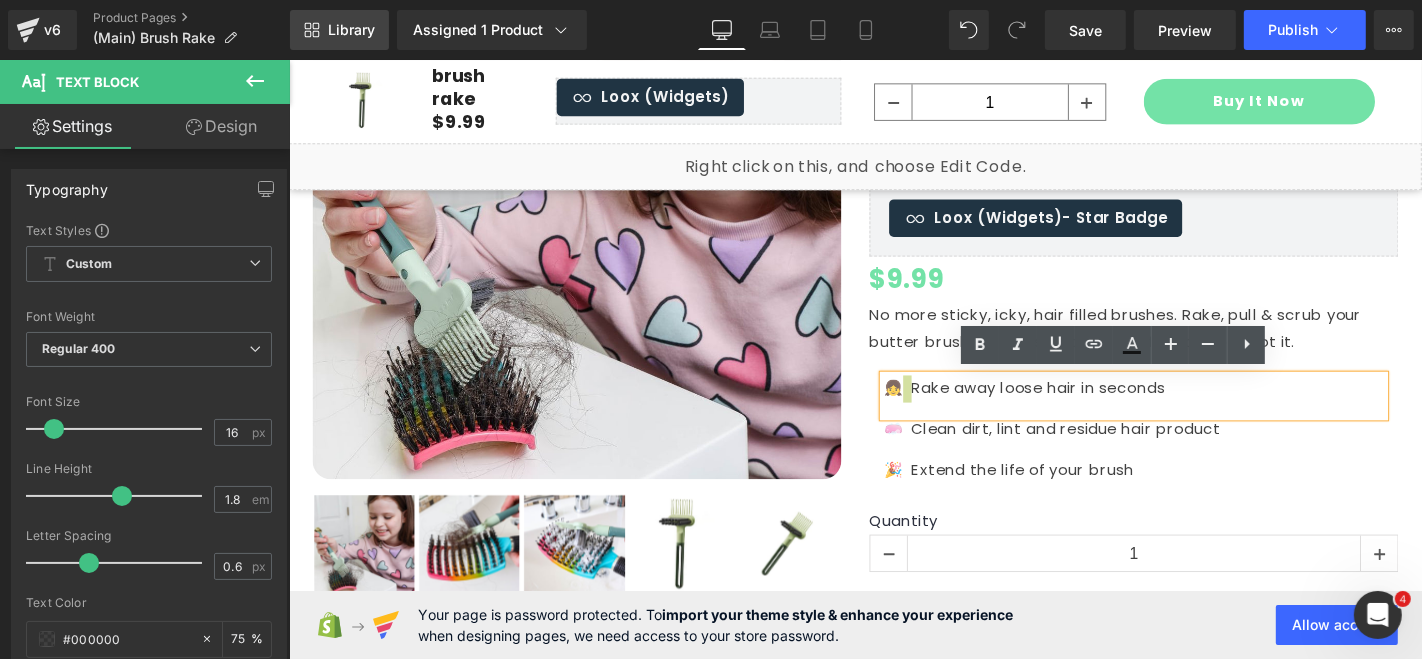 click on "Library" at bounding box center [339, 30] 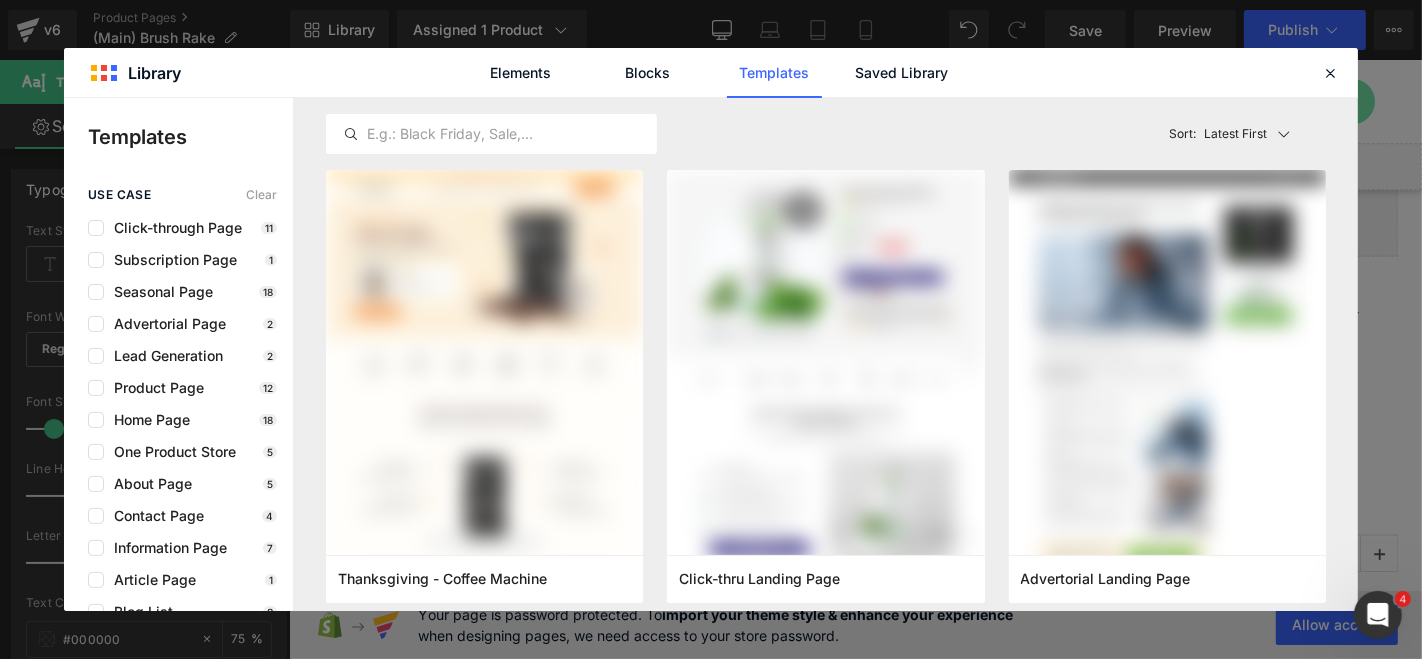 click on "Elements" 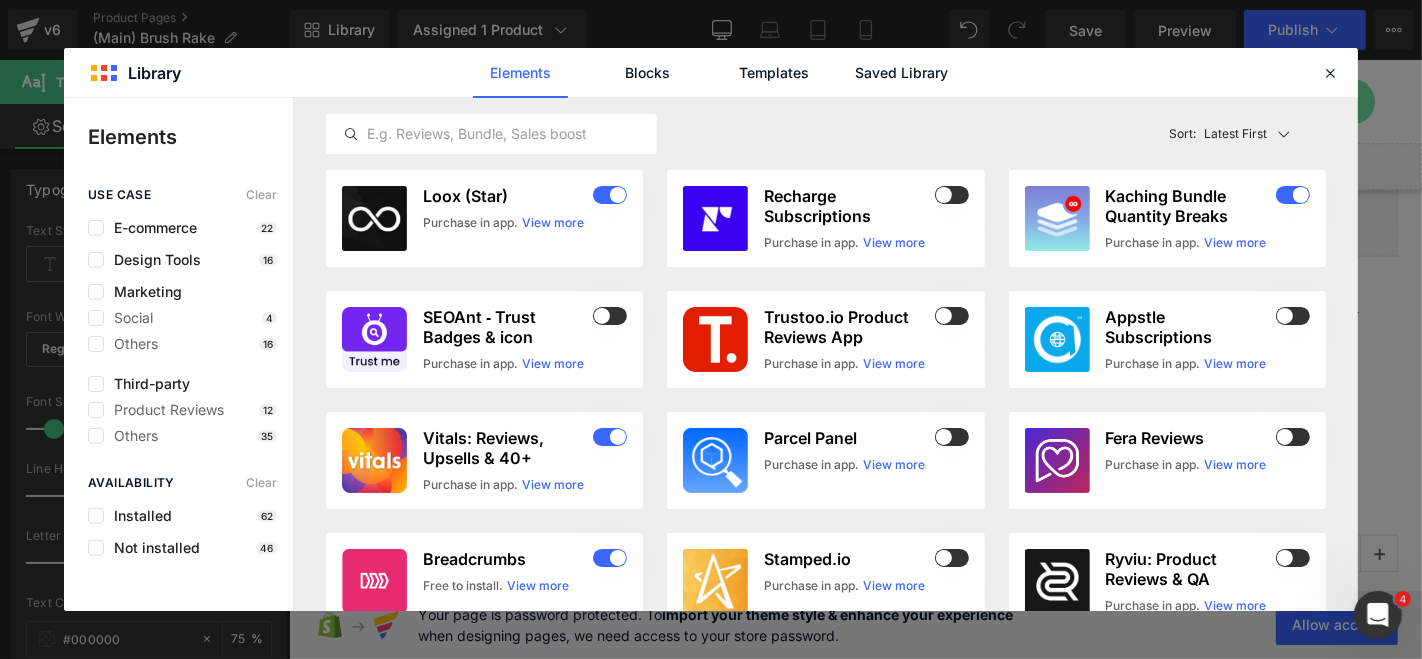 drag, startPoint x: 266, startPoint y: 18, endPoint x: 322, endPoint y: -97, distance: 127.910126 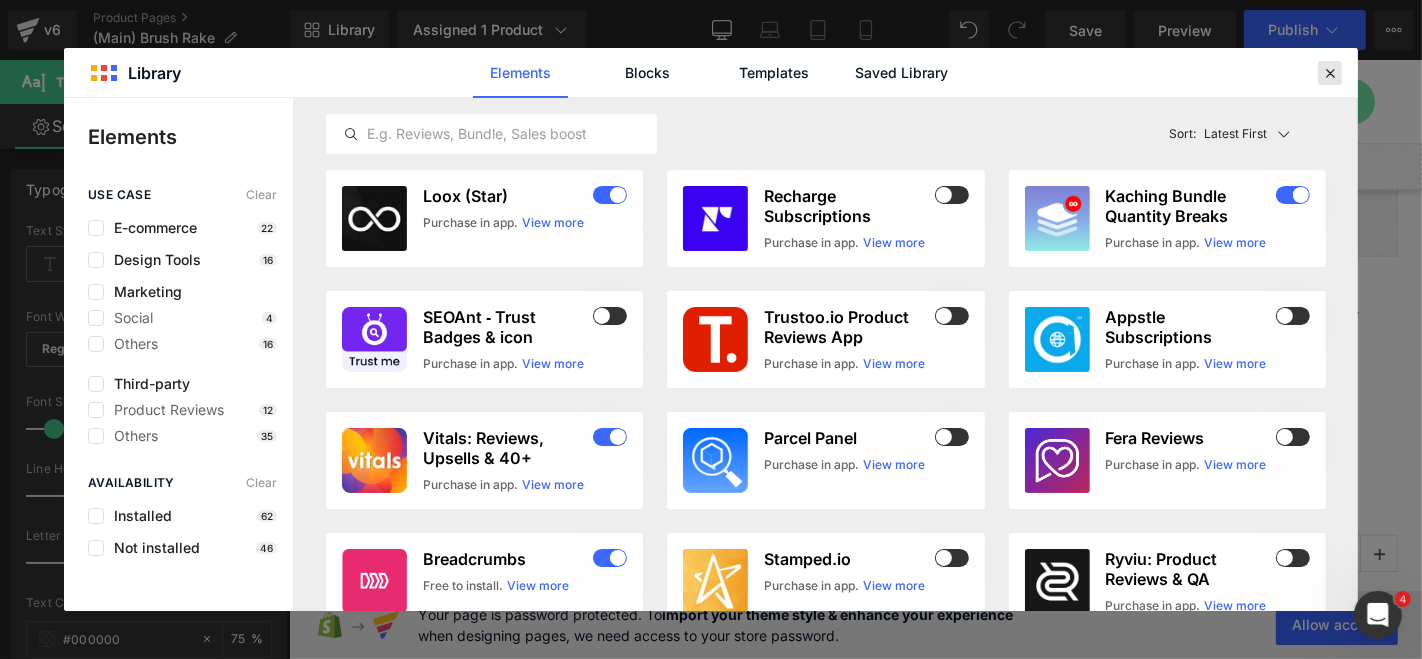 click at bounding box center (1330, 73) 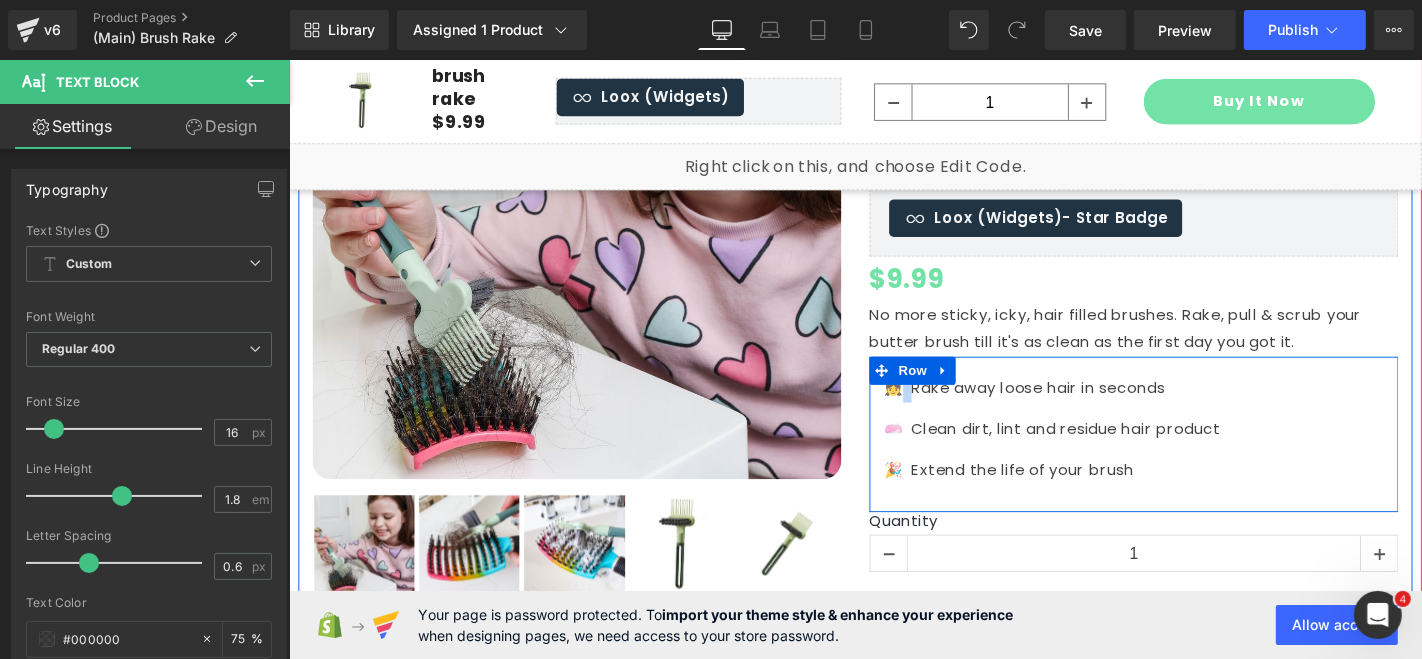 click on "👧  Rake away loose hair in seconds Text Block         🧼  Clean dirt, lint and residue hair product Text Block         🎉  Extend the life of your brush Text Block" at bounding box center (1190, 461) 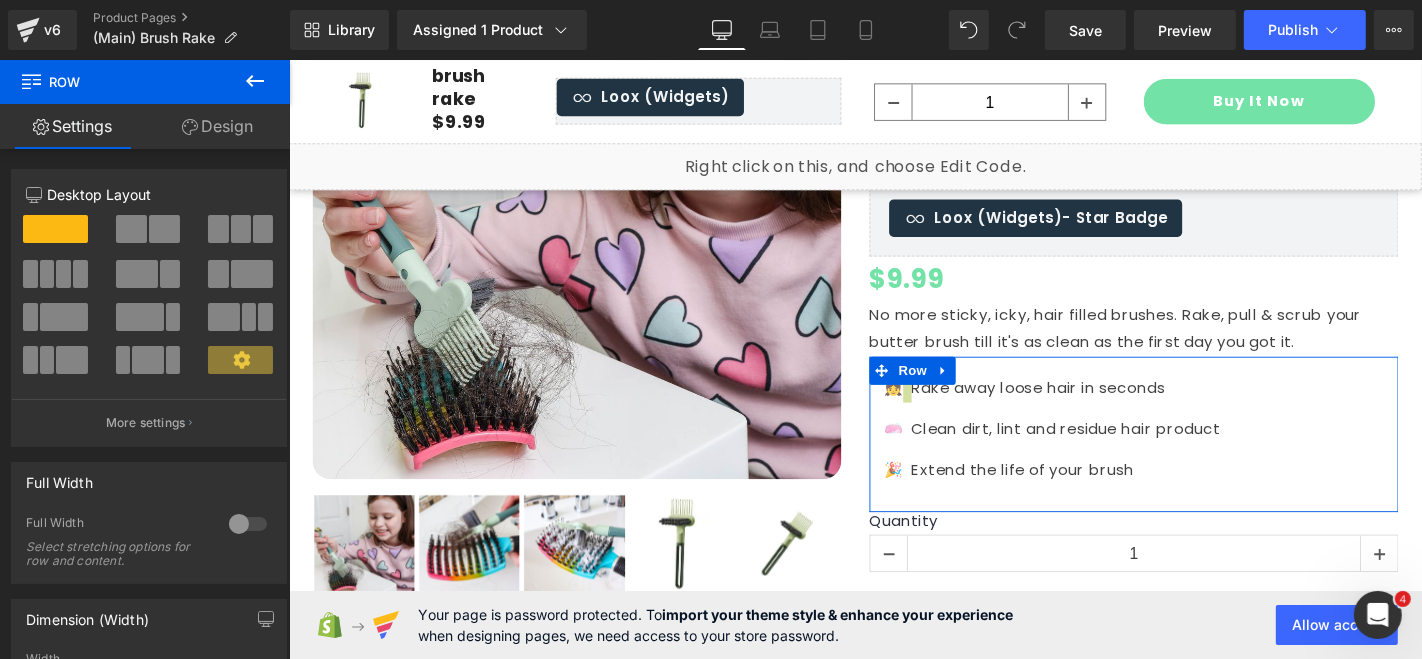 click on "Design" at bounding box center (217, 126) 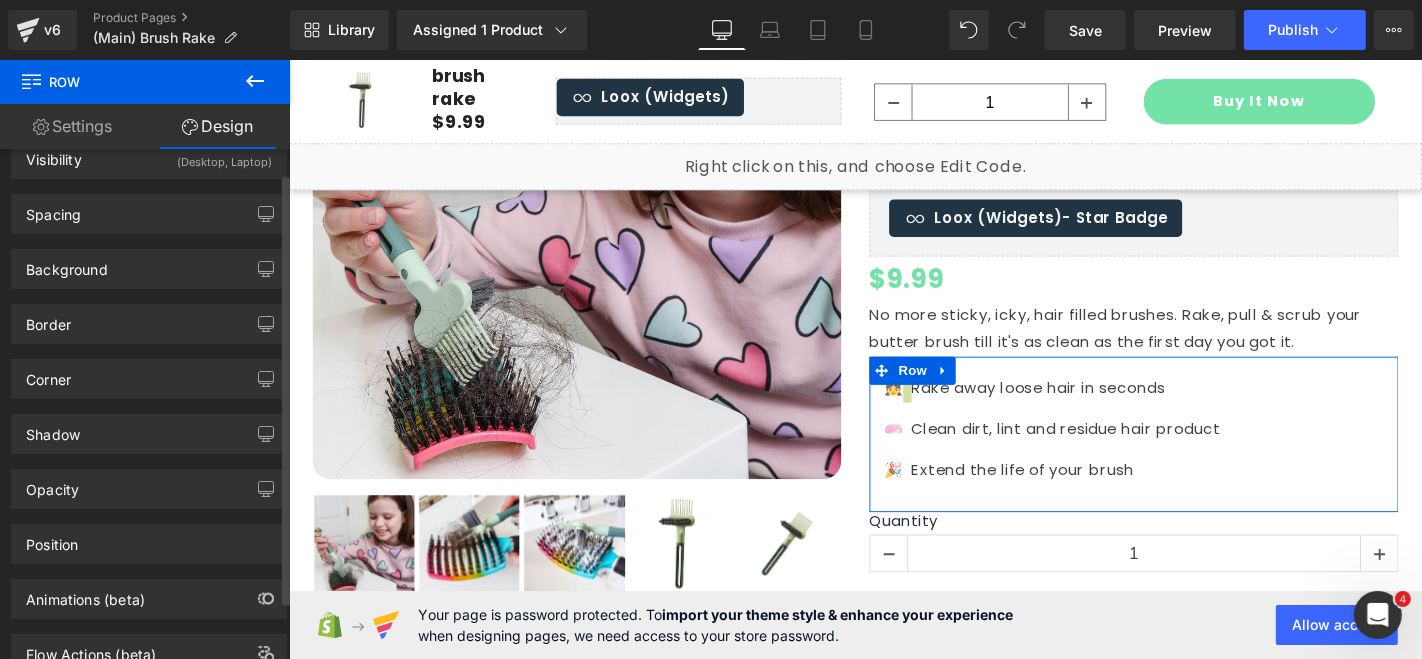 scroll, scrollTop: 28, scrollLeft: 0, axis: vertical 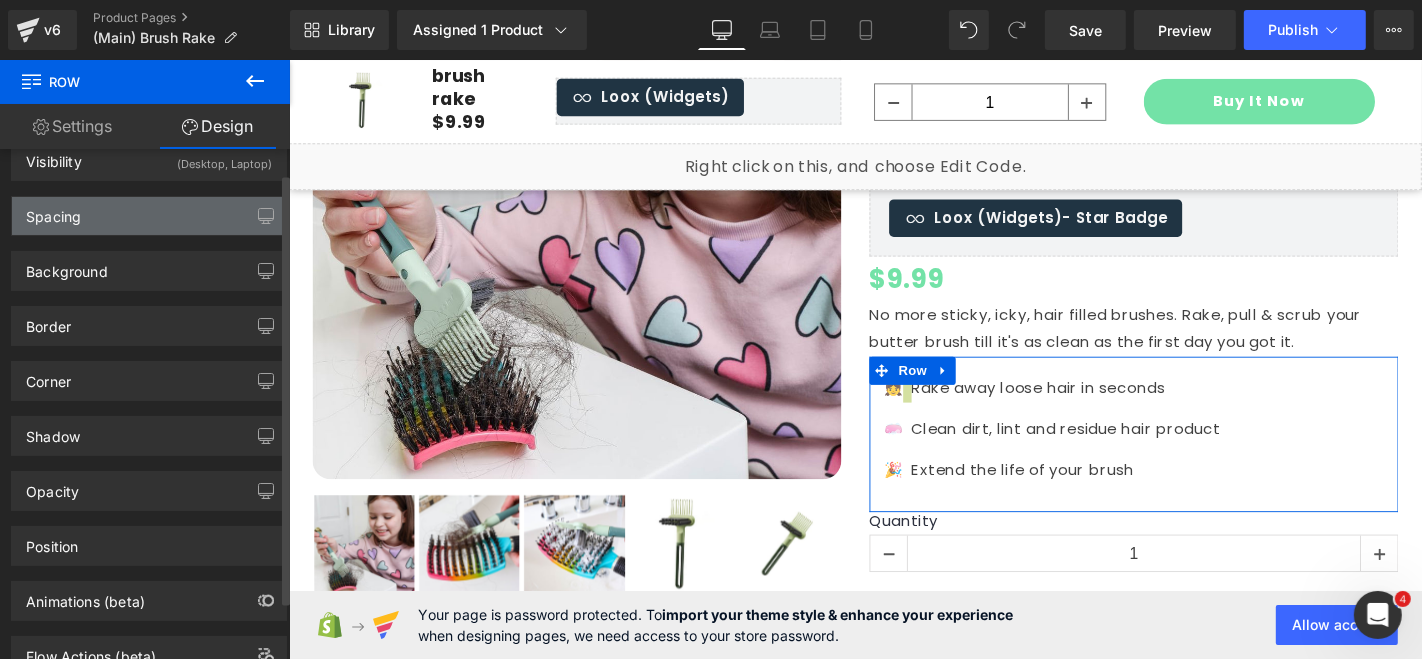click on "Spacing" at bounding box center [53, 211] 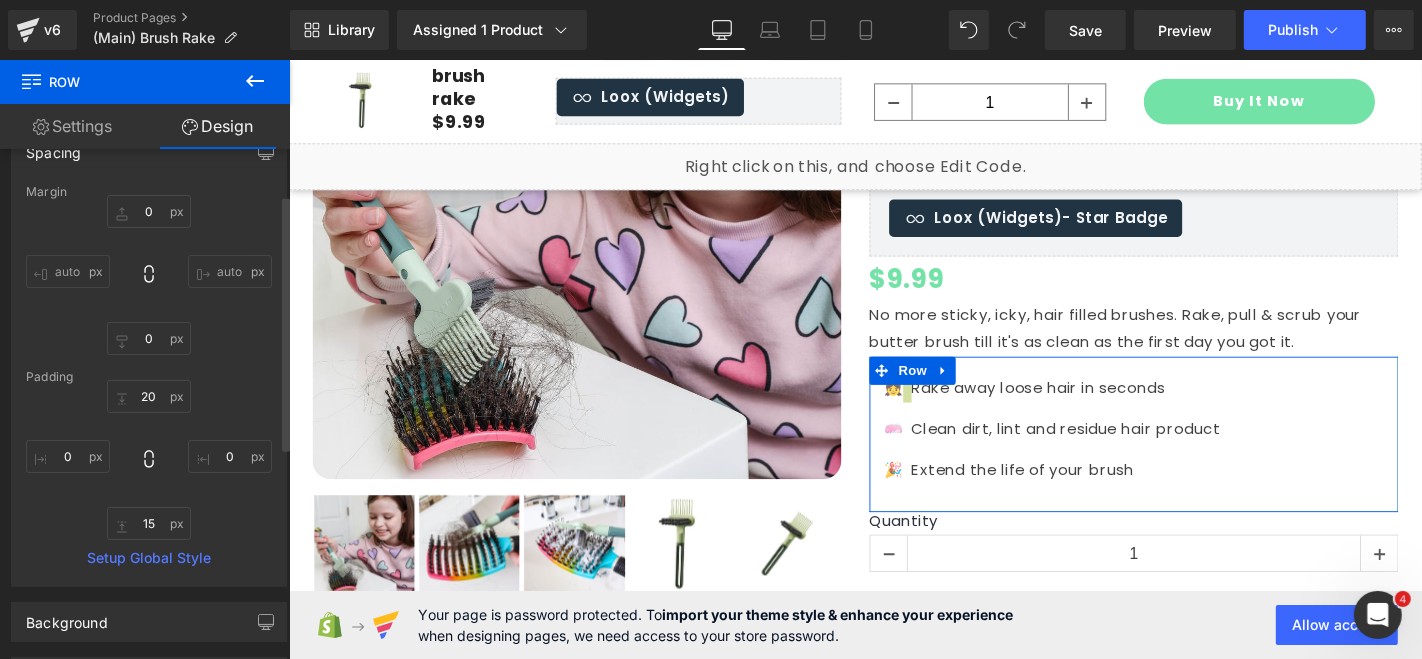 scroll, scrollTop: 0, scrollLeft: 0, axis: both 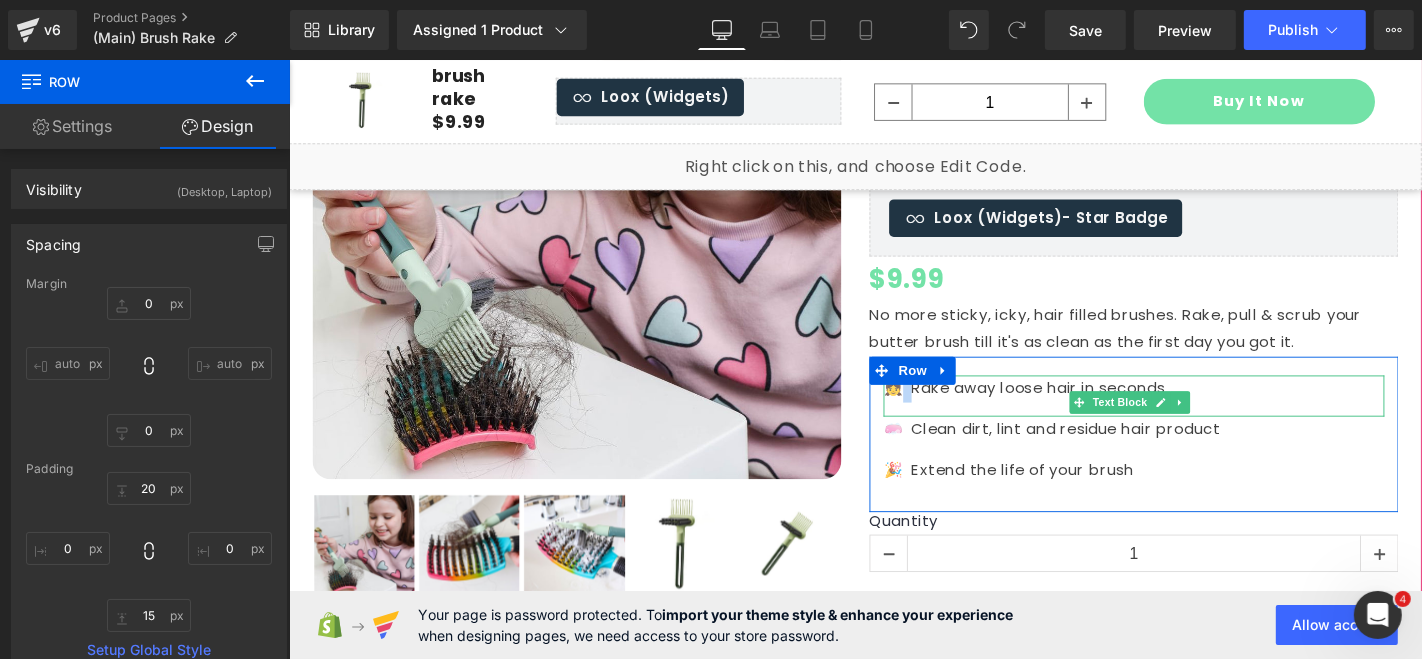 click on "👧  Rake away loose hair in seconds" at bounding box center (1190, 410) 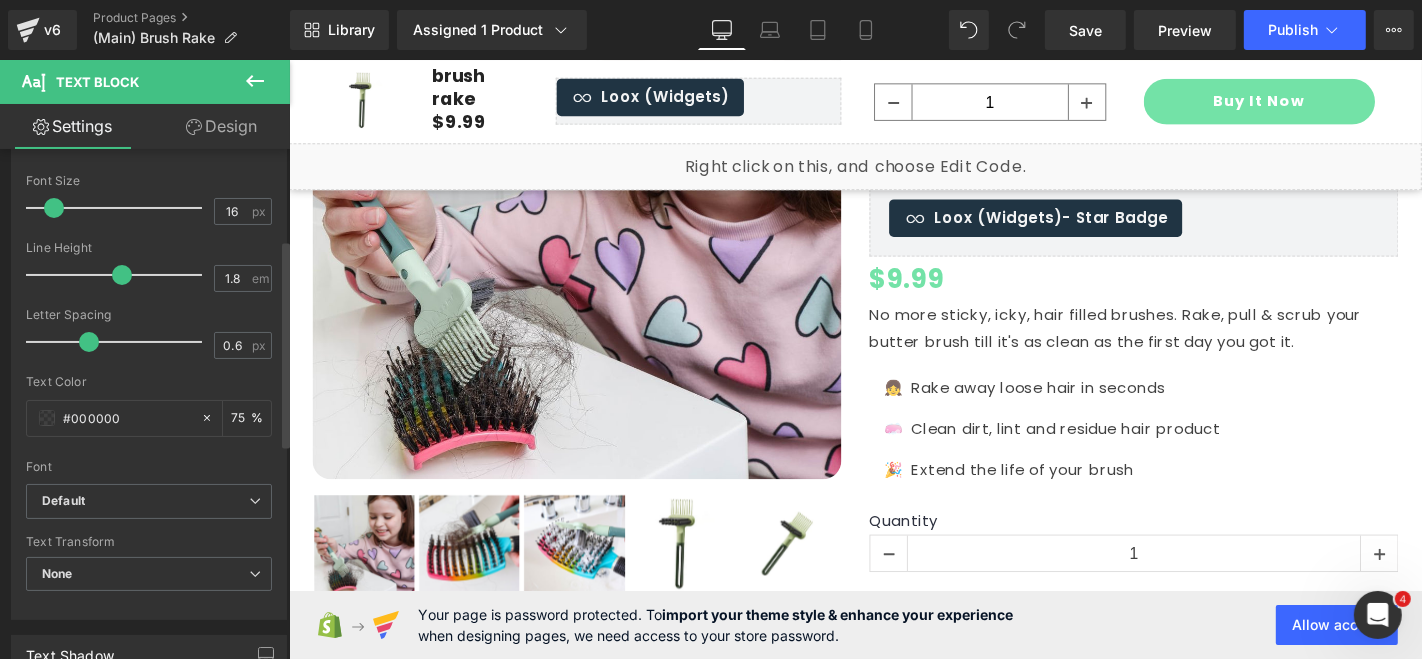 scroll, scrollTop: 222, scrollLeft: 0, axis: vertical 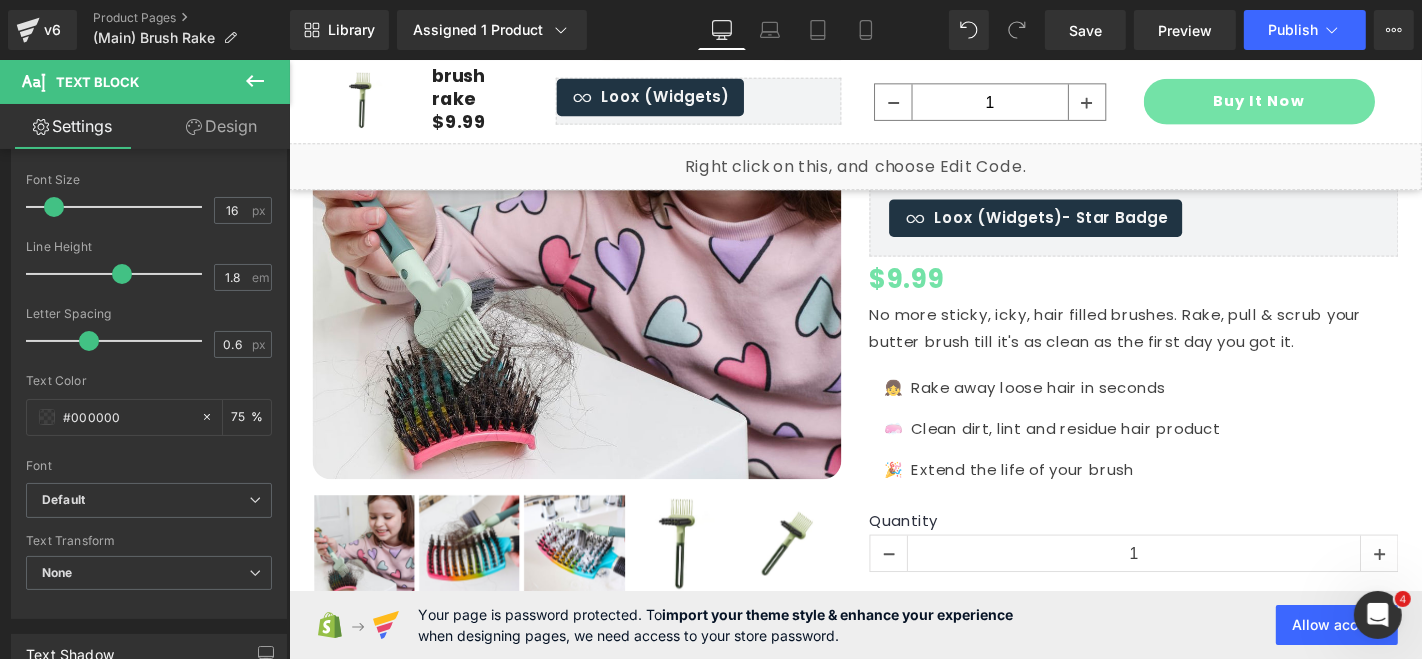click on "Design" at bounding box center (221, 126) 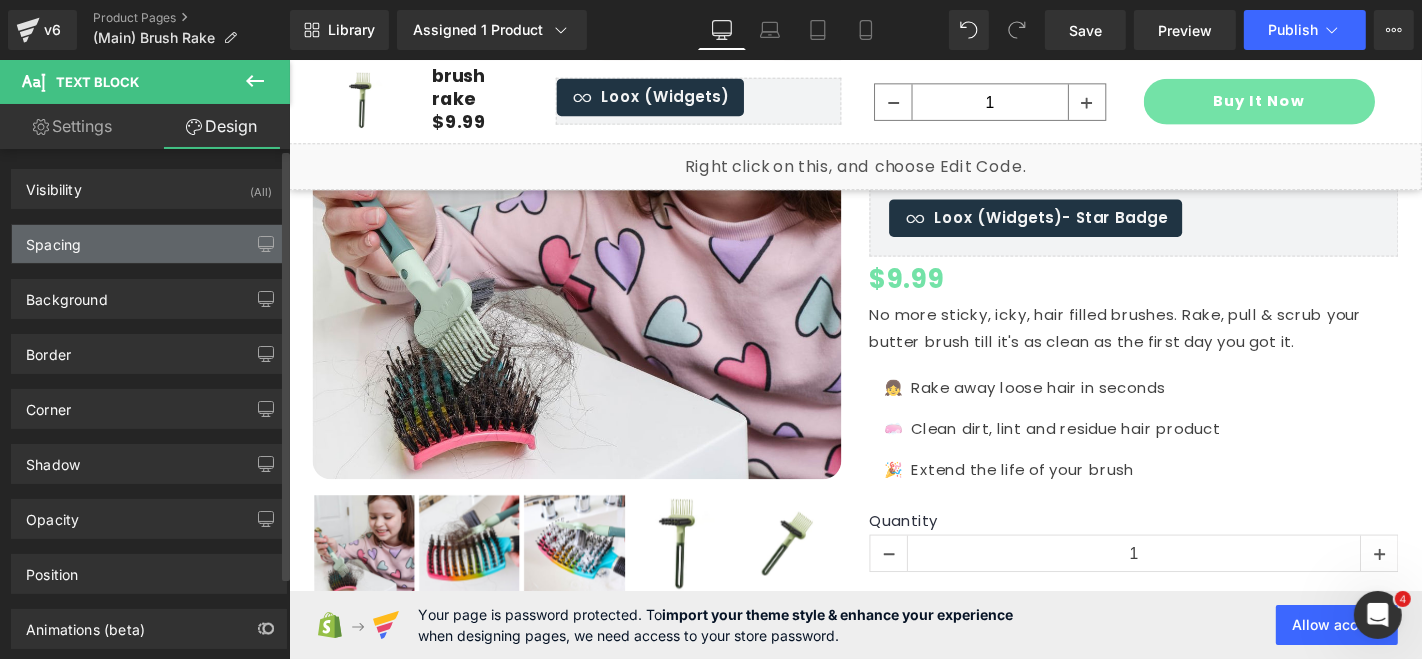 click on "Spacing" at bounding box center [53, 239] 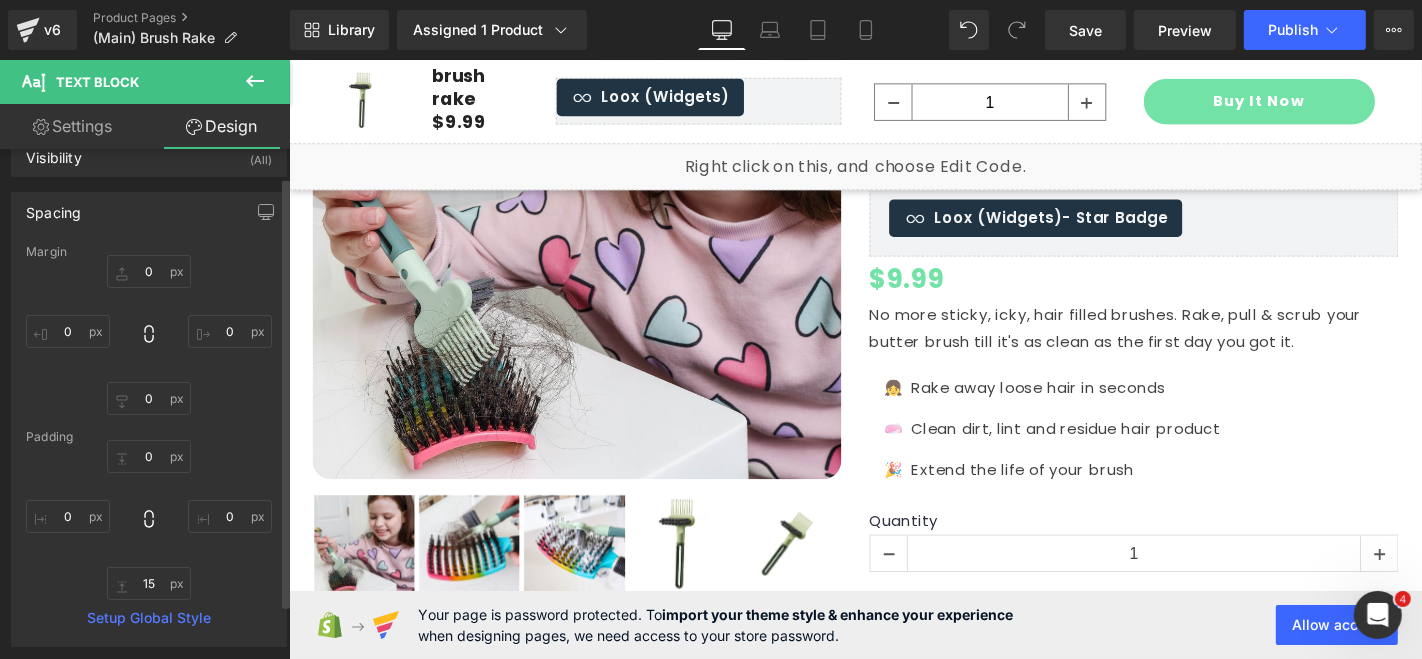 scroll, scrollTop: 37, scrollLeft: 0, axis: vertical 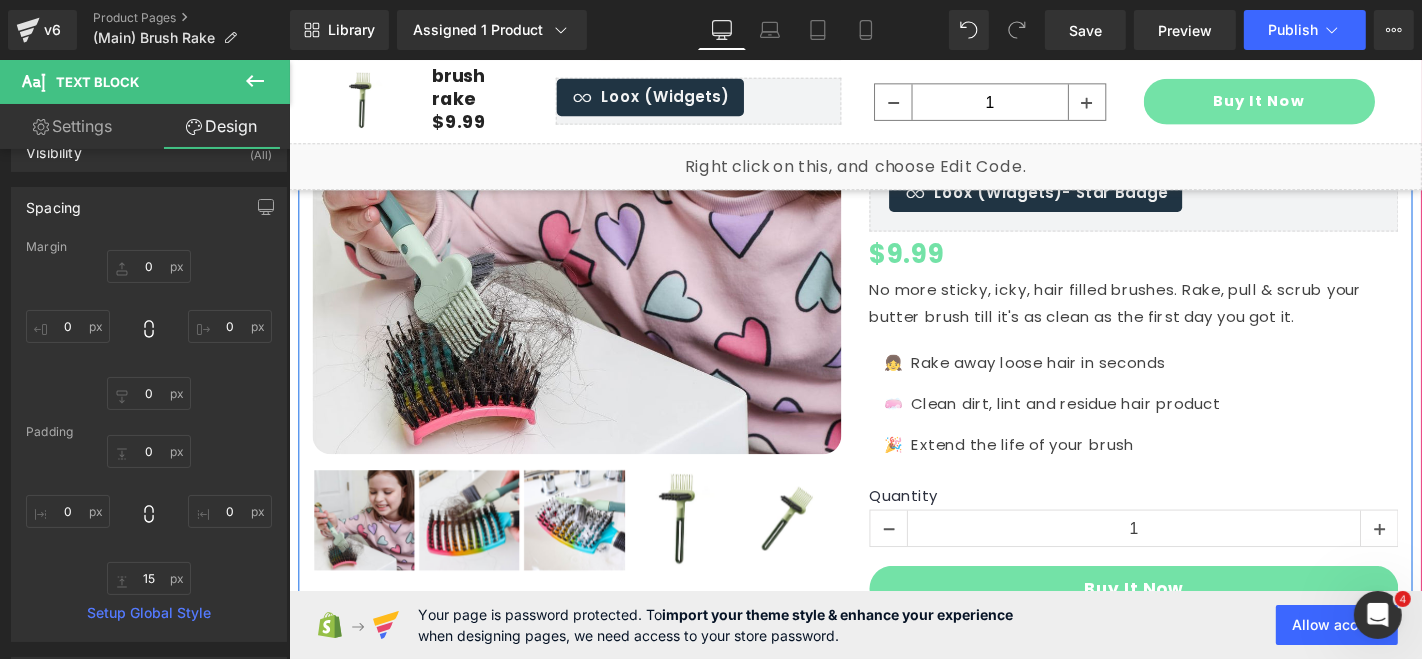click on "No more sticky, icky, hair filled brushes. Rake, pull & scrub your butter brush till it's as clean as the first day you got it." at bounding box center [1190, 320] 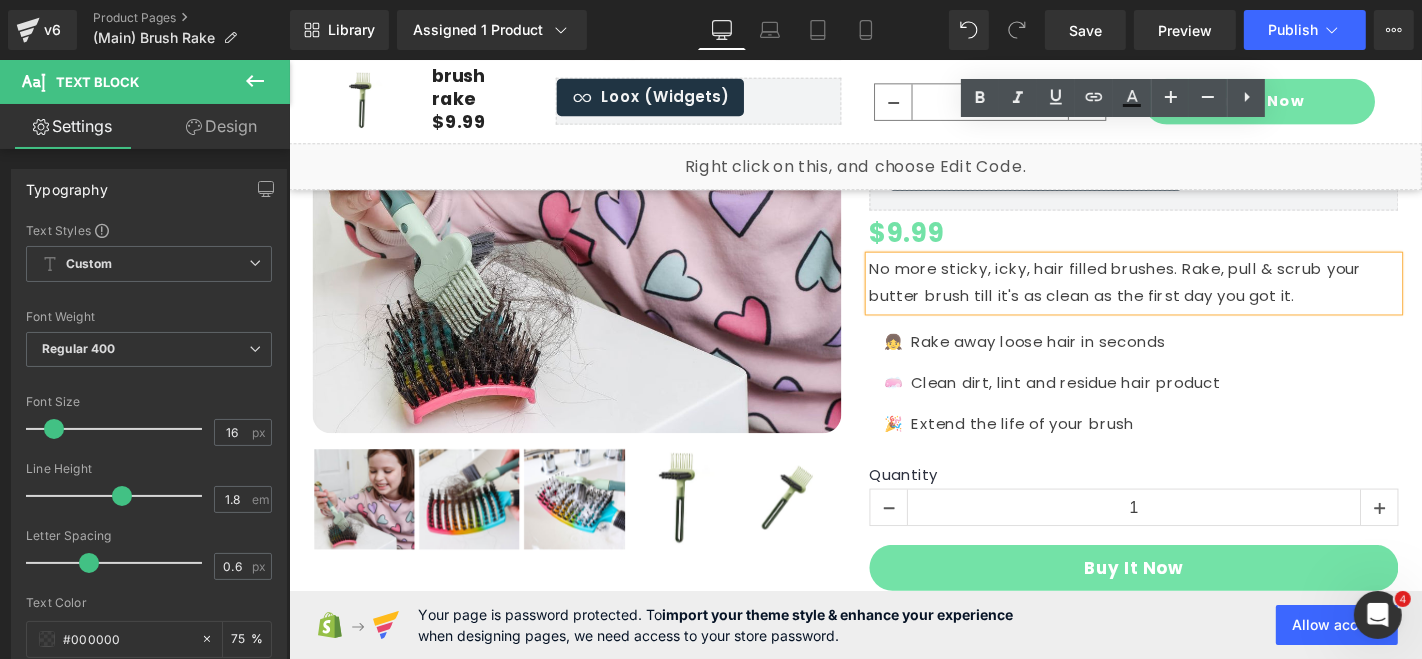 scroll, scrollTop: 388, scrollLeft: 0, axis: vertical 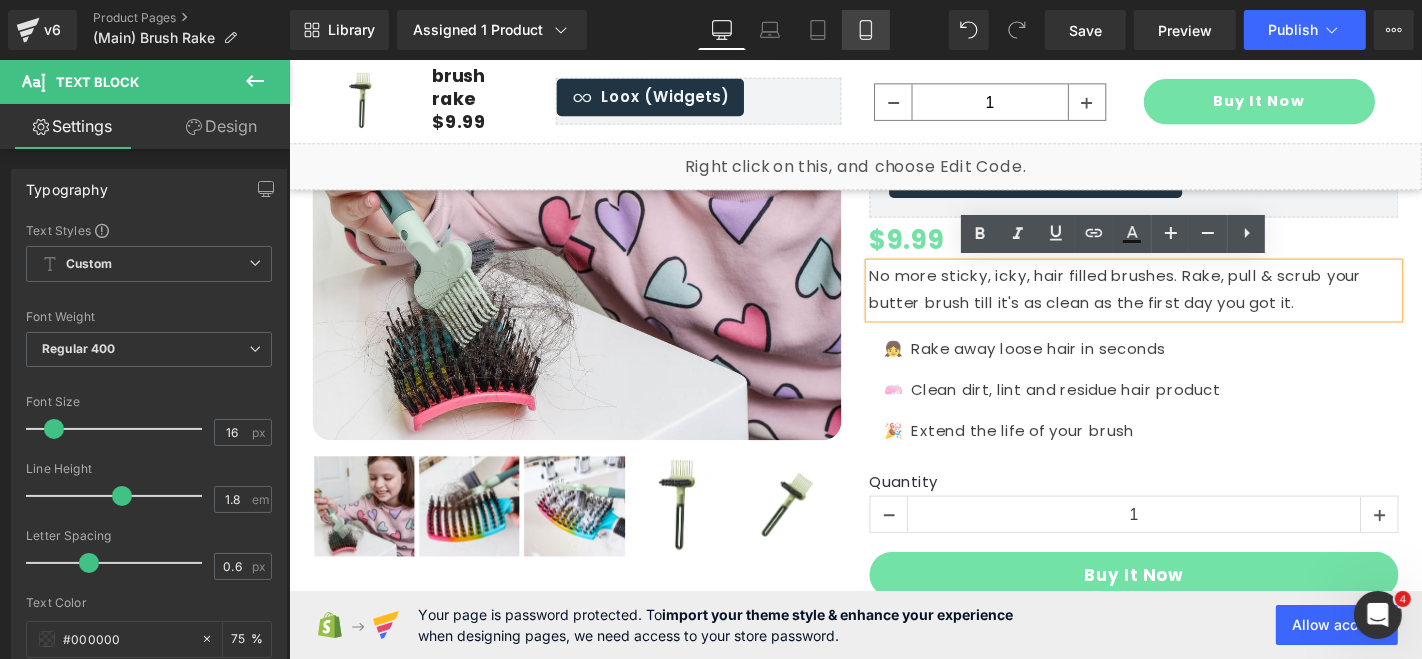click 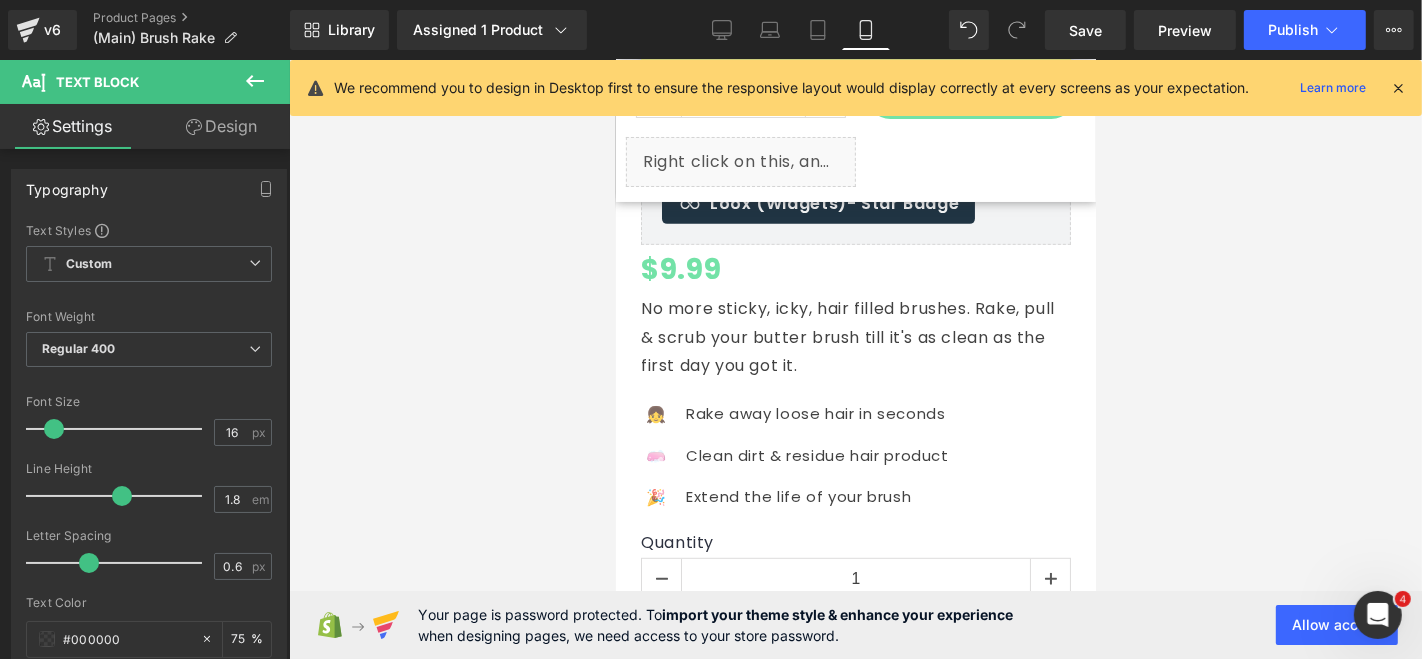 scroll, scrollTop: 877, scrollLeft: 0, axis: vertical 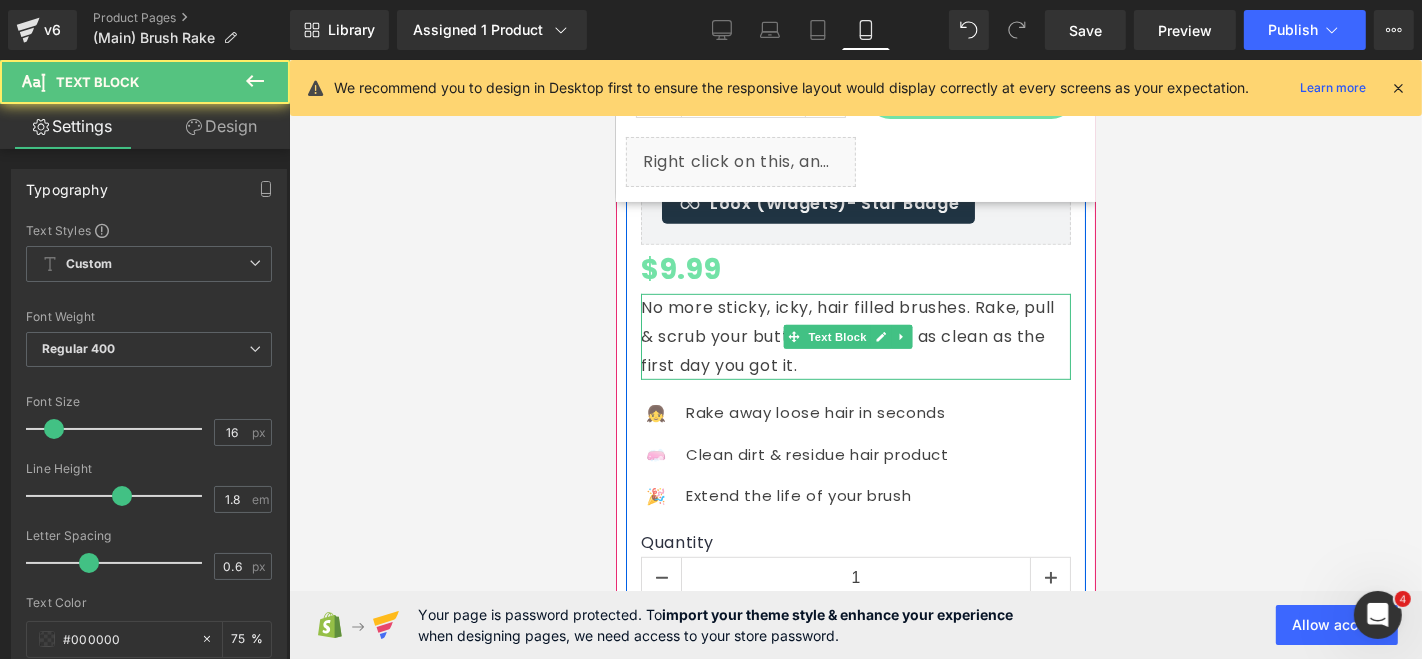 click on "No more sticky, icky, hair filled brushes. Rake, pull & scrub your butter brush till it's as clean as the first day you got it." at bounding box center (855, 336) 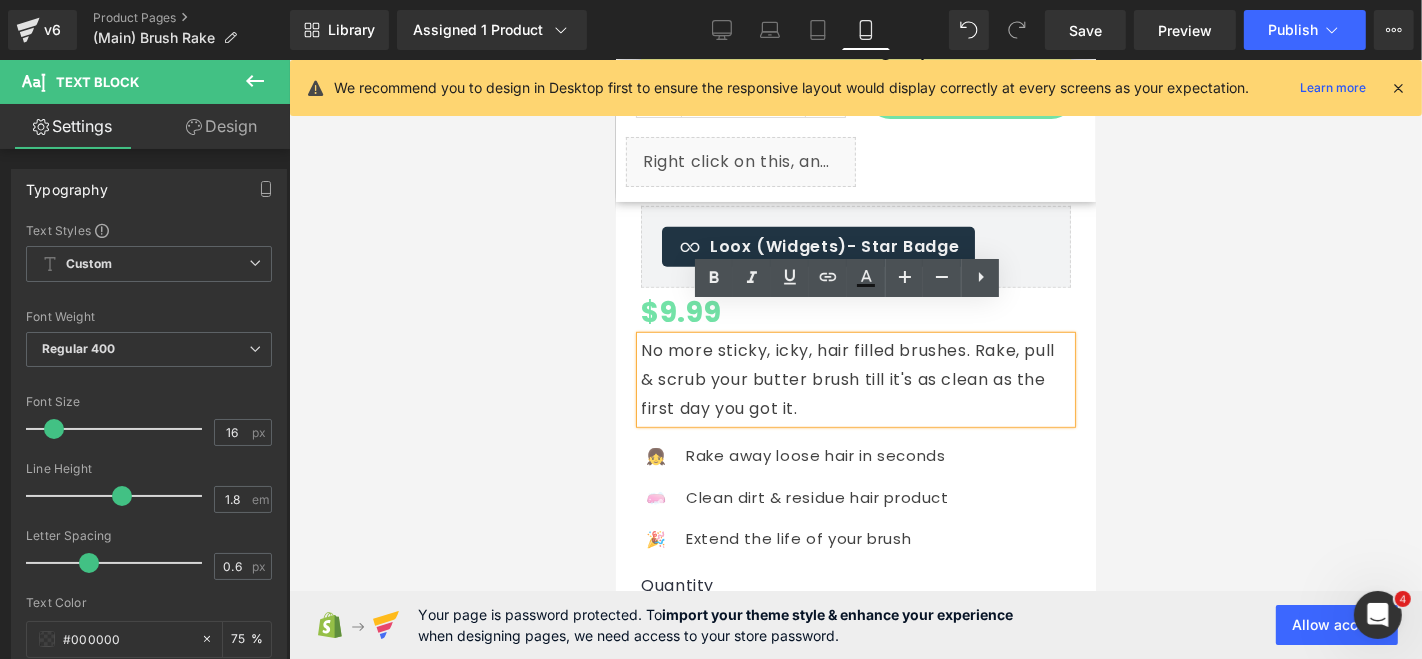scroll, scrollTop: 833, scrollLeft: 0, axis: vertical 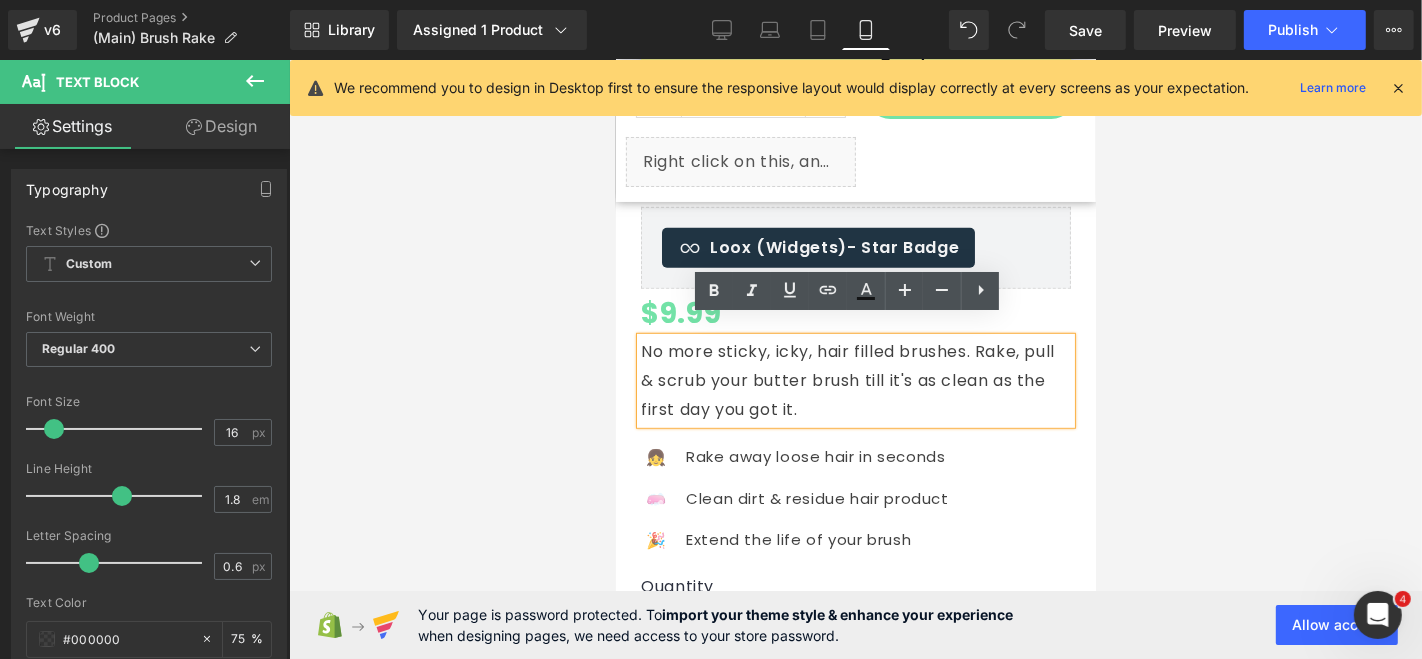 click on "$0
$9.99
(P) Price" at bounding box center [855, 312] 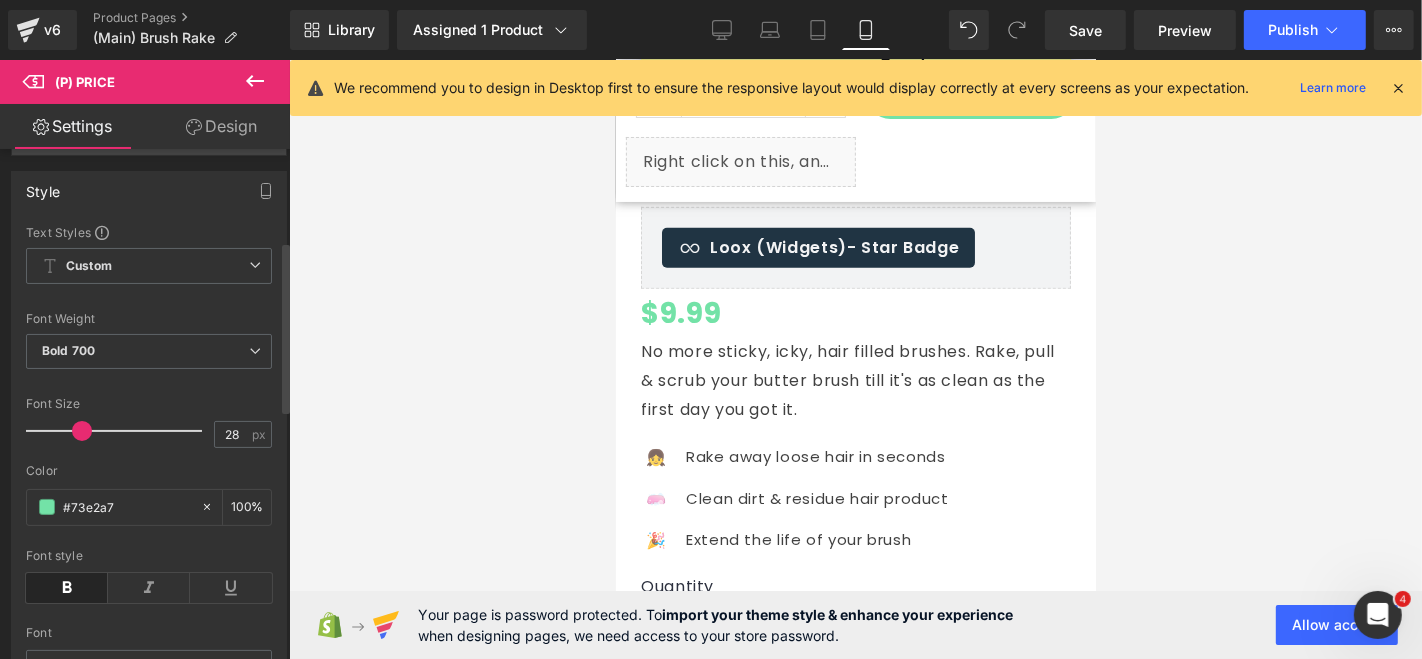 scroll, scrollTop: 259, scrollLeft: 0, axis: vertical 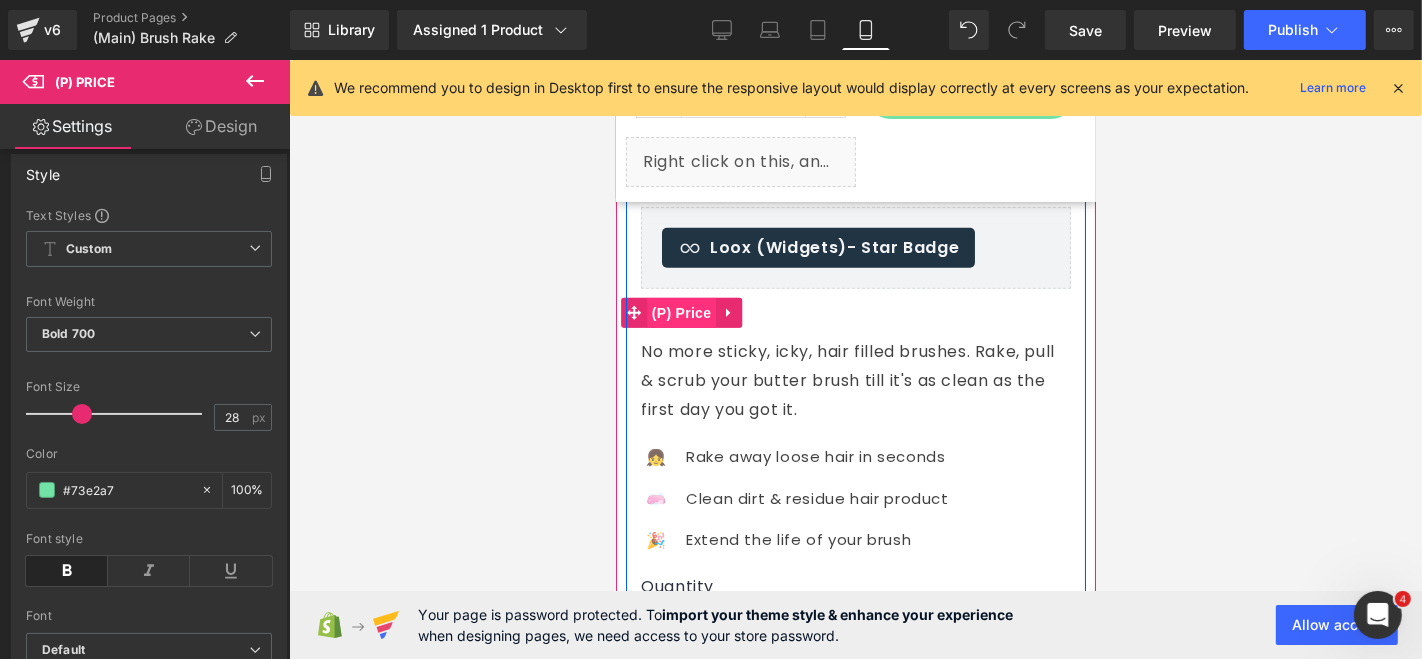 click on "(P) Price" at bounding box center [681, 312] 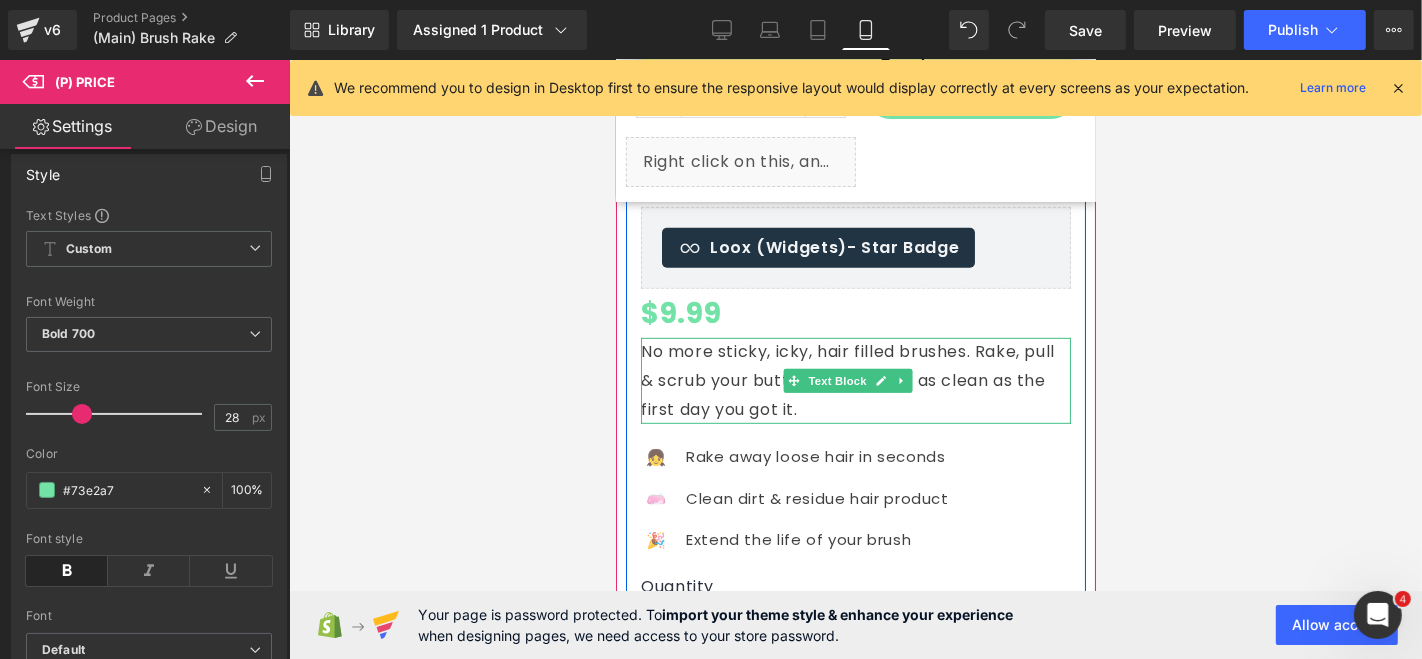 click on "No more sticky, icky, hair filled brushes. Rake, pull & scrub your butter brush till it's as clean as the first day you got it." at bounding box center (855, 380) 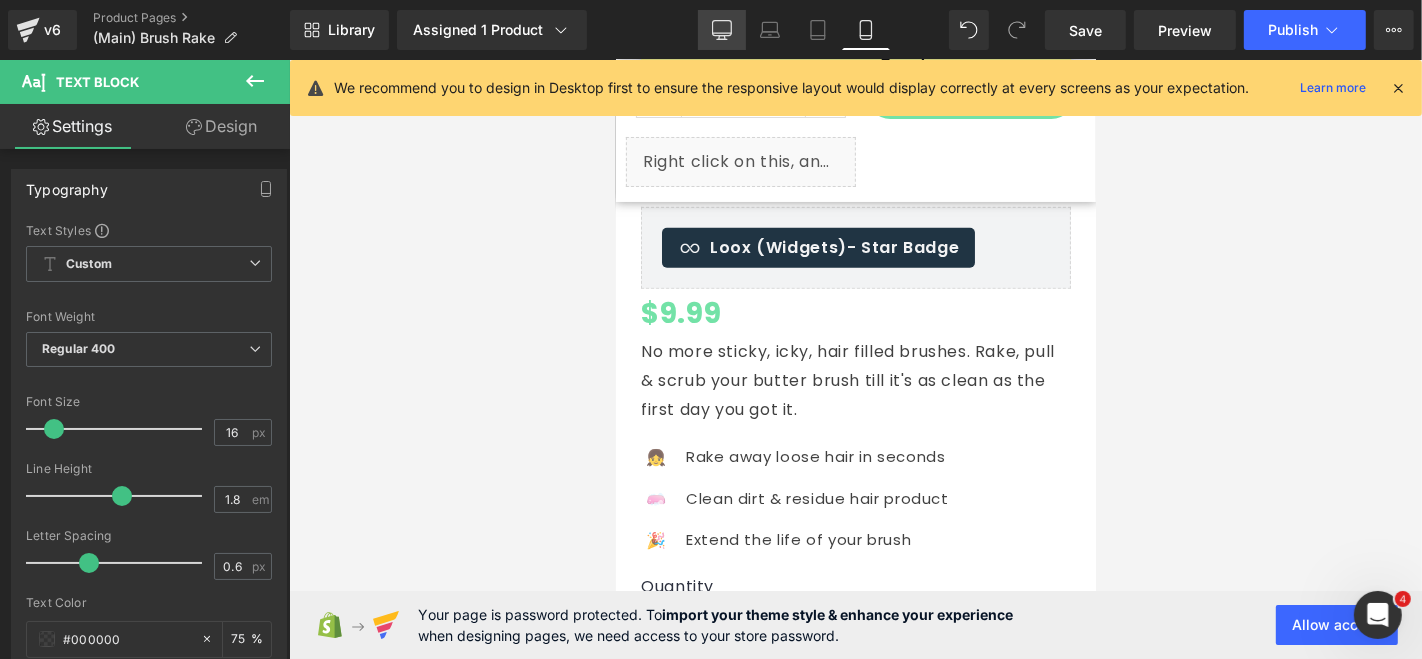 click 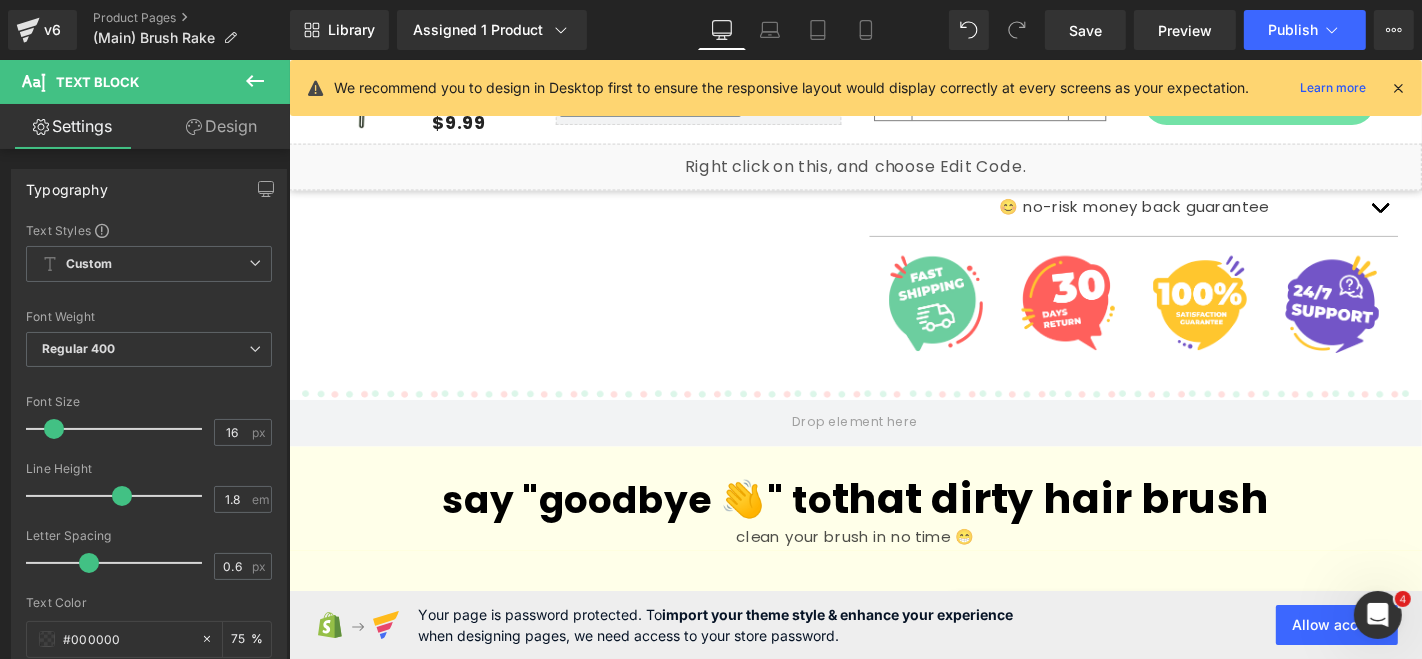 scroll, scrollTop: 345, scrollLeft: 0, axis: vertical 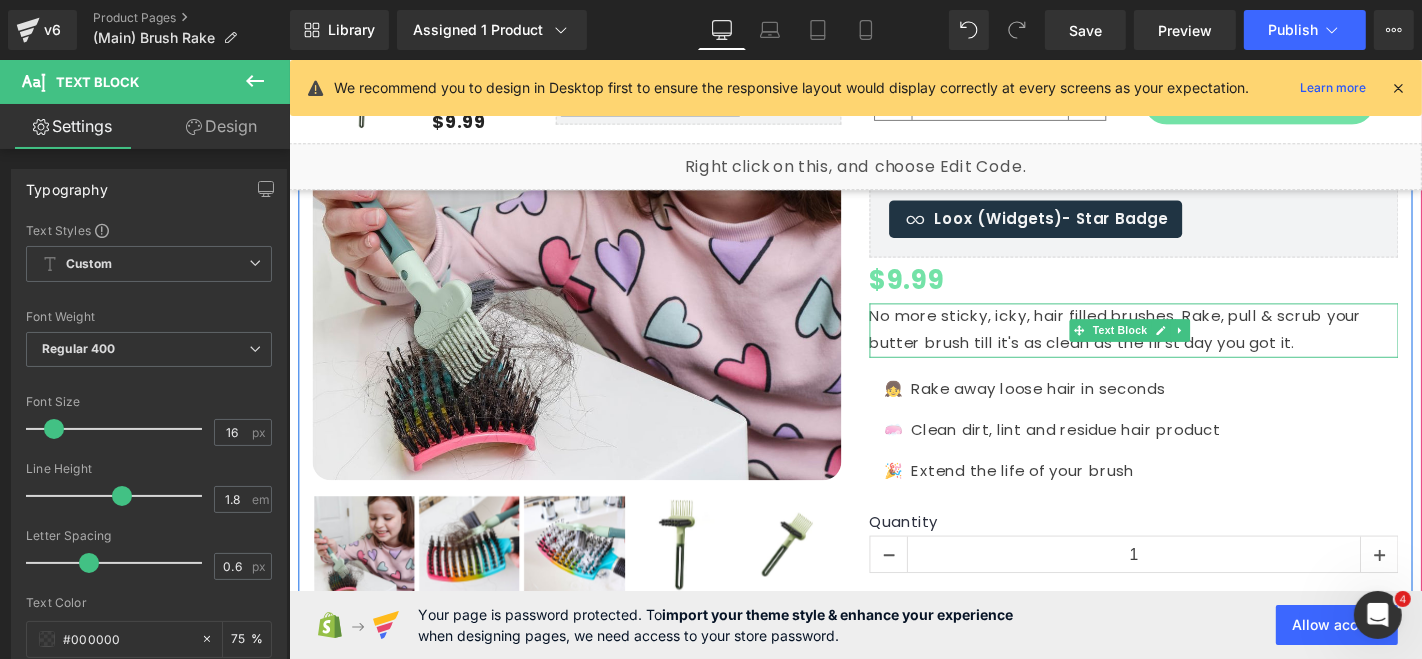 click on "No more sticky, icky, hair filled brushes. Rake, pull & scrub your butter brush till it's as clean as the first day you got it." at bounding box center [1190, 348] 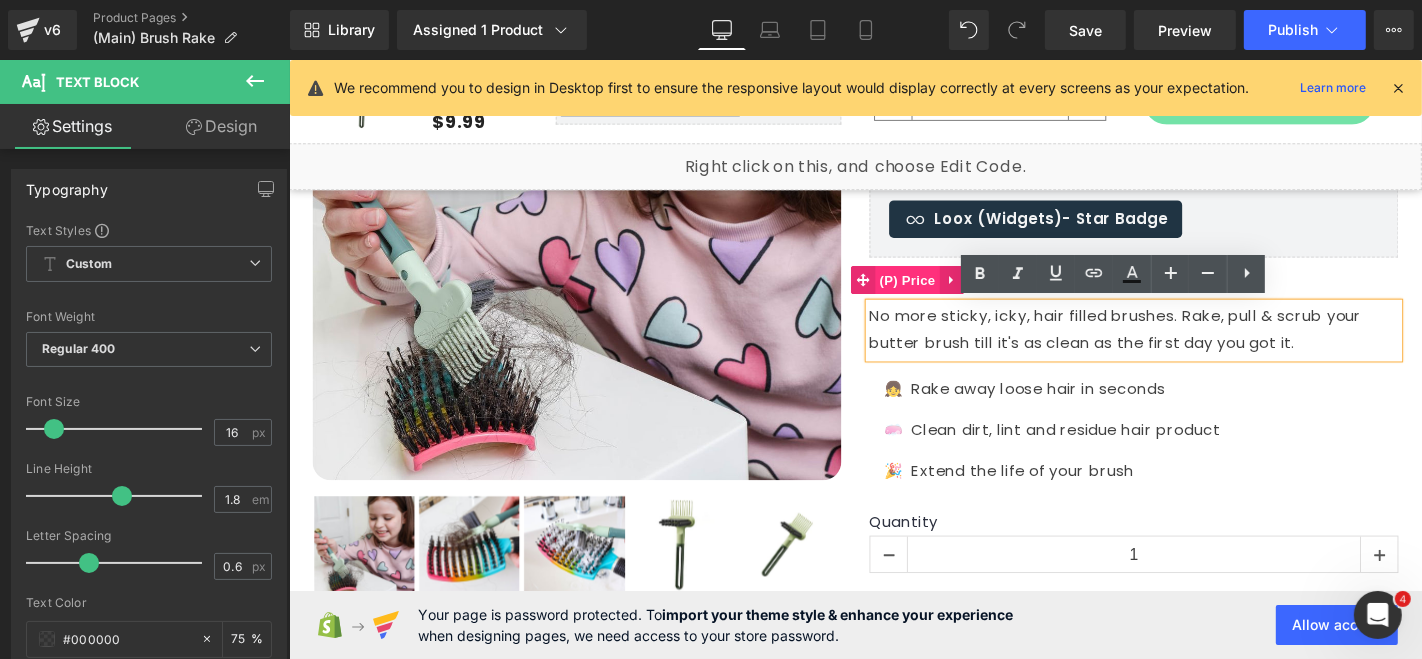 click on "(P) Price" at bounding box center [949, 294] 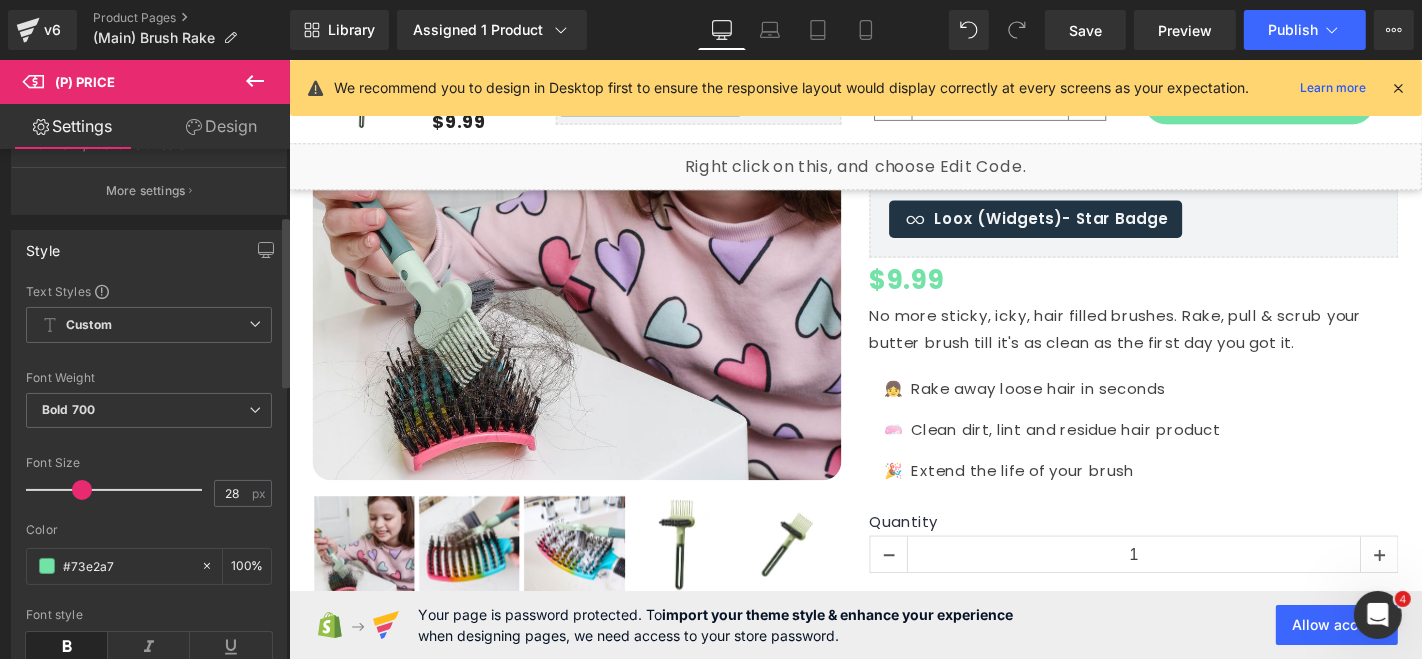 scroll, scrollTop: 199, scrollLeft: 0, axis: vertical 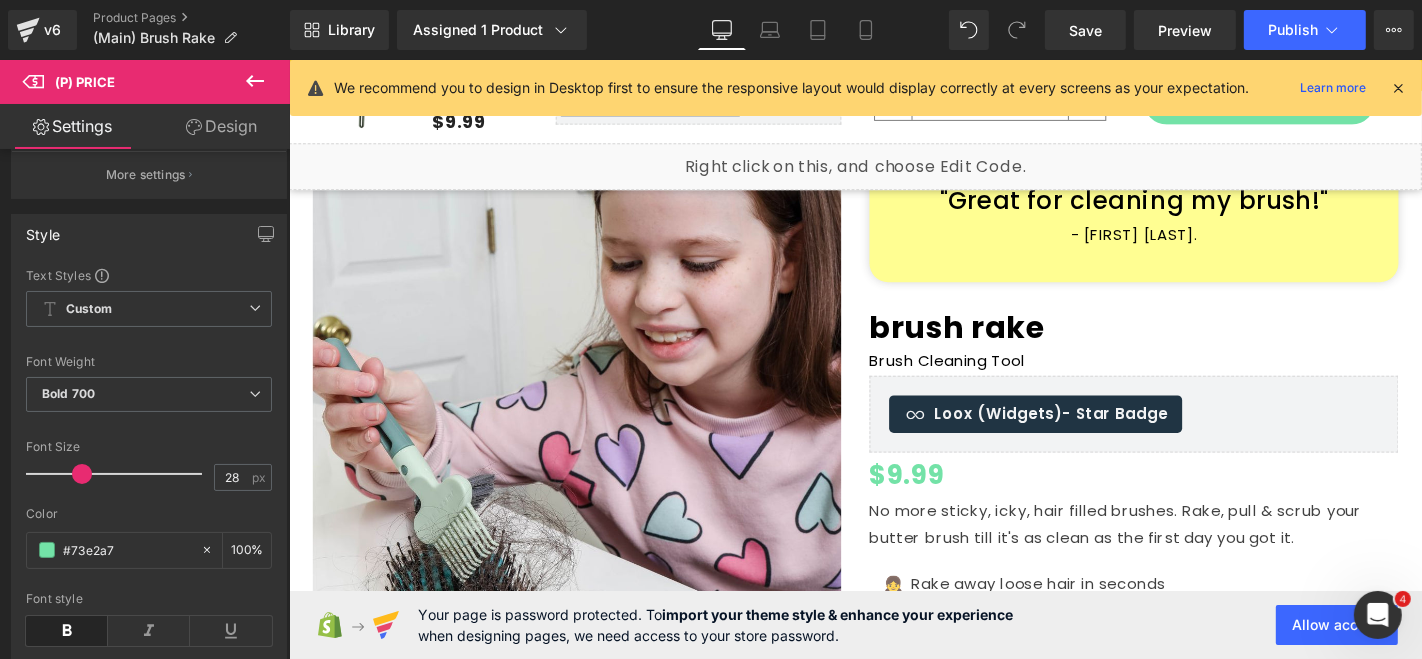 click at bounding box center [1398, 88] 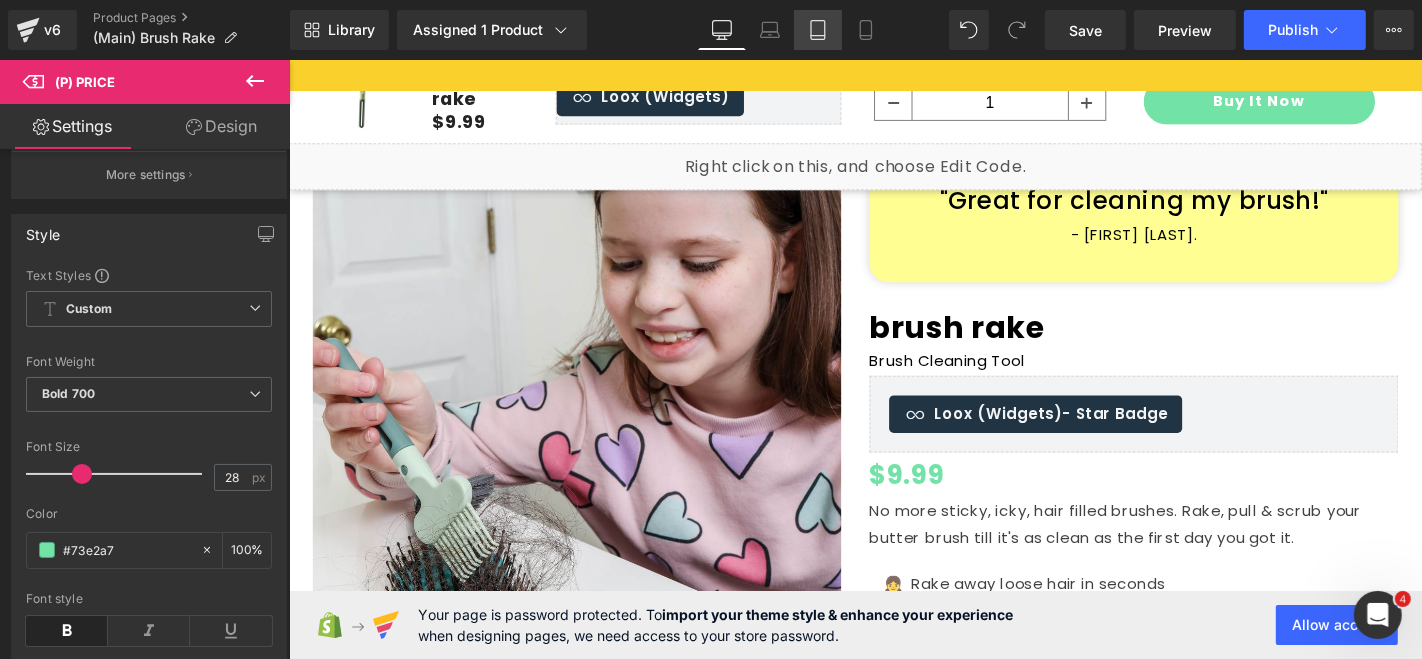 click 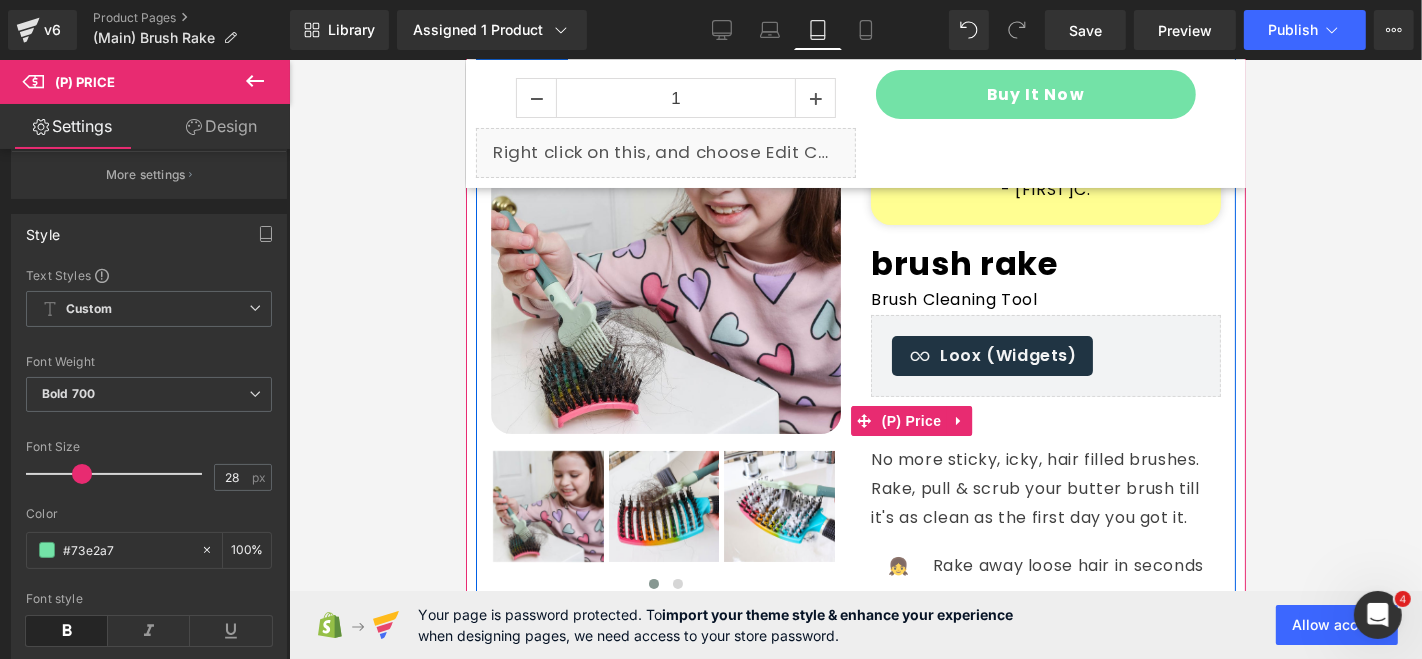 scroll, scrollTop: 0, scrollLeft: 0, axis: both 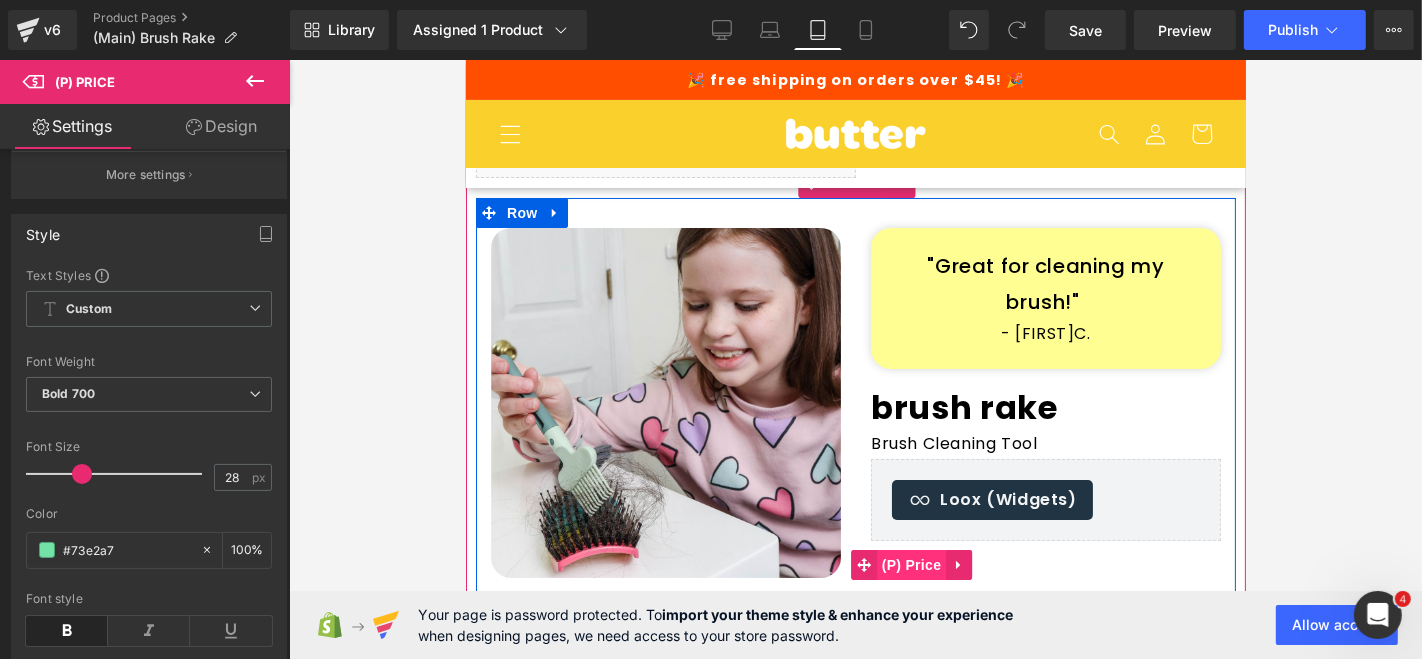 click on "(P) Price" at bounding box center (911, 564) 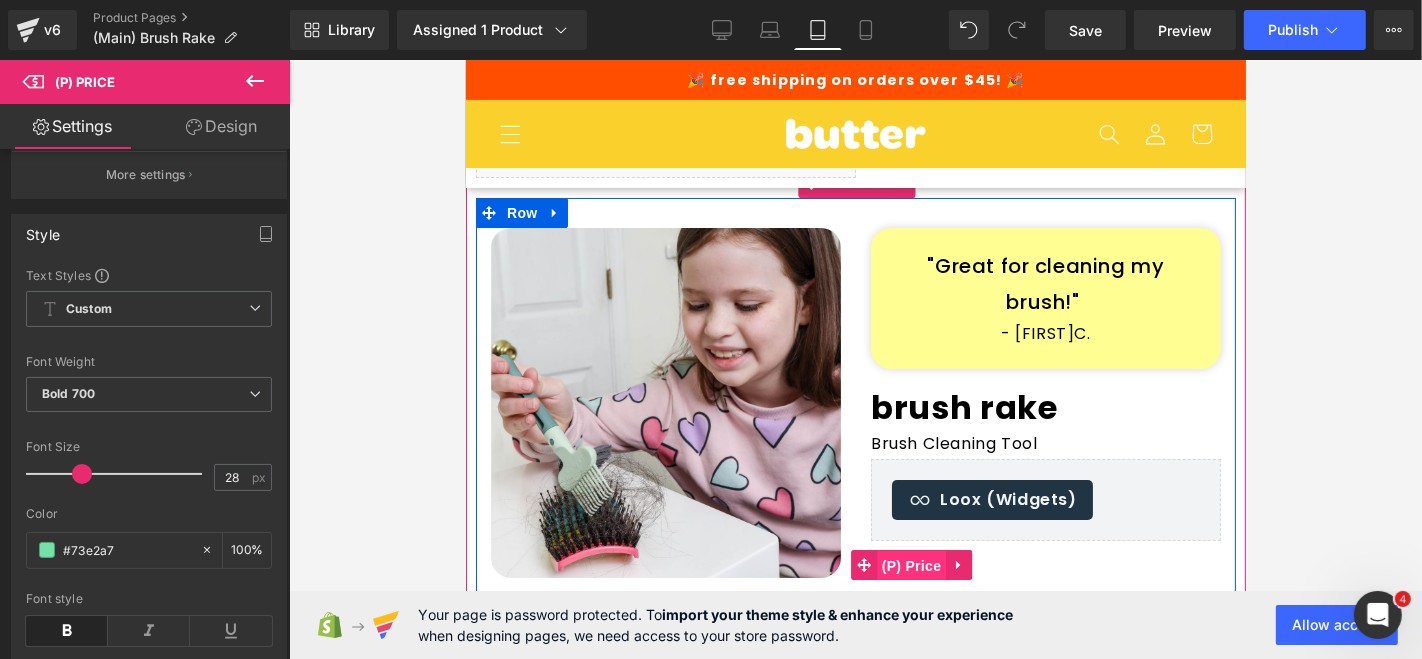 click on "(P) Price" at bounding box center (911, 565) 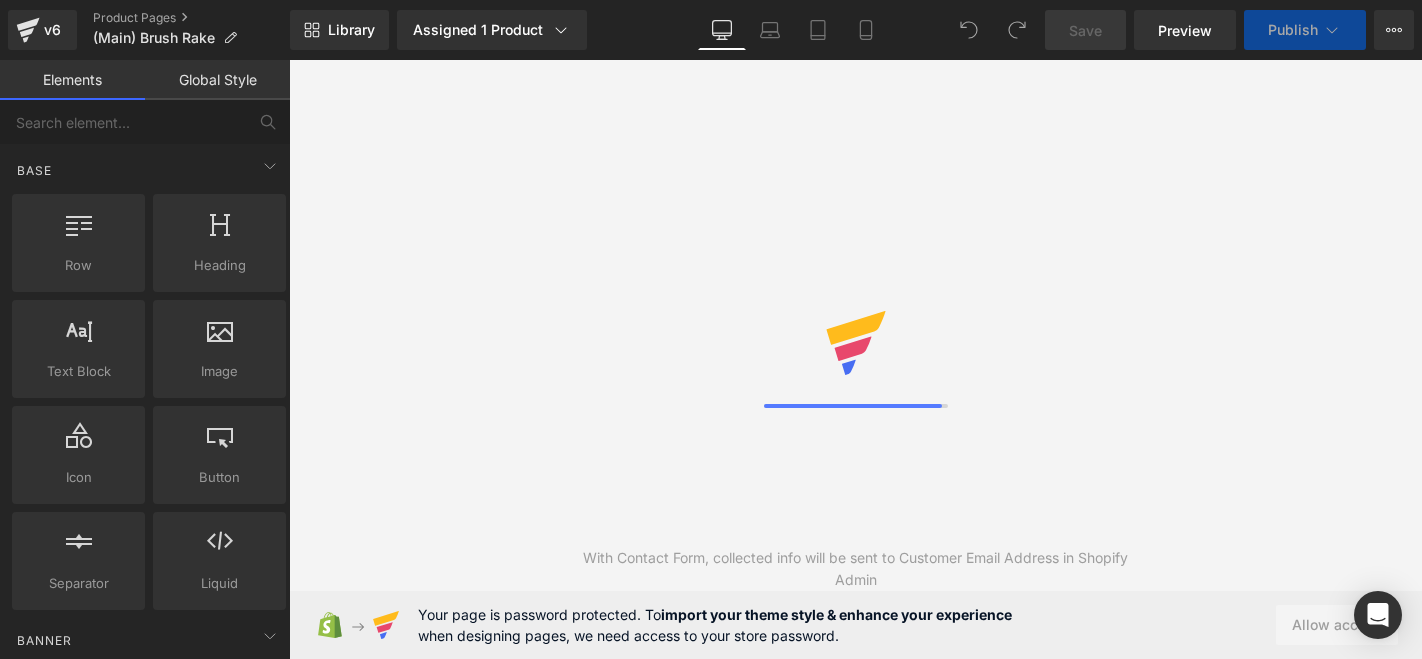 scroll, scrollTop: 0, scrollLeft: 0, axis: both 